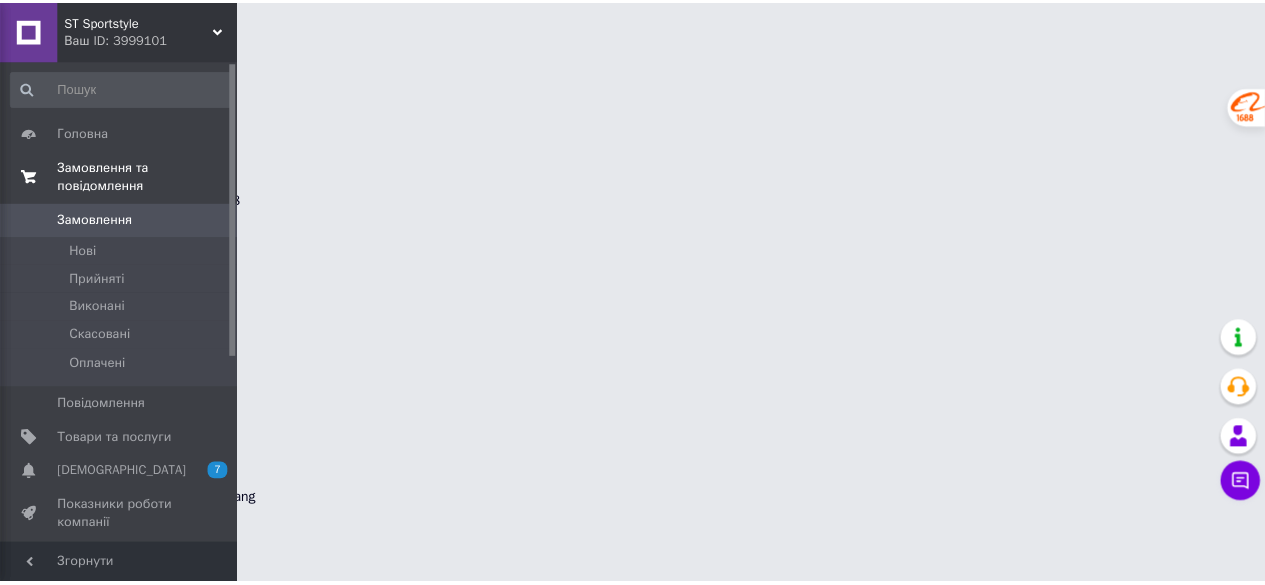scroll, scrollTop: 0, scrollLeft: 0, axis: both 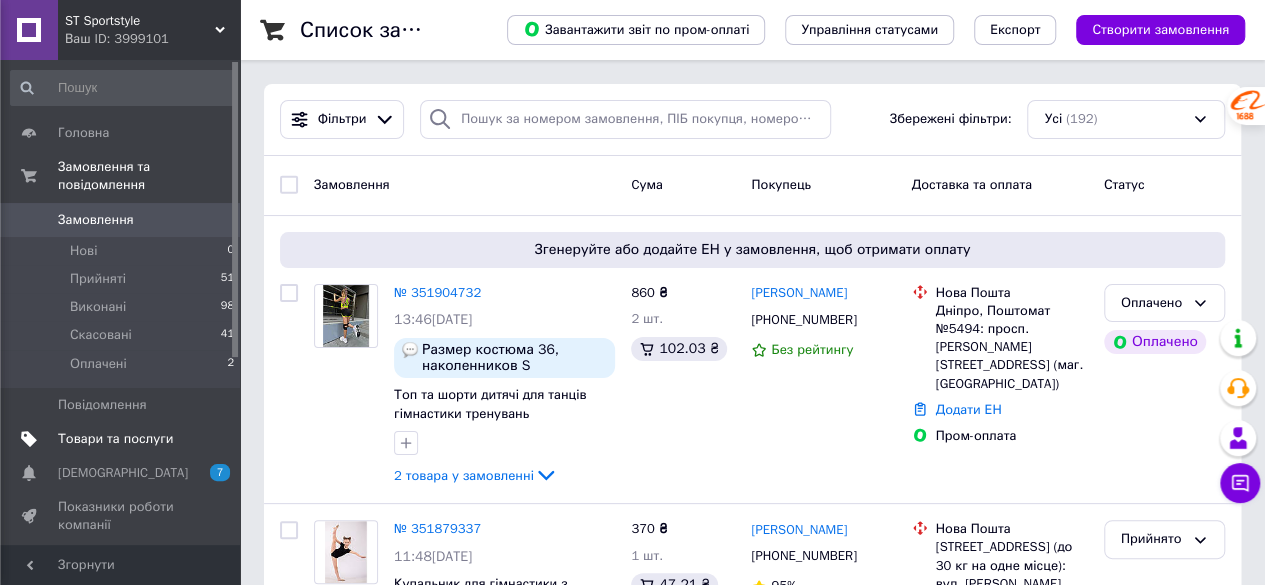 click on "Товари та послуги" at bounding box center (115, 439) 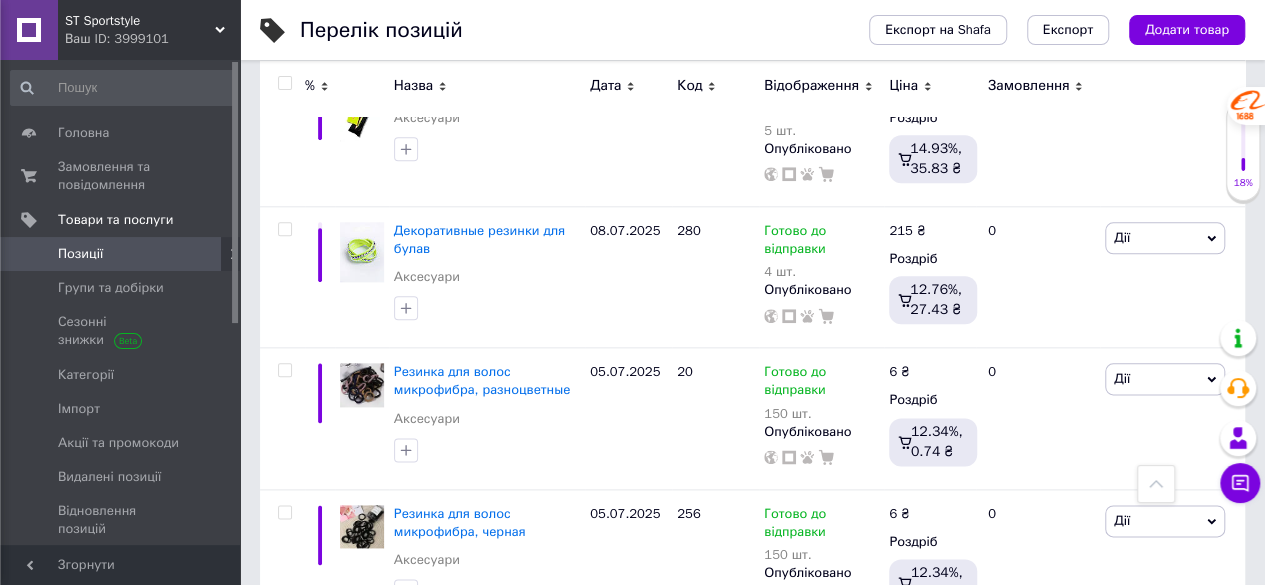 scroll, scrollTop: 1056, scrollLeft: 0, axis: vertical 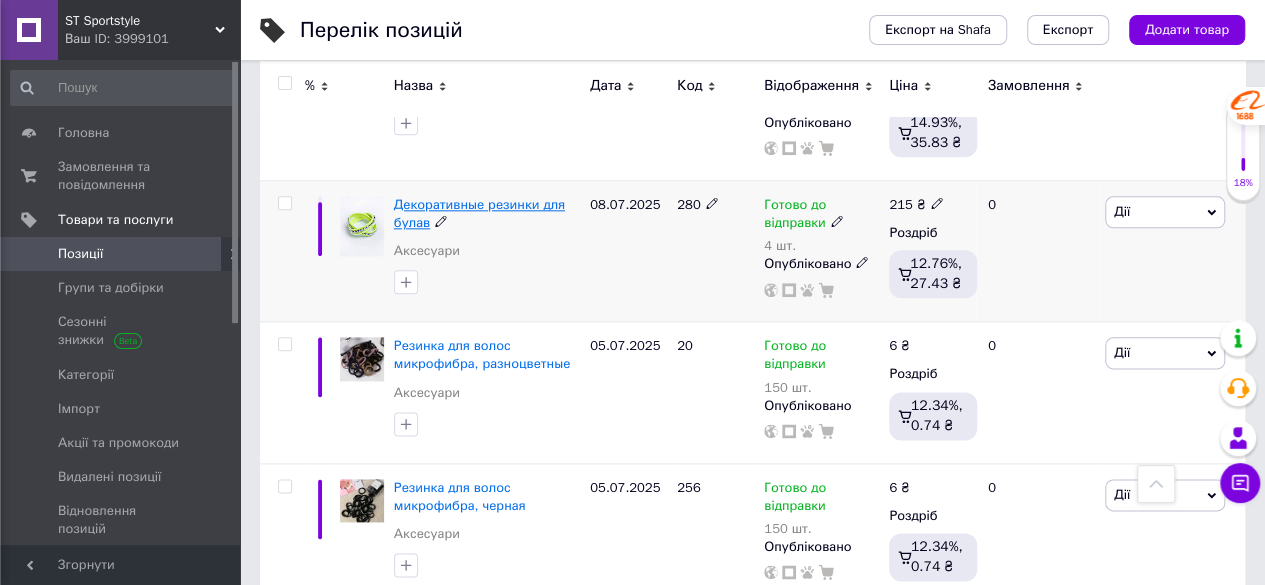 click on "Декоративные резинки для булав" at bounding box center (479, 213) 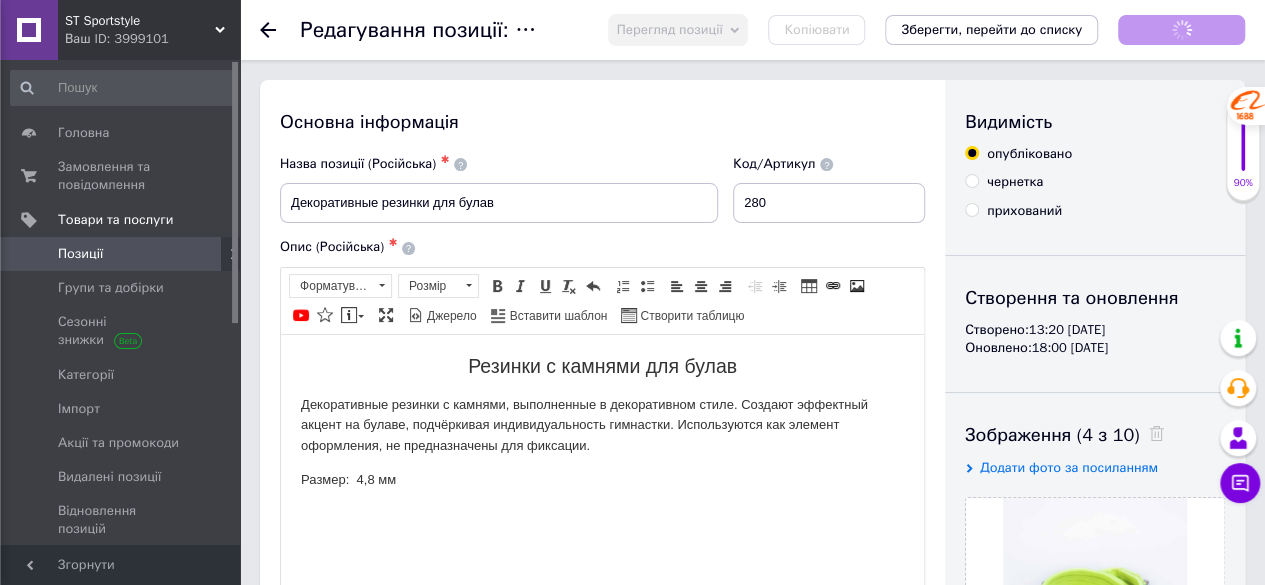 scroll, scrollTop: 0, scrollLeft: 0, axis: both 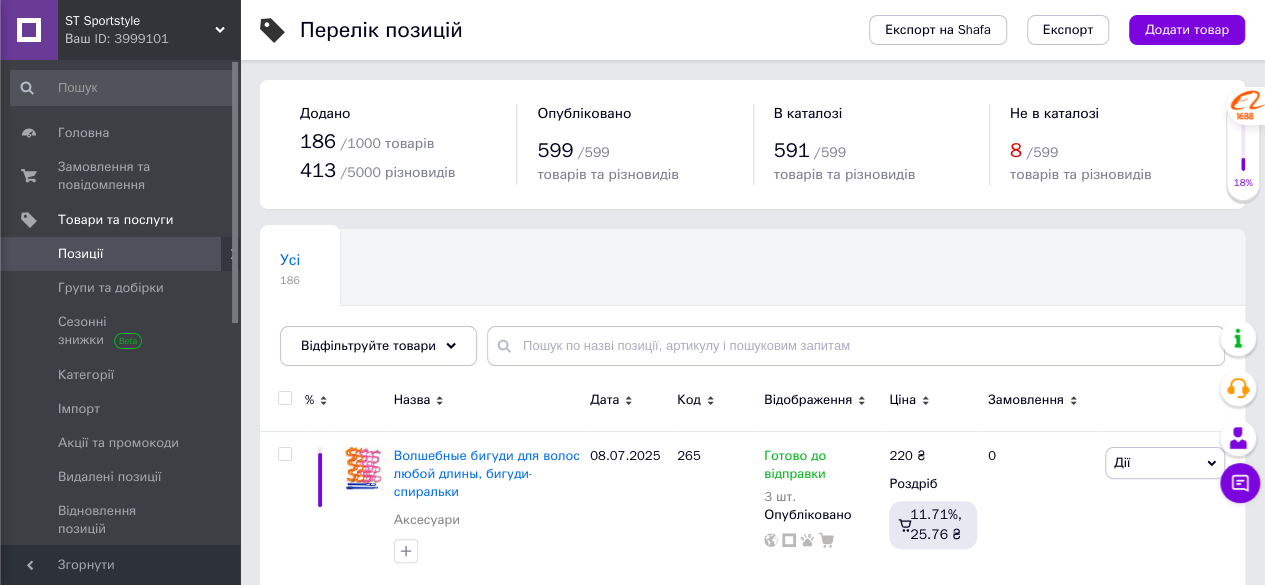 click 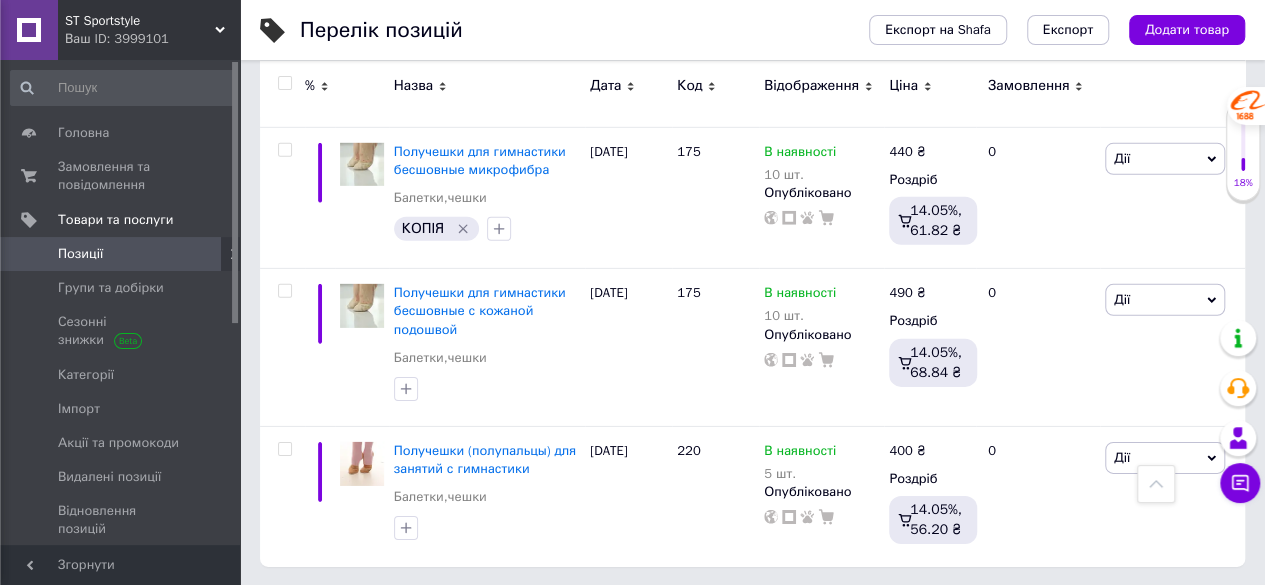 scroll, scrollTop: 3018, scrollLeft: 0, axis: vertical 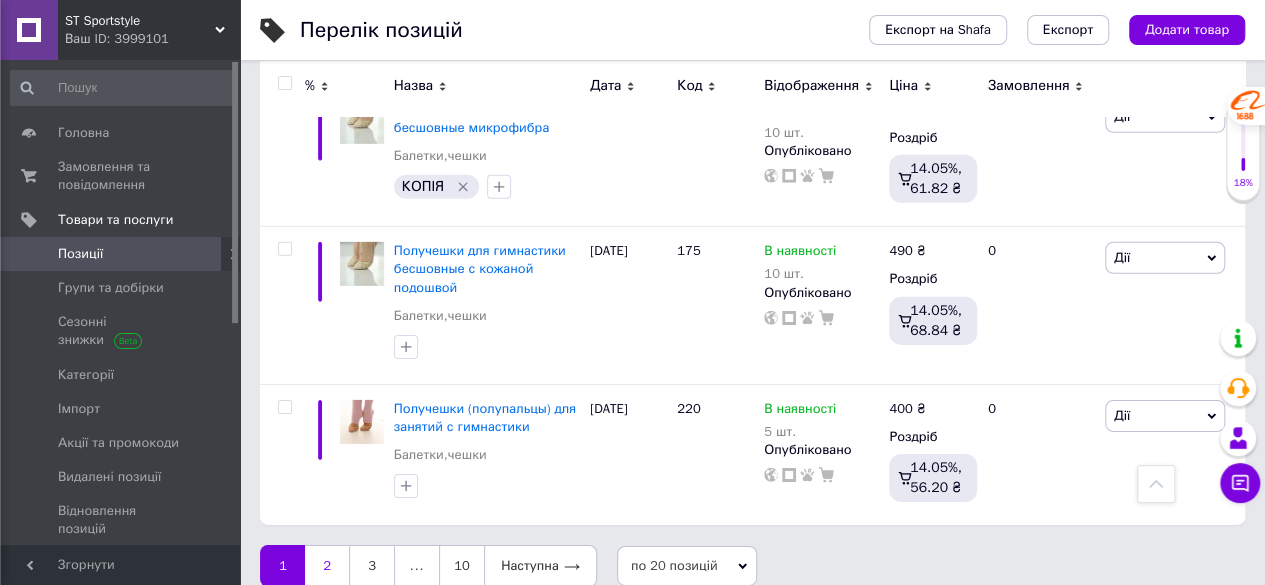 click on "2" at bounding box center [327, 566] 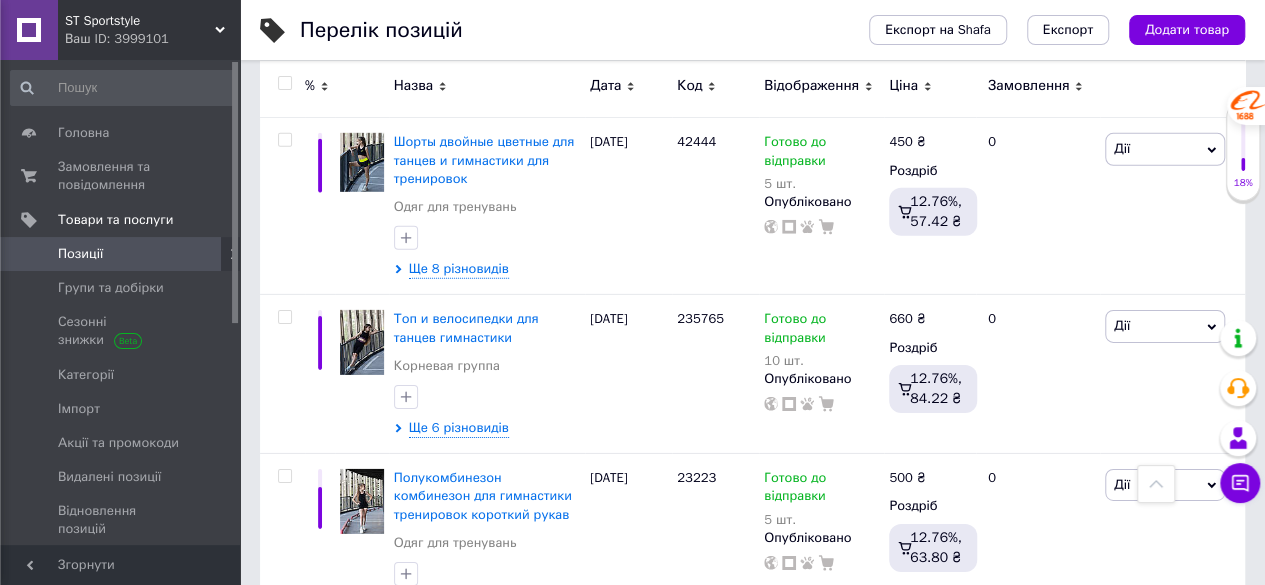 scroll, scrollTop: 3096, scrollLeft: 0, axis: vertical 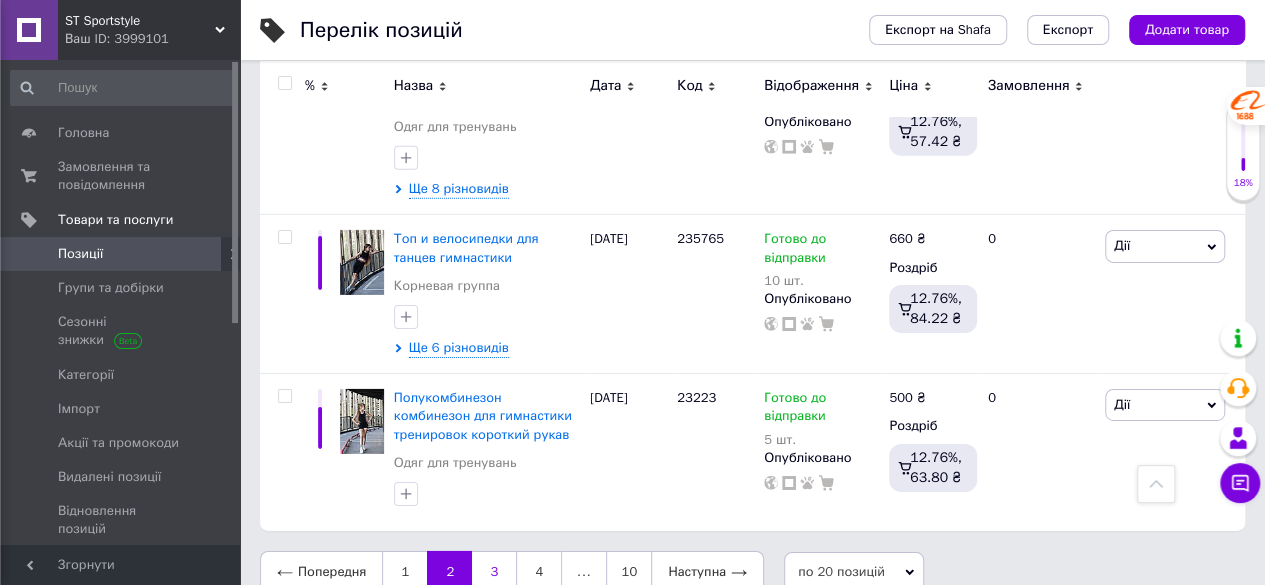 click on "3" at bounding box center (494, 572) 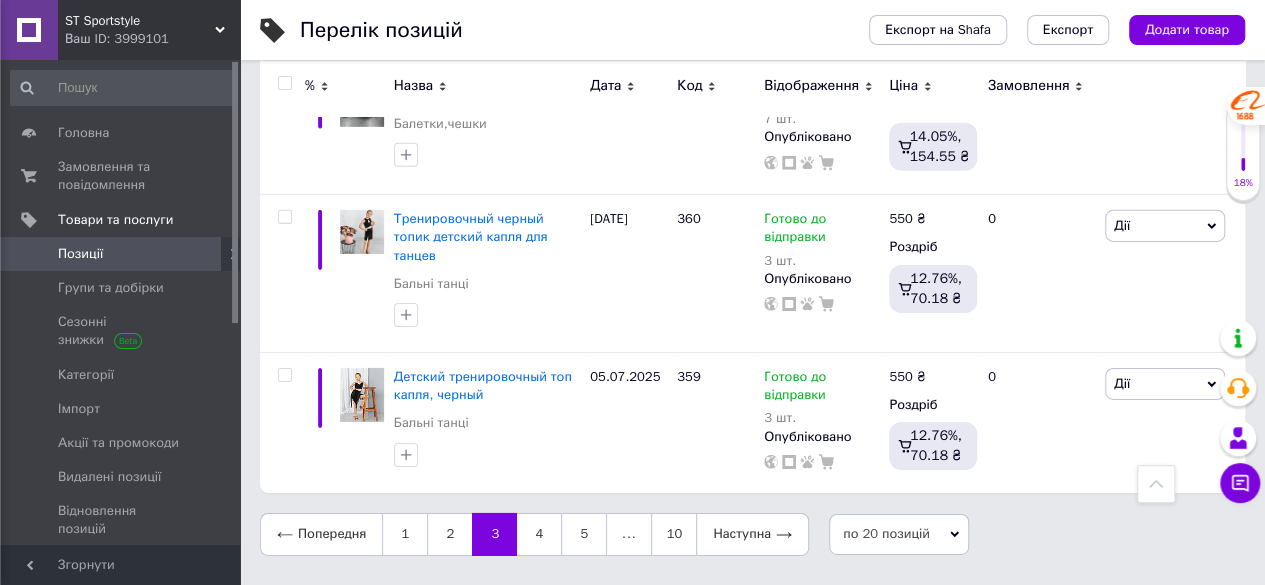 scroll, scrollTop: 3042, scrollLeft: 0, axis: vertical 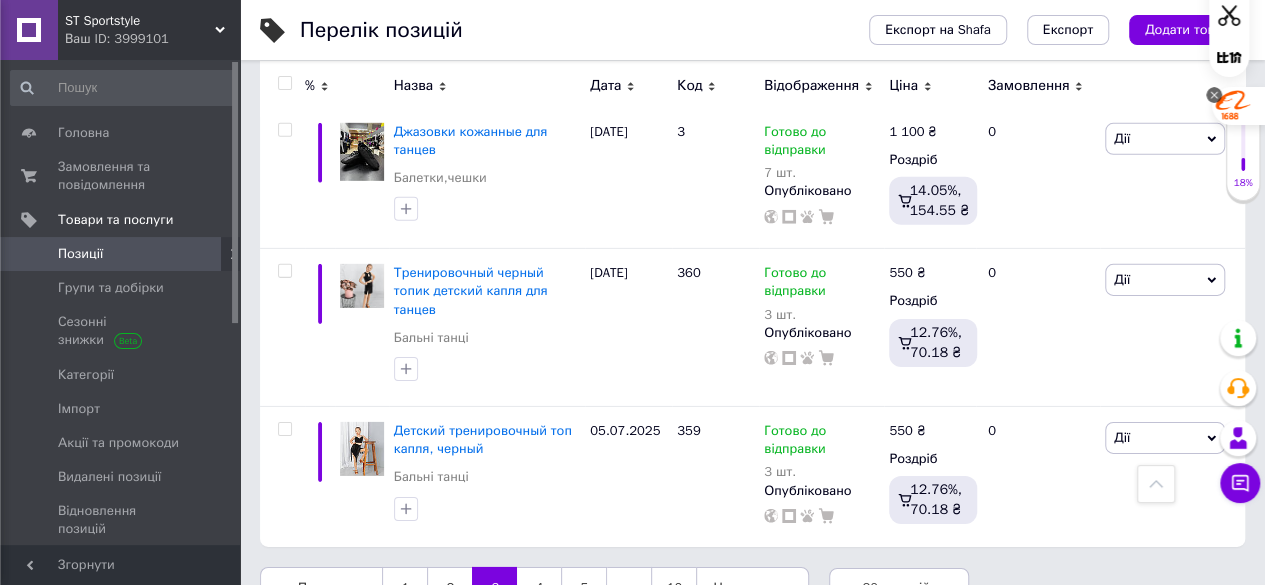 click at bounding box center [1214, 95] 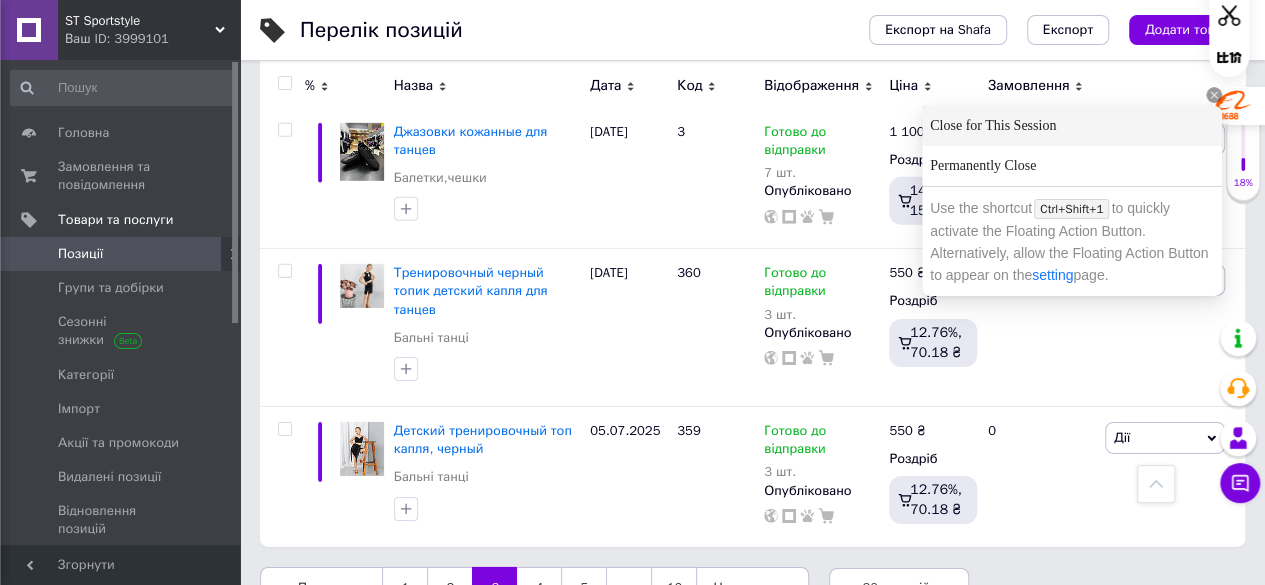 click on "Close for This Session" at bounding box center [1072, 126] 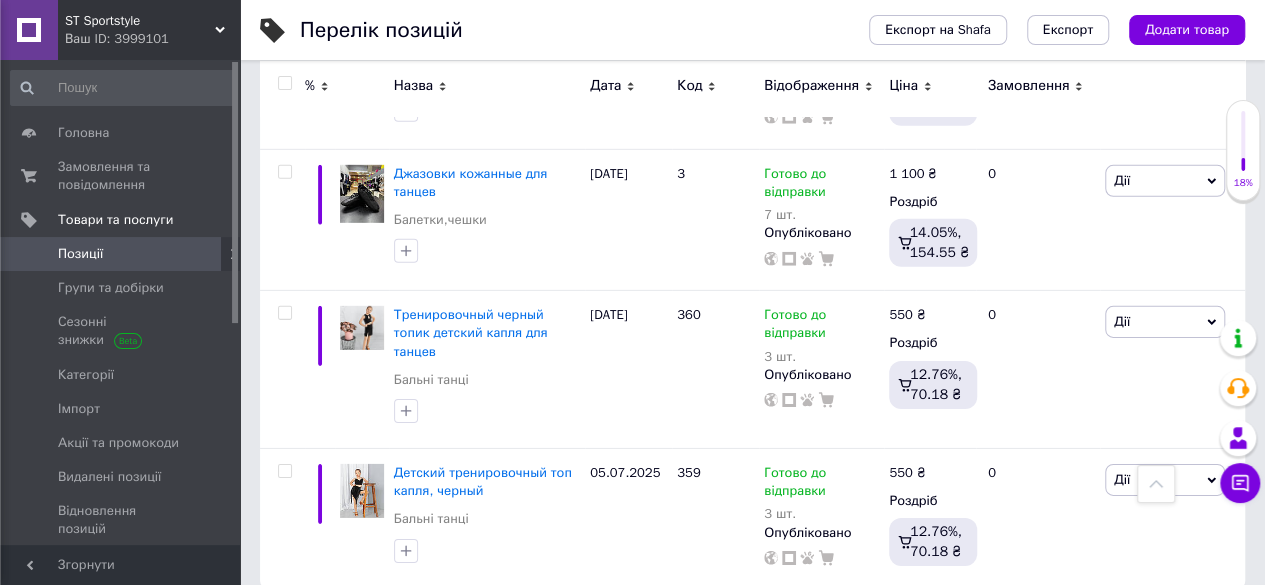 scroll, scrollTop: 3042, scrollLeft: 0, axis: vertical 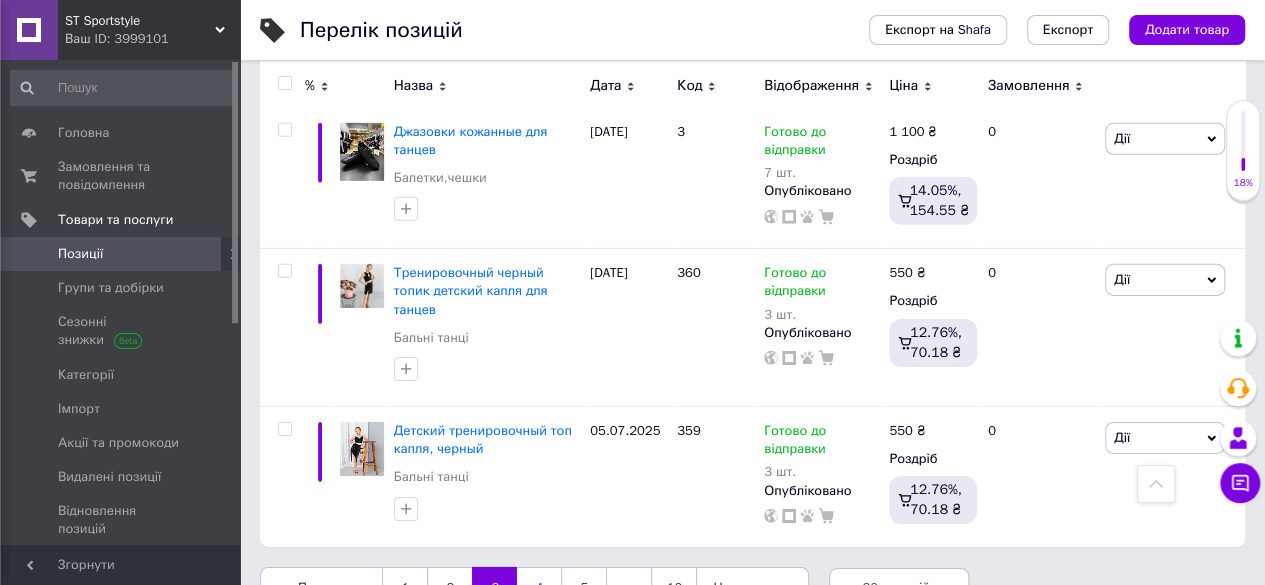 click on "4" at bounding box center (539, 588) 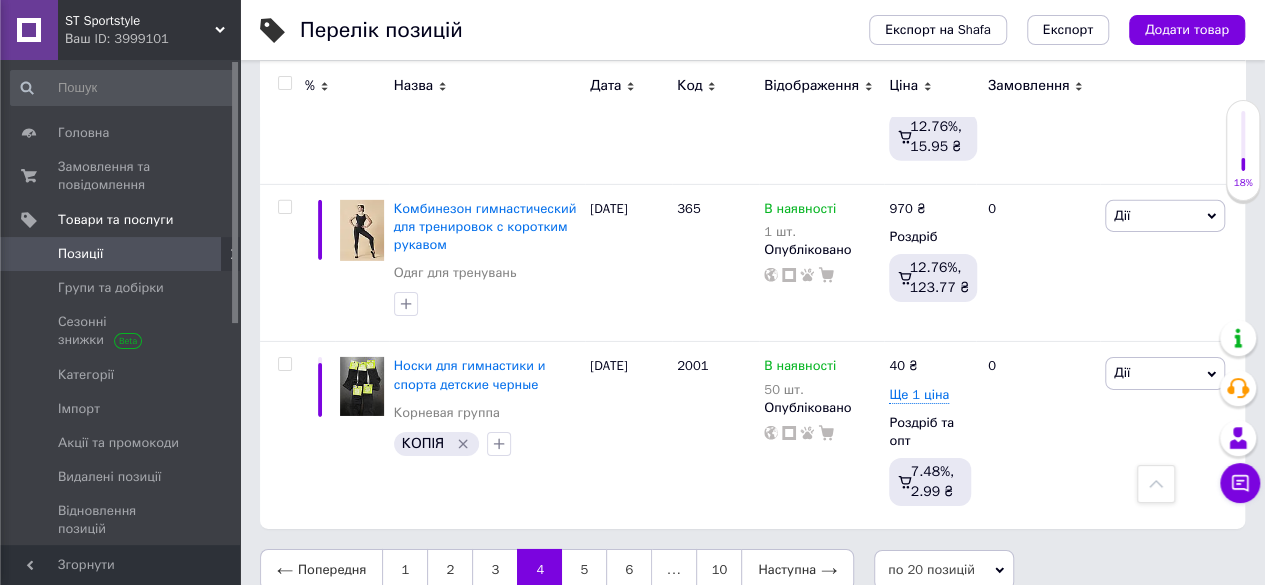 scroll, scrollTop: 3110, scrollLeft: 0, axis: vertical 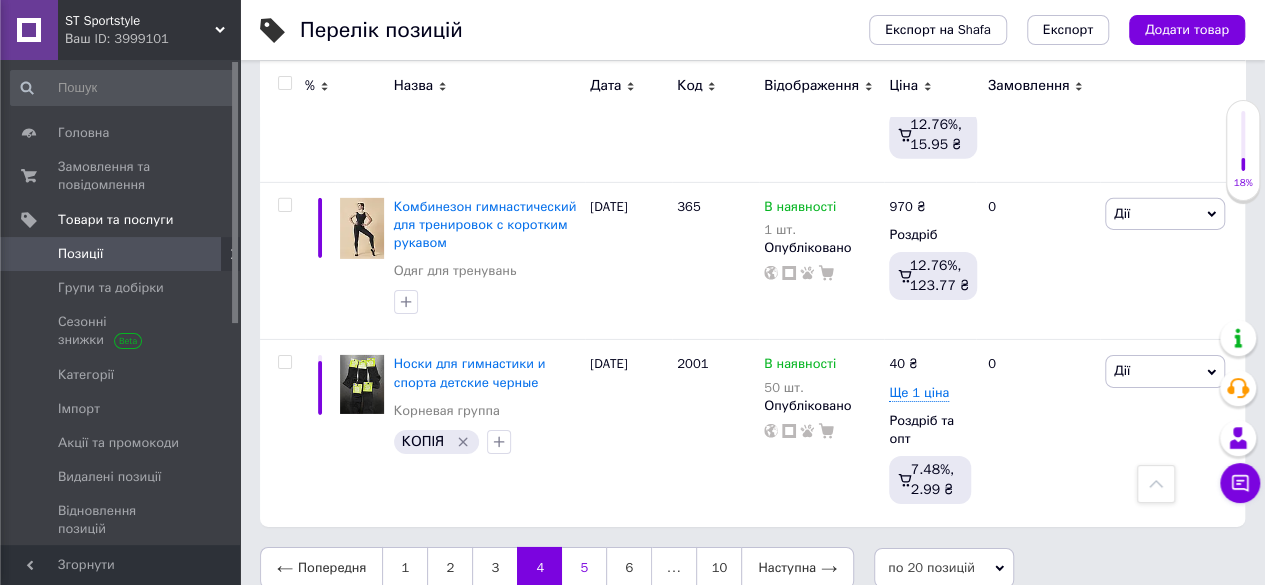 click on "5" at bounding box center (584, 568) 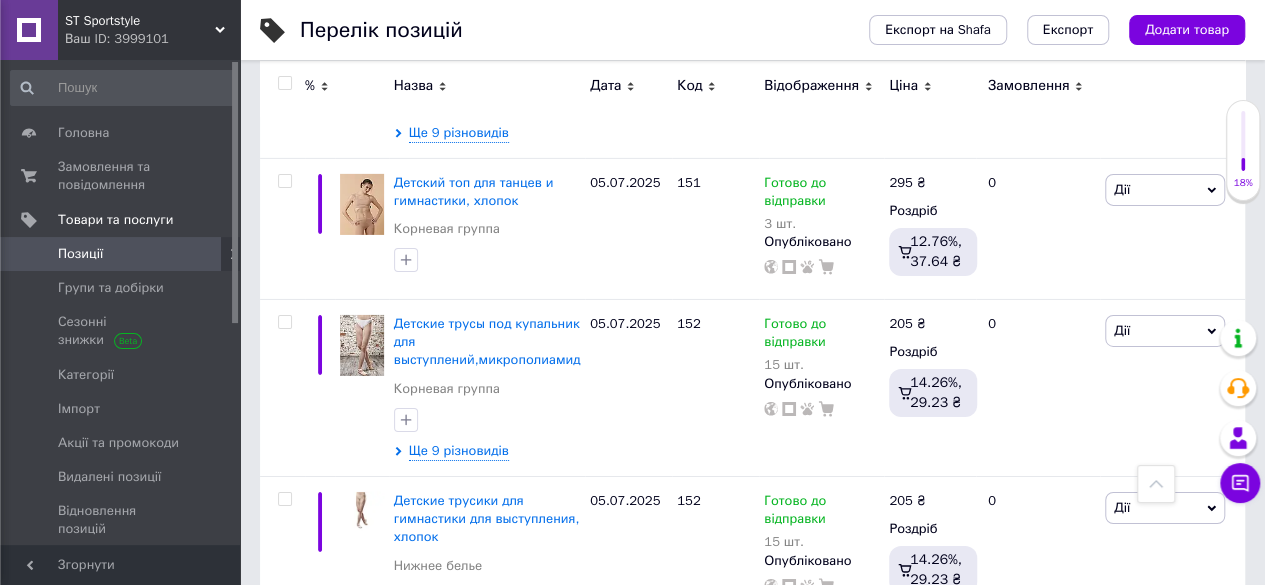scroll, scrollTop: 3299, scrollLeft: 0, axis: vertical 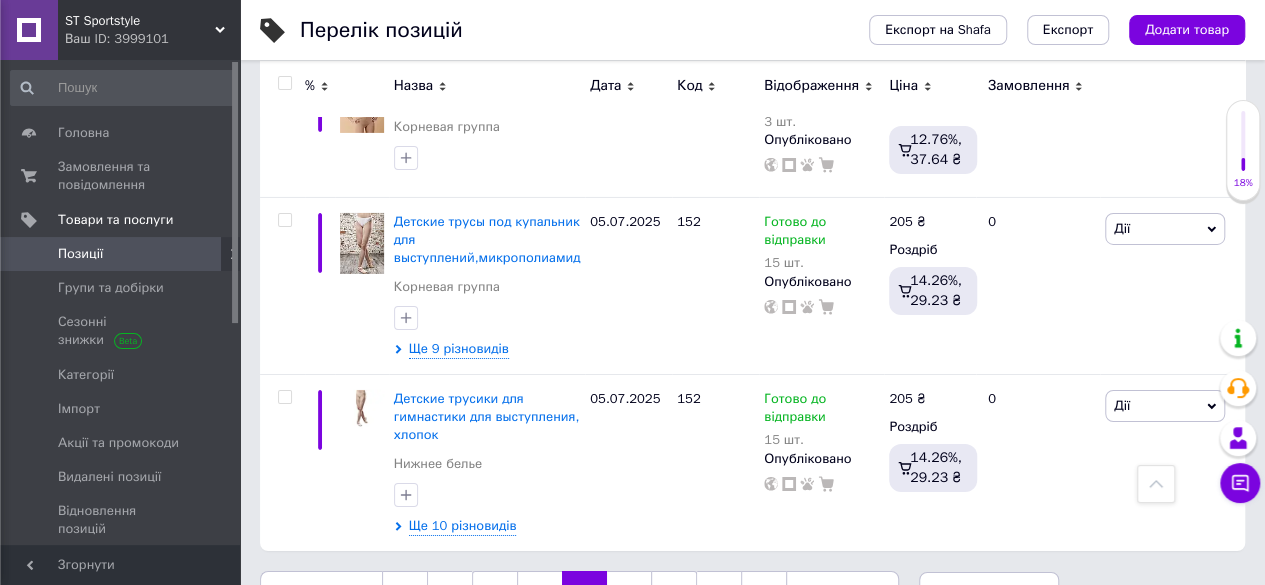 click on "6" at bounding box center [629, 592] 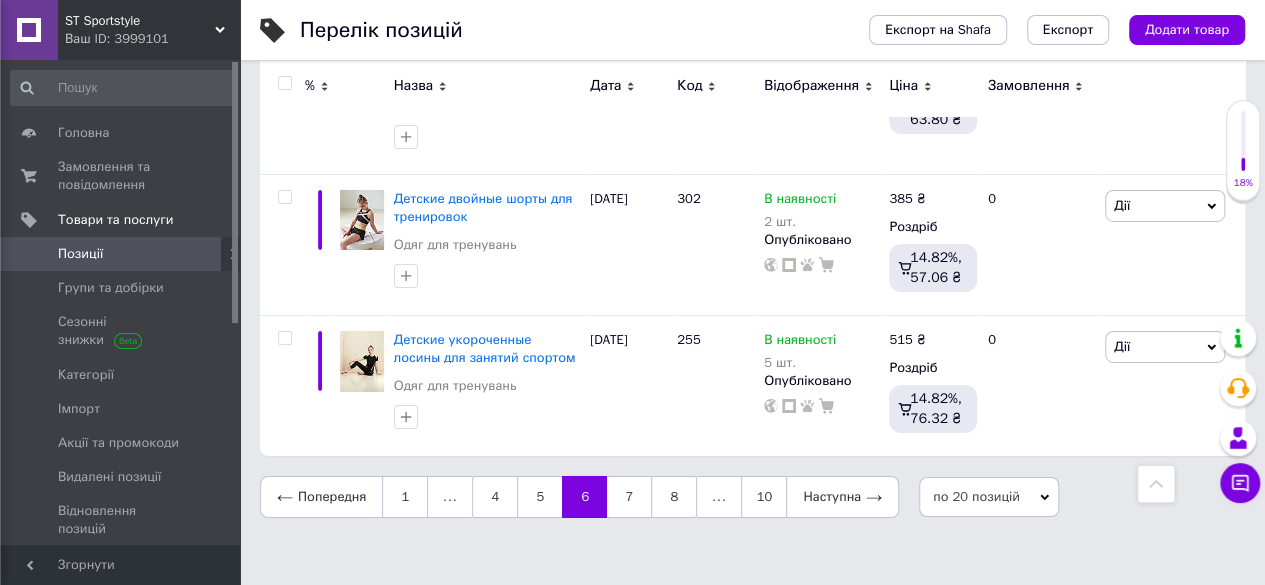scroll, scrollTop: 3192, scrollLeft: 0, axis: vertical 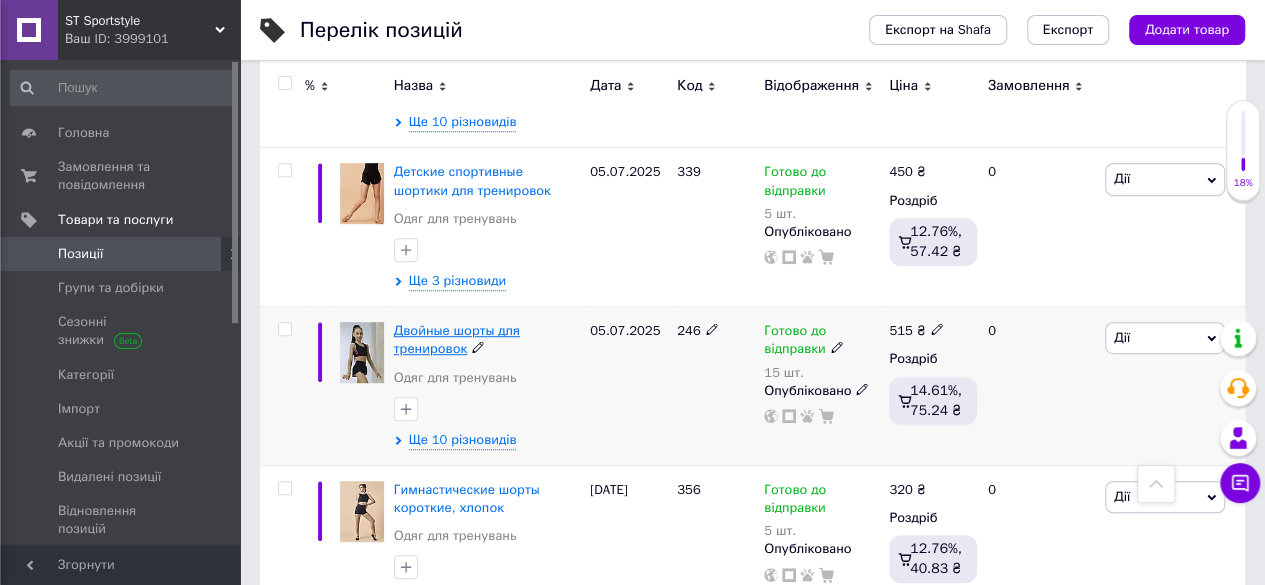 click on "Двойные шорты для тренировок" at bounding box center [457, 339] 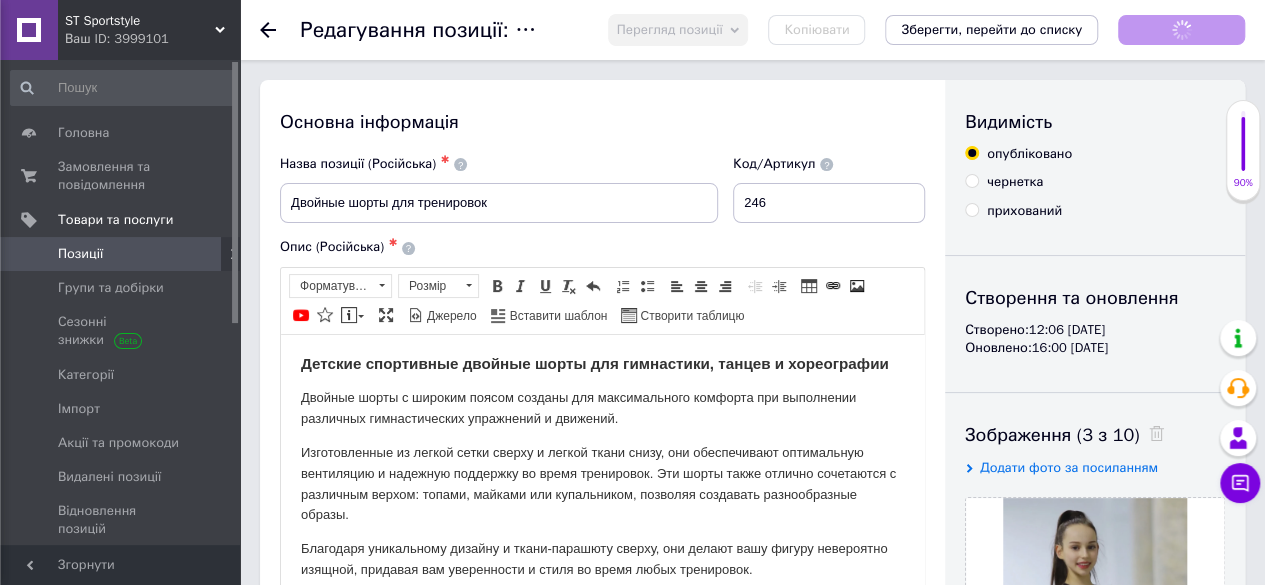 scroll, scrollTop: 0, scrollLeft: 0, axis: both 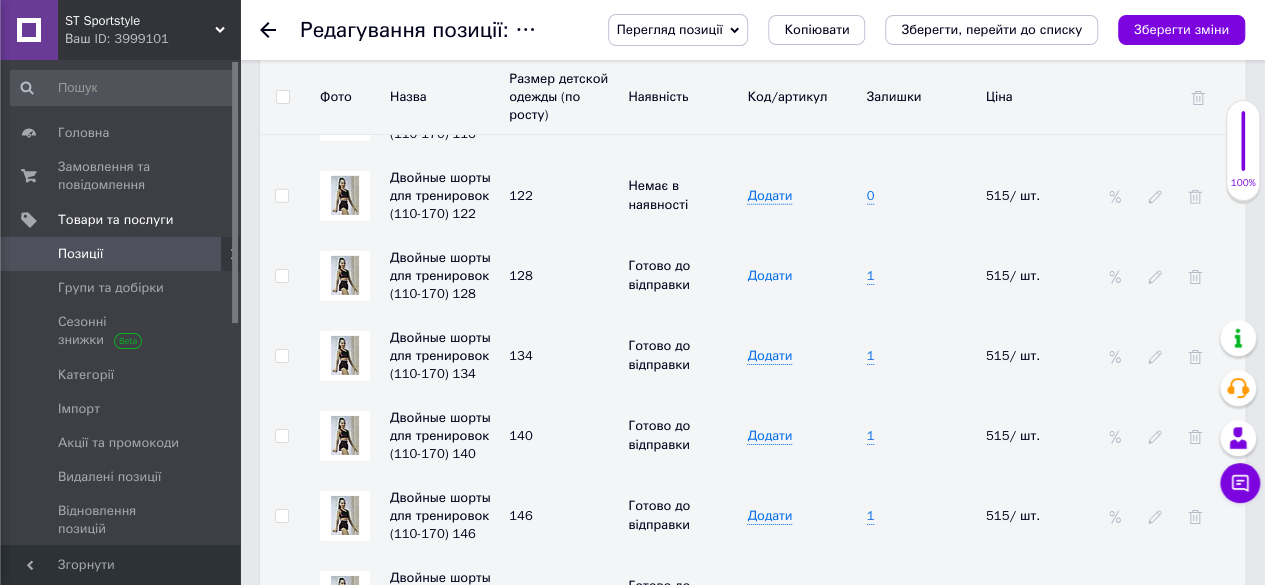 click on "Додати" at bounding box center (769, 276) 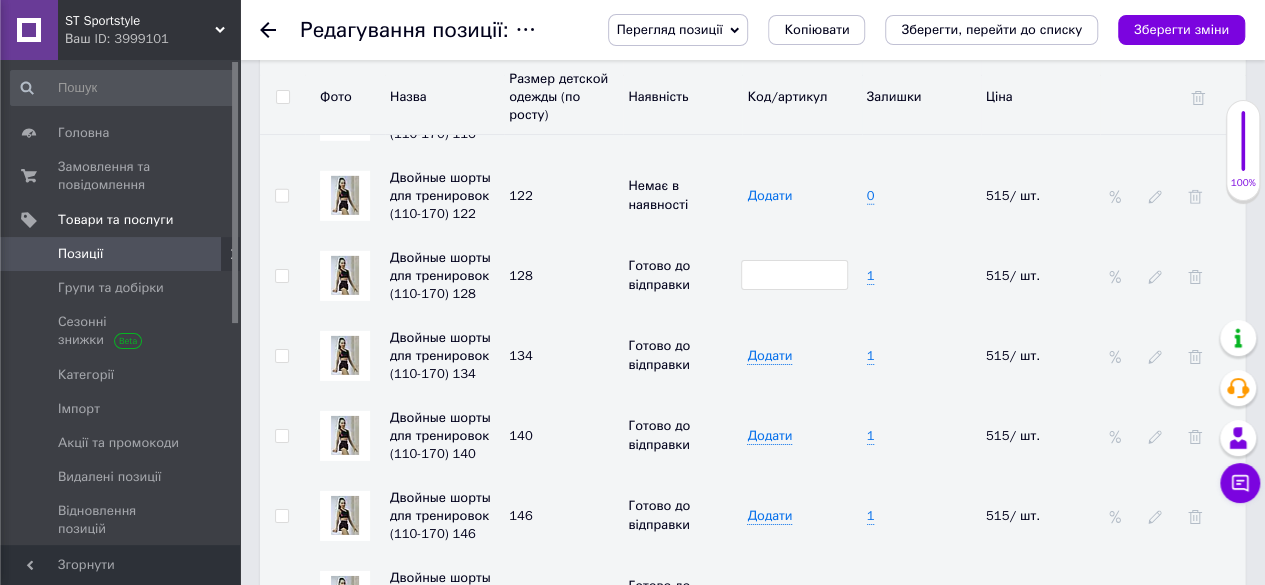click on "Додати" at bounding box center (769, 196) 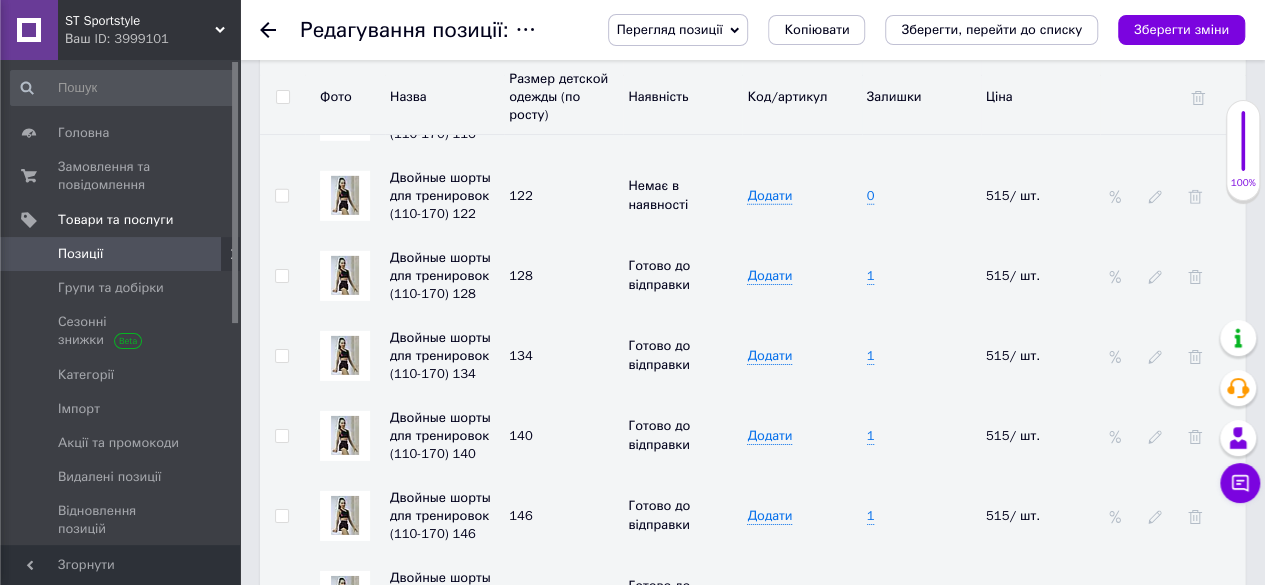 click on "0" at bounding box center (921, 196) 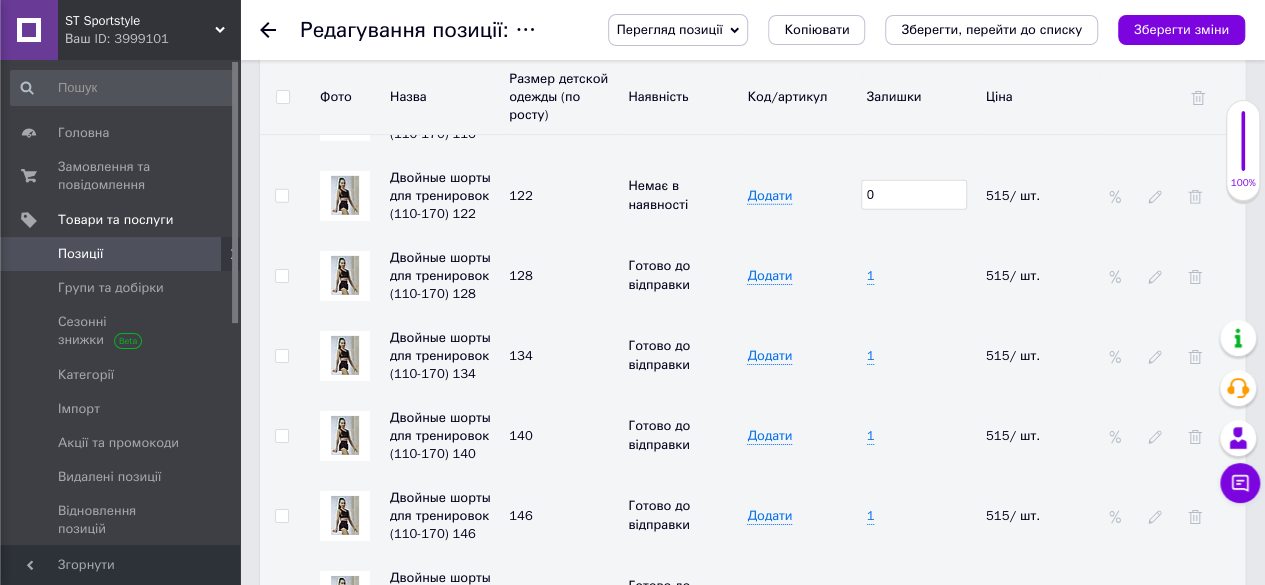 click on "0" at bounding box center [914, 195] 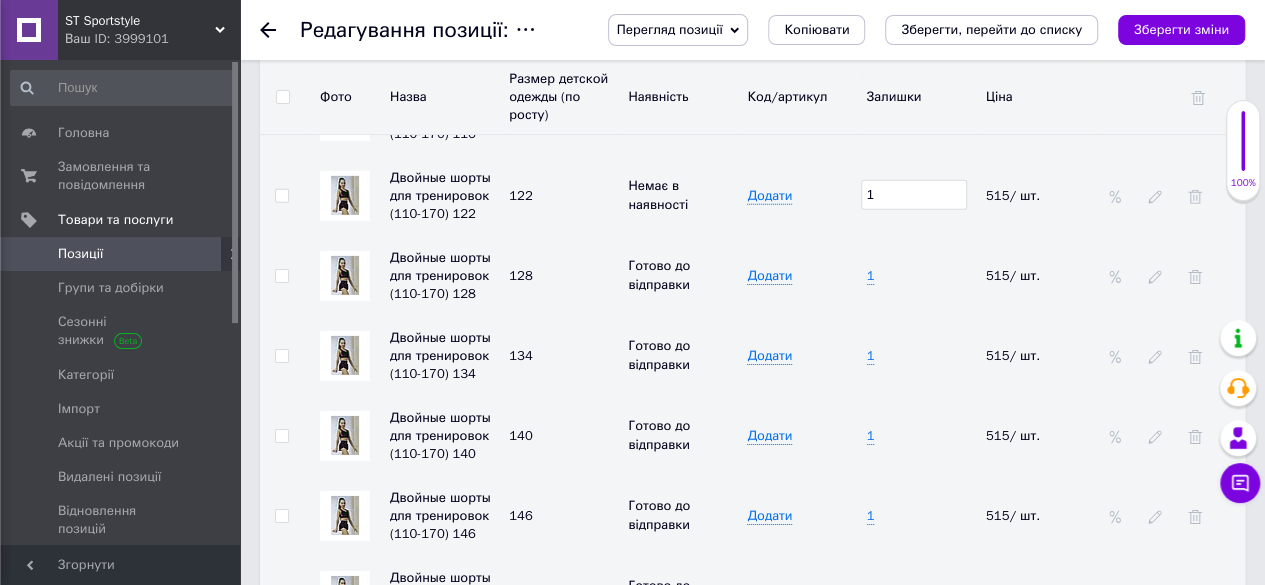 type on "1" 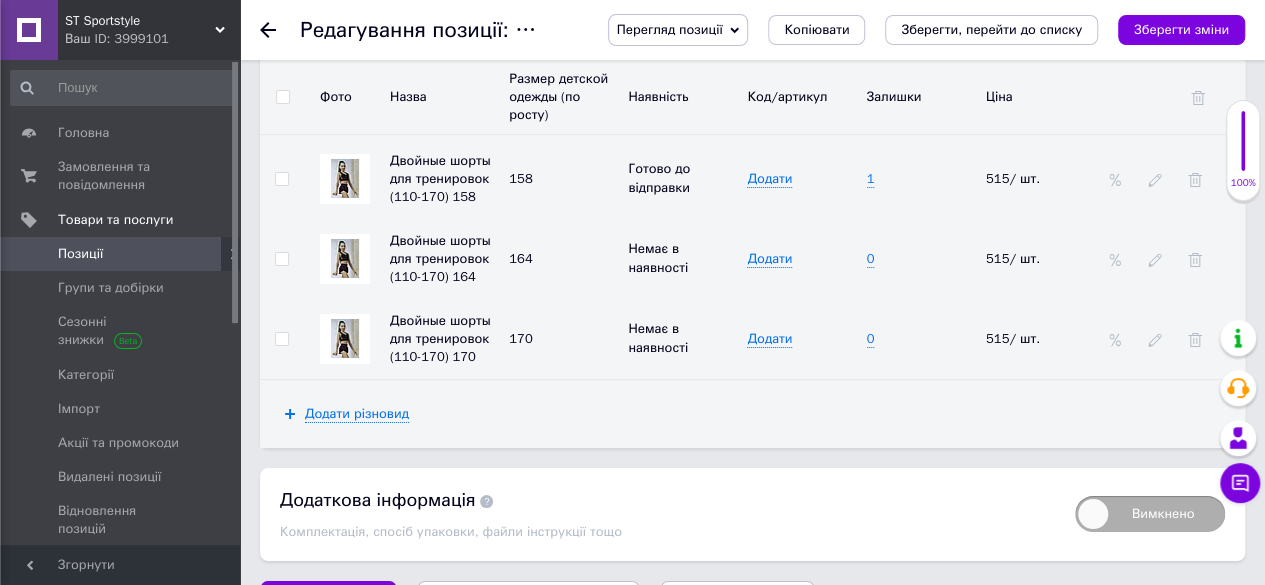 scroll, scrollTop: 3566, scrollLeft: 0, axis: vertical 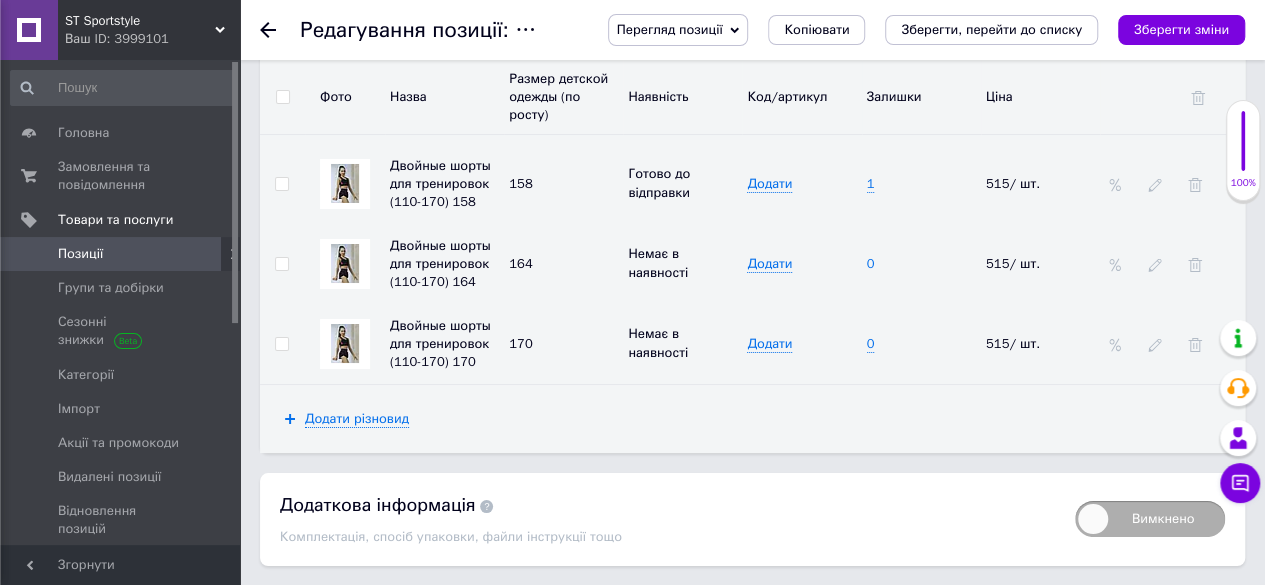 click on "0" at bounding box center [871, 264] 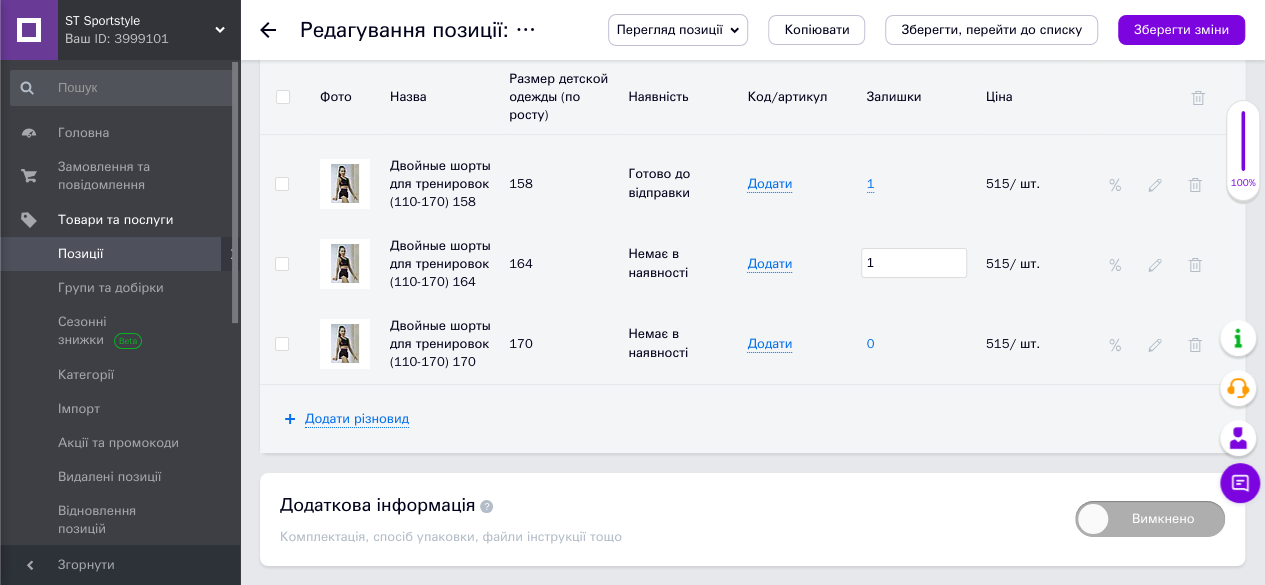 type on "1" 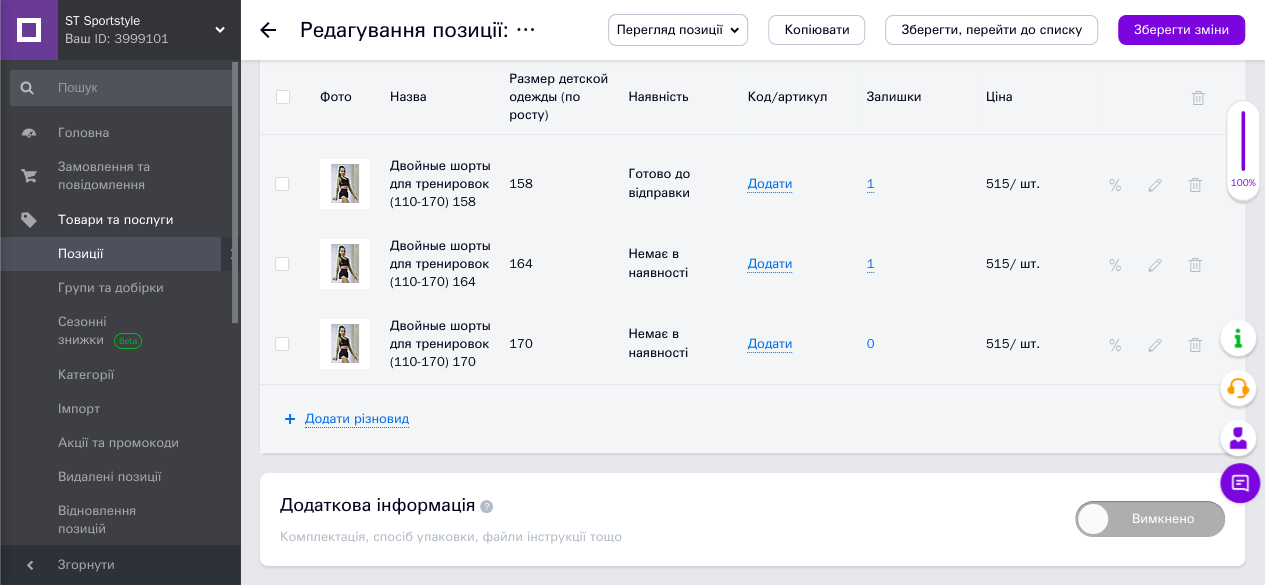 click on "0" at bounding box center (871, 344) 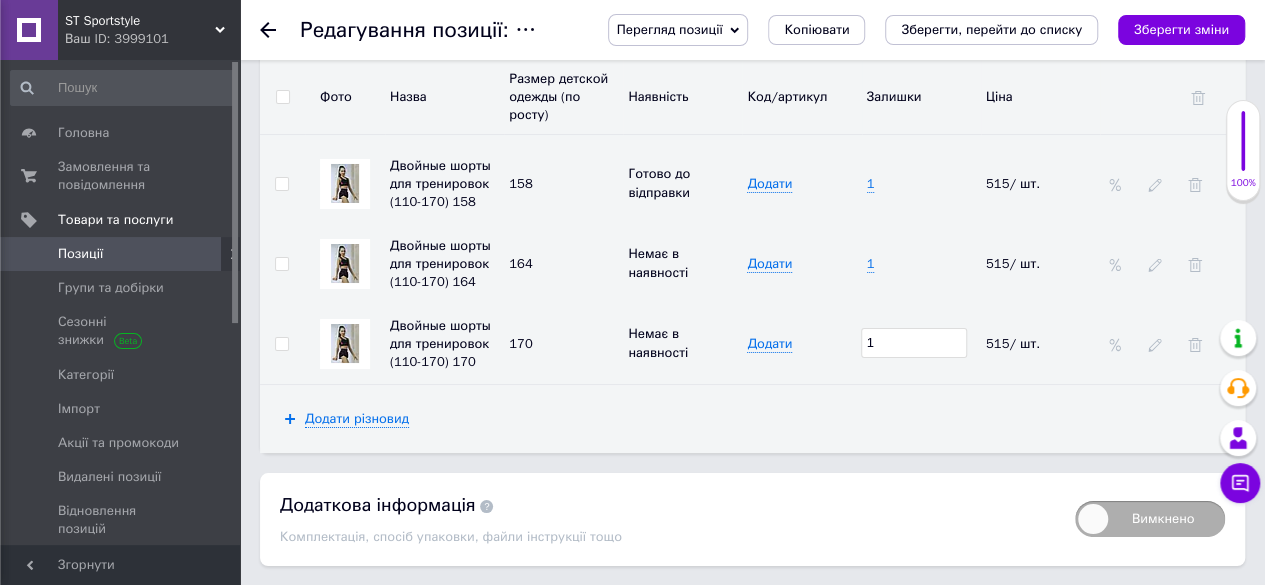 type on "1" 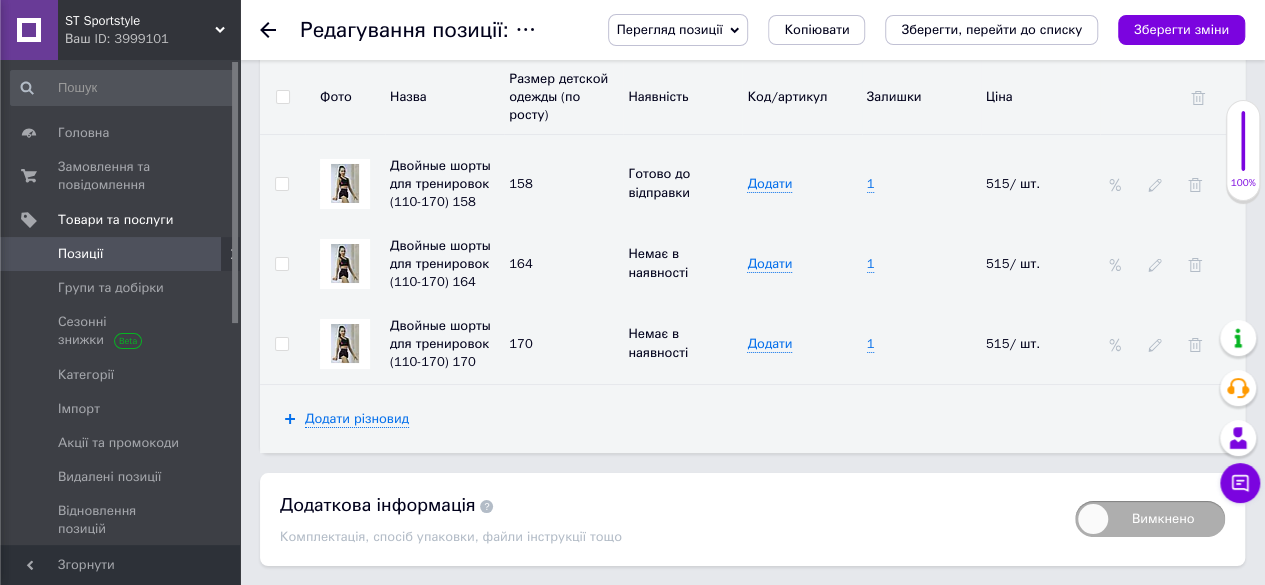scroll, scrollTop: 3611, scrollLeft: 0, axis: vertical 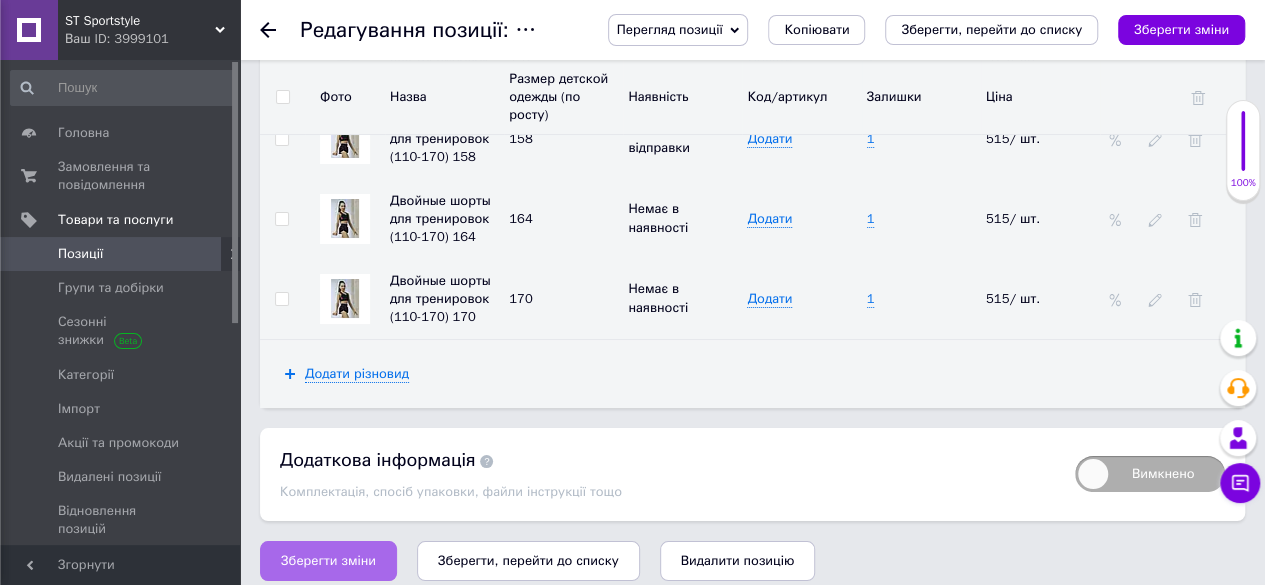 click on "Зберегти зміни" at bounding box center (328, 561) 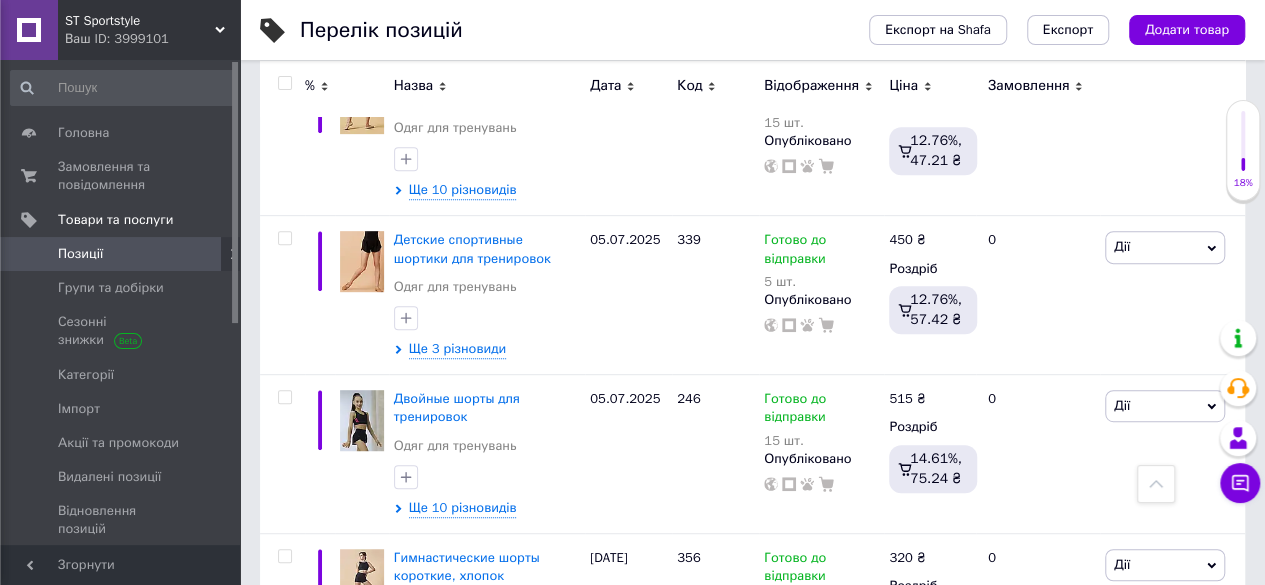 scroll, scrollTop: 438, scrollLeft: 0, axis: vertical 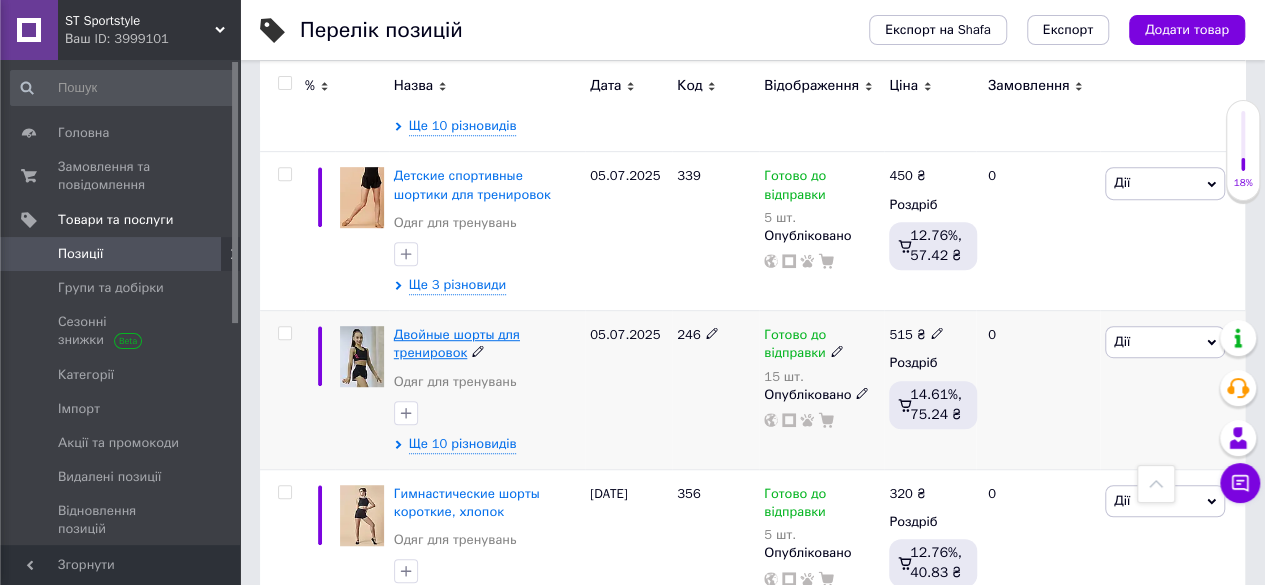 click on "Двойные шорты для тренировок" at bounding box center (457, 343) 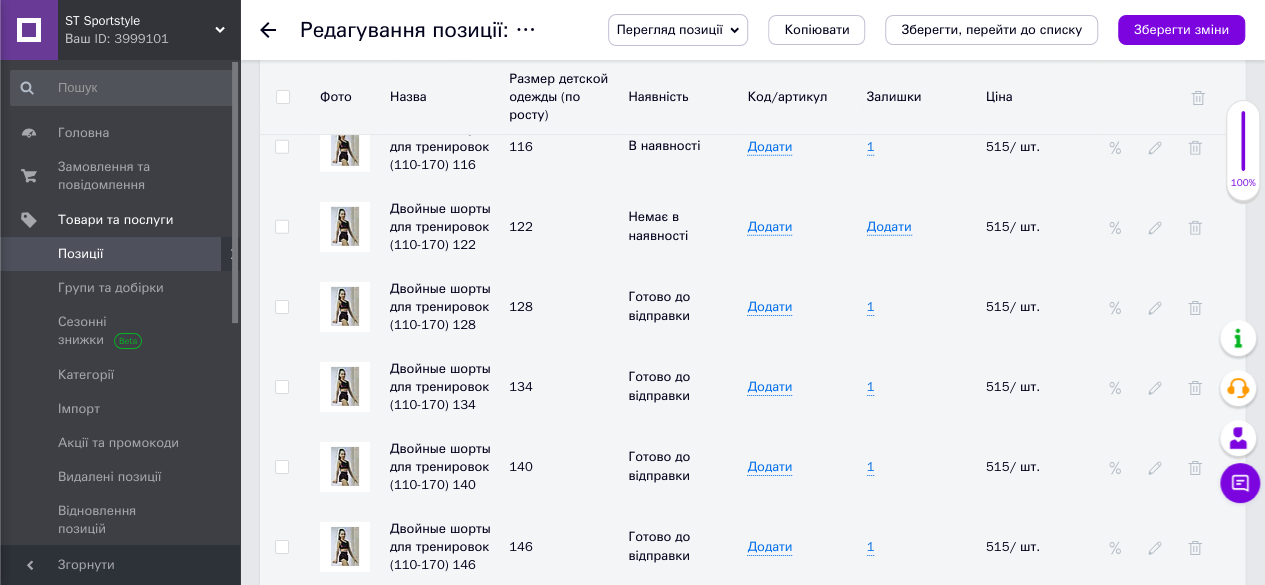 scroll, scrollTop: 2916, scrollLeft: 0, axis: vertical 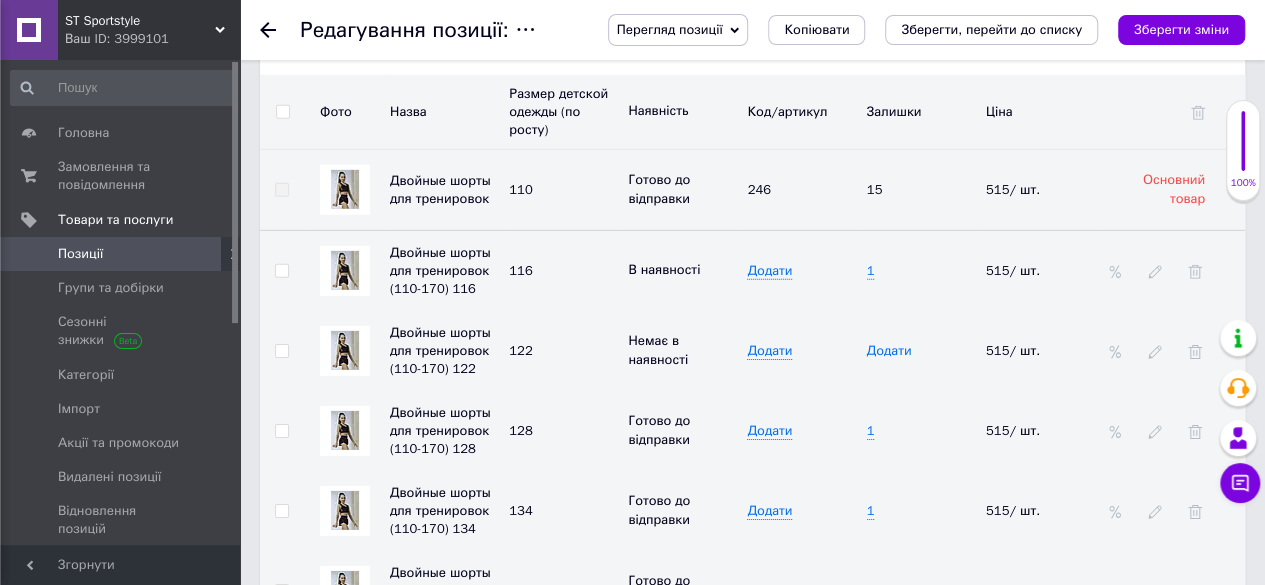click on "Додати" at bounding box center (889, 351) 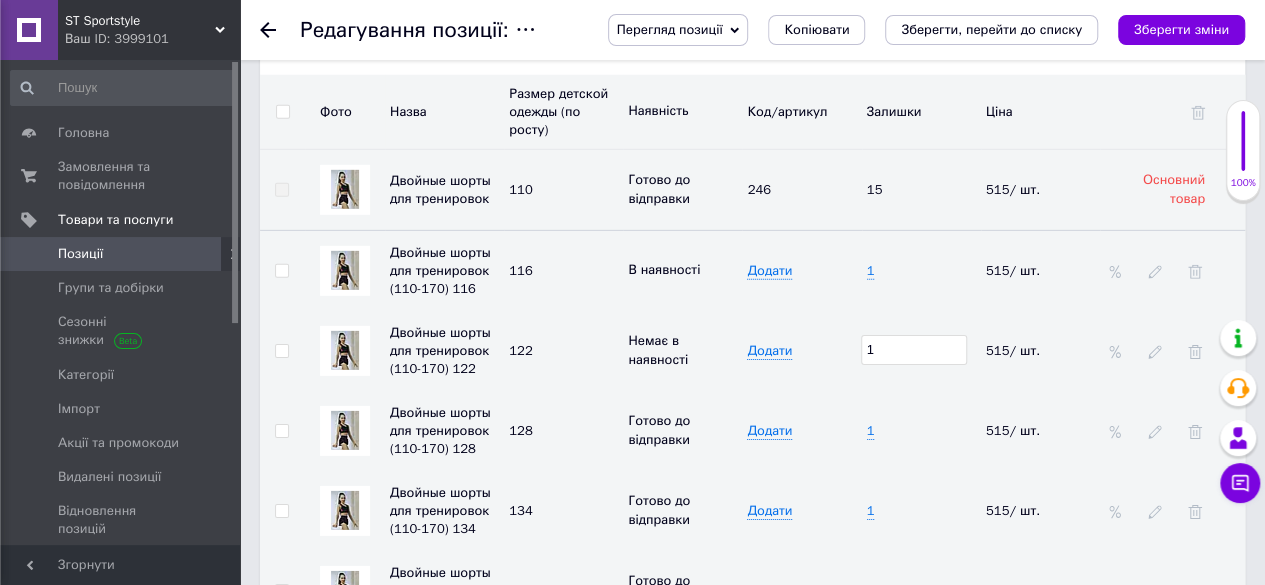 type on "1" 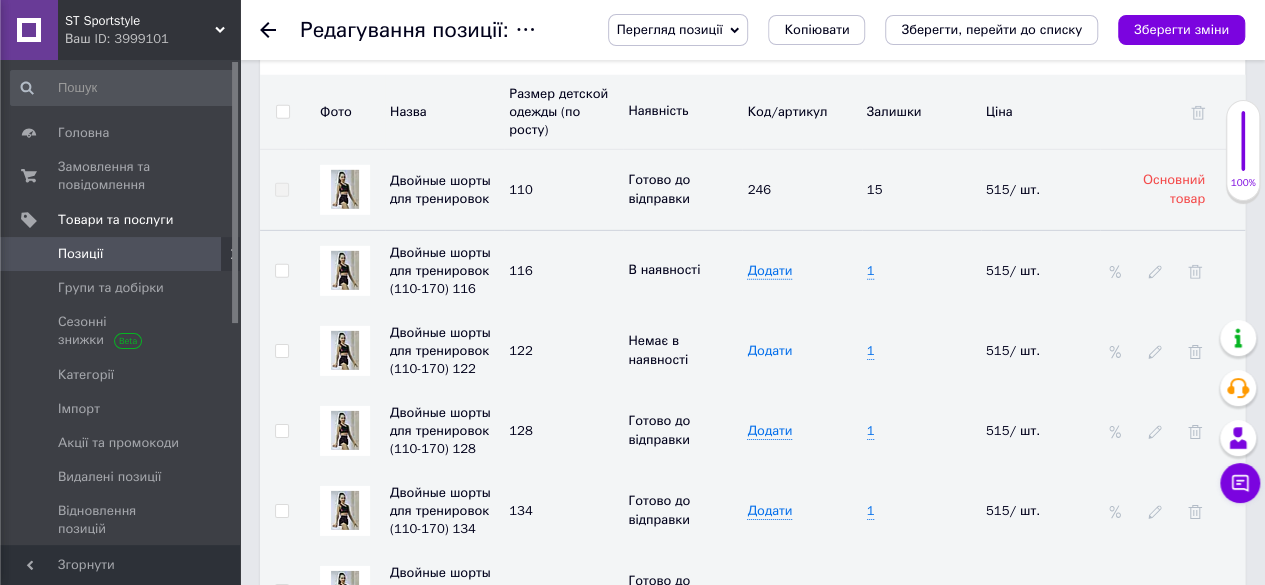 click on "Додати" at bounding box center (769, 351) 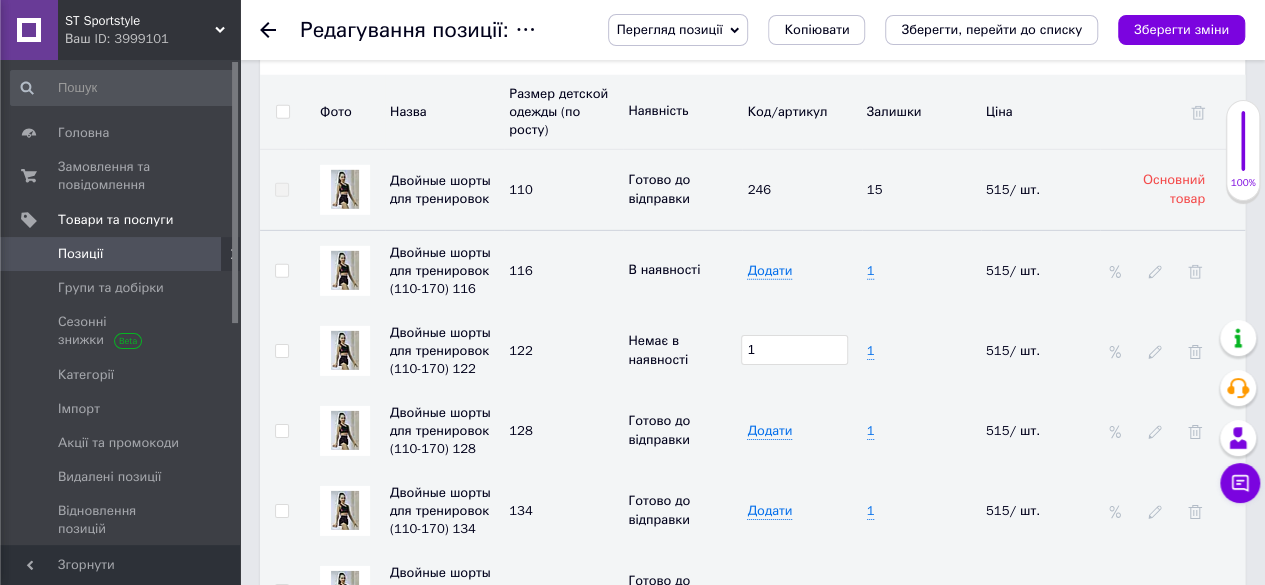type on "1" 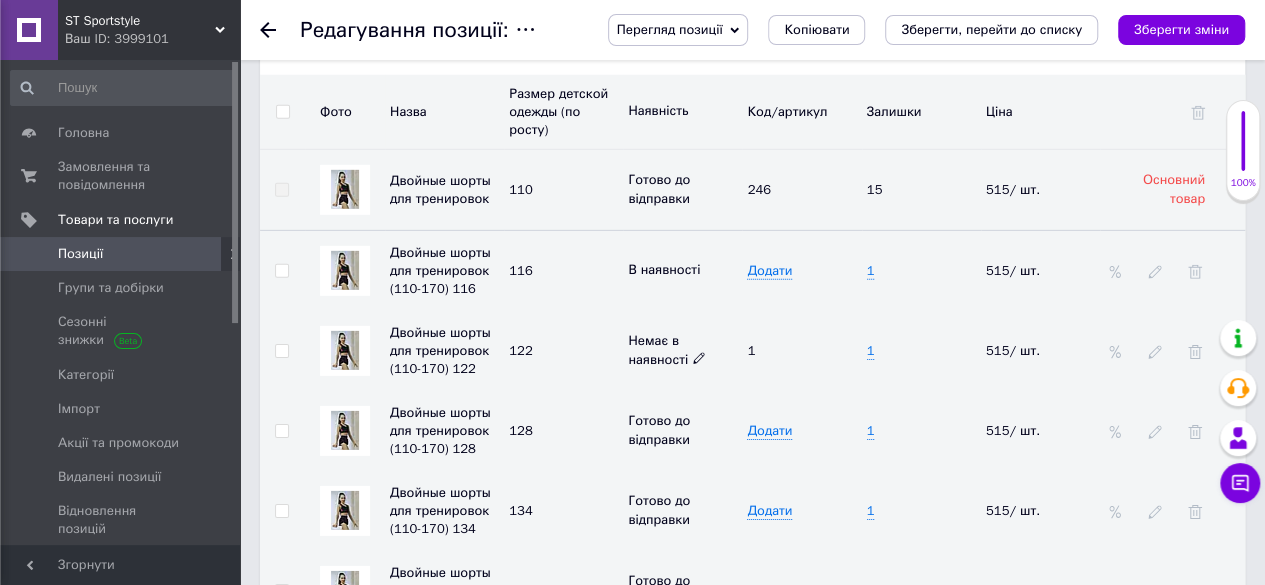 click on "Немає в наявності" at bounding box center [667, 349] 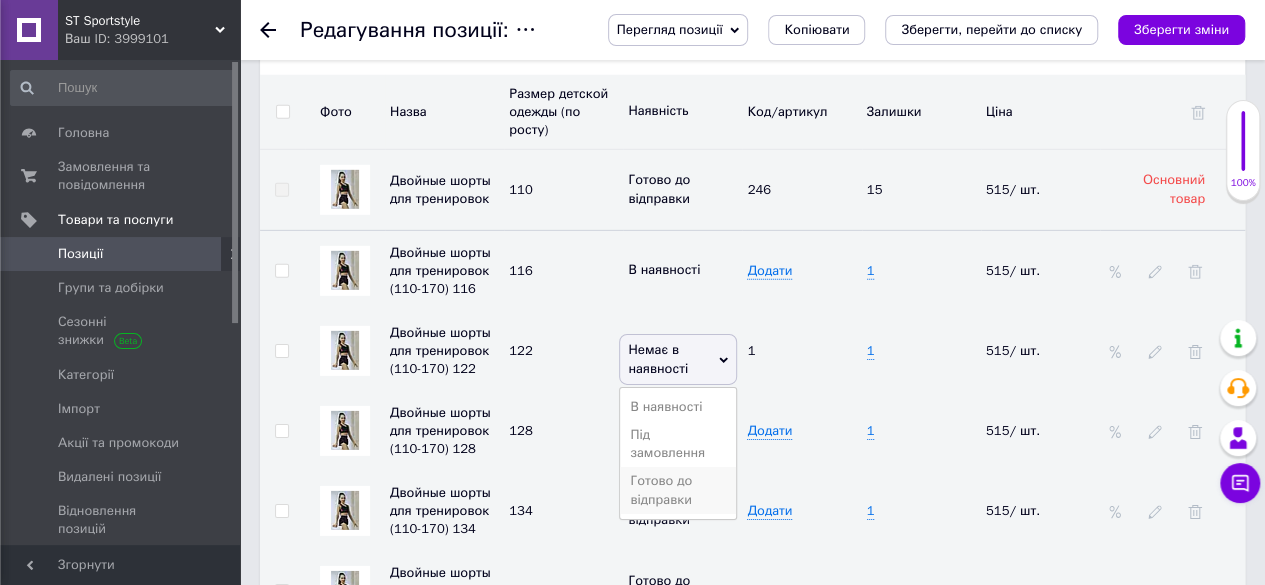 click on "Готово до відправки" at bounding box center (678, 490) 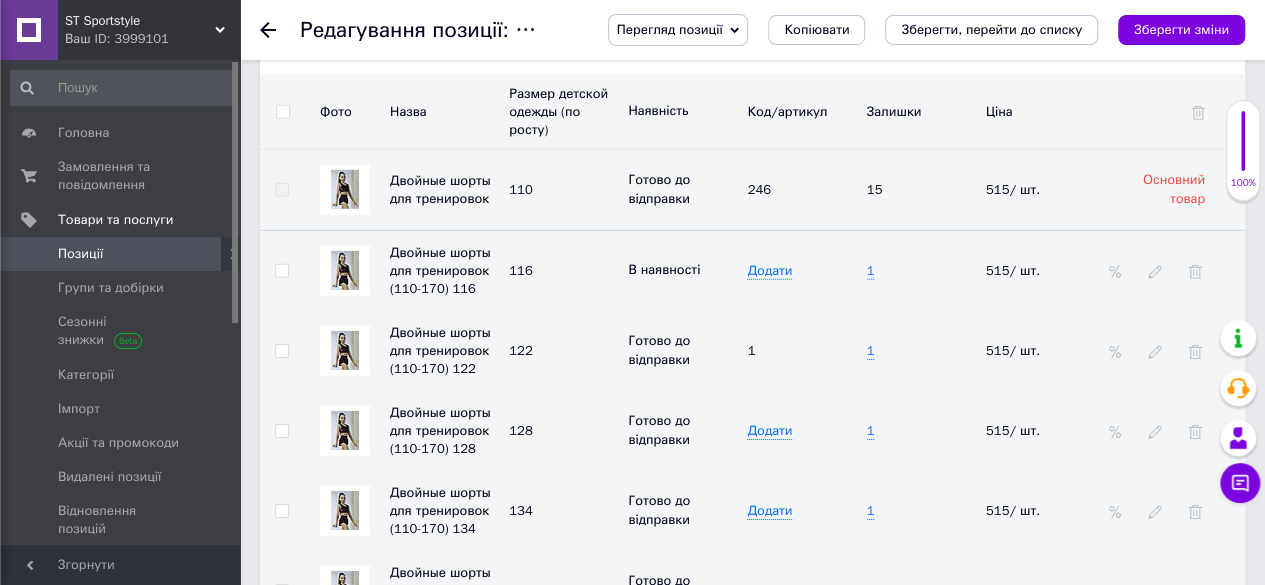 click on "1" at bounding box center (921, 431) 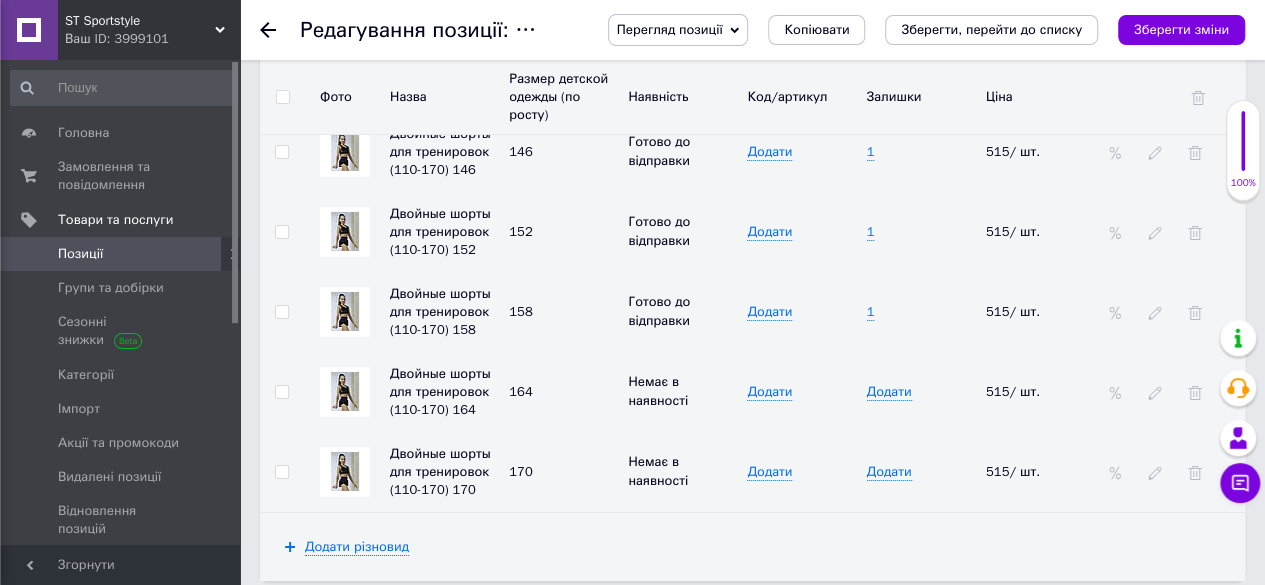 scroll, scrollTop: 3480, scrollLeft: 0, axis: vertical 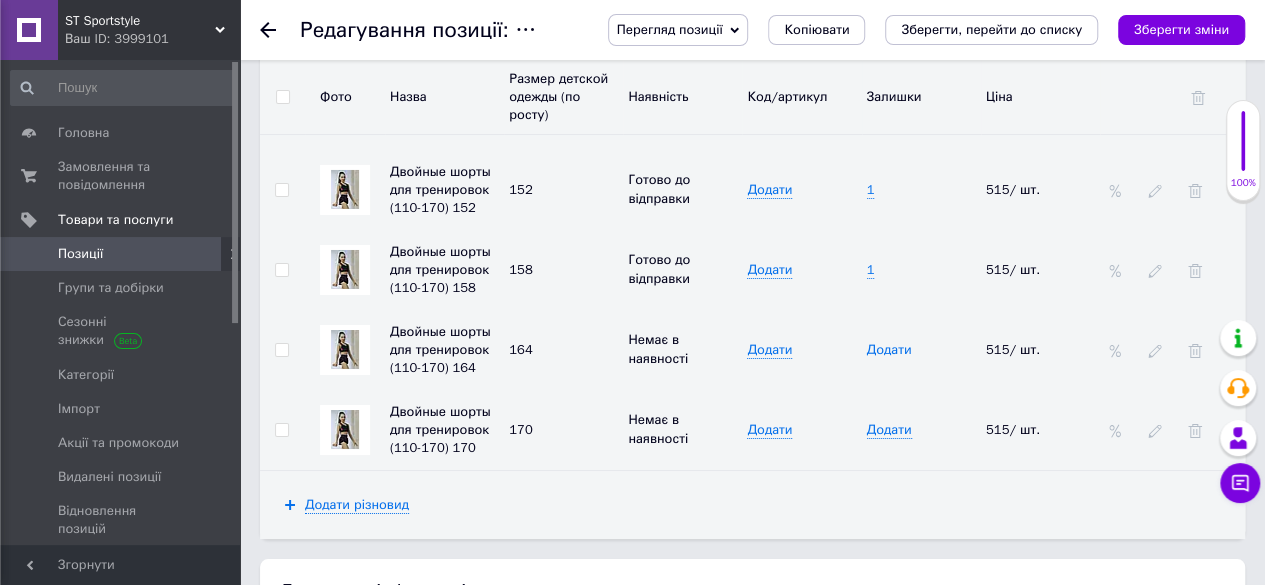 click on "Додати" at bounding box center [889, 350] 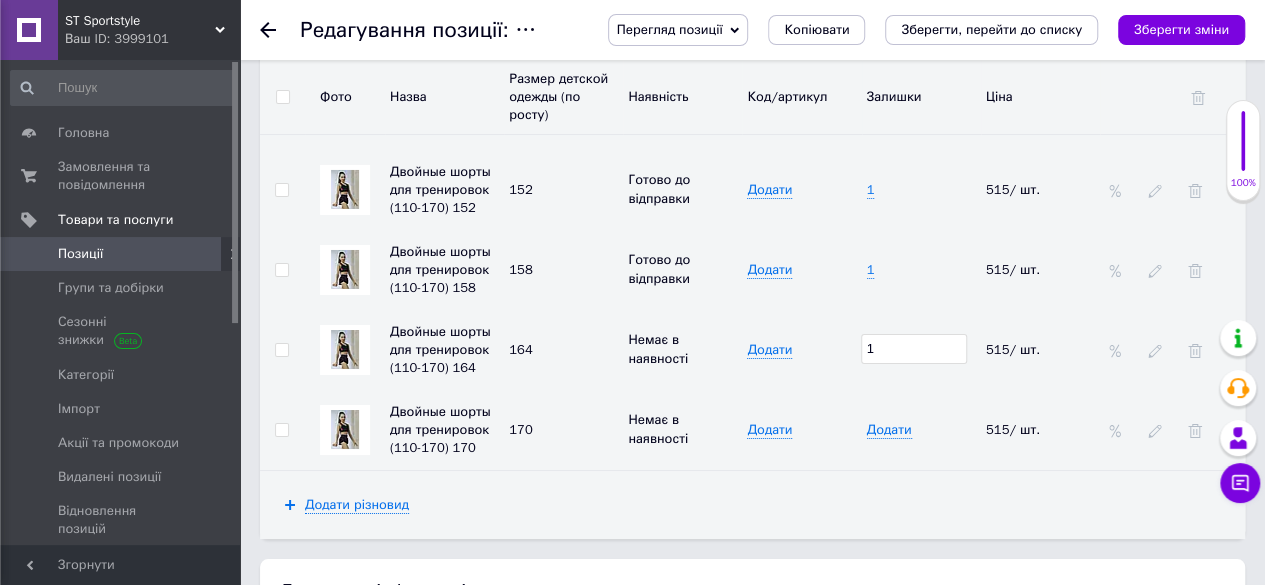 type on "1" 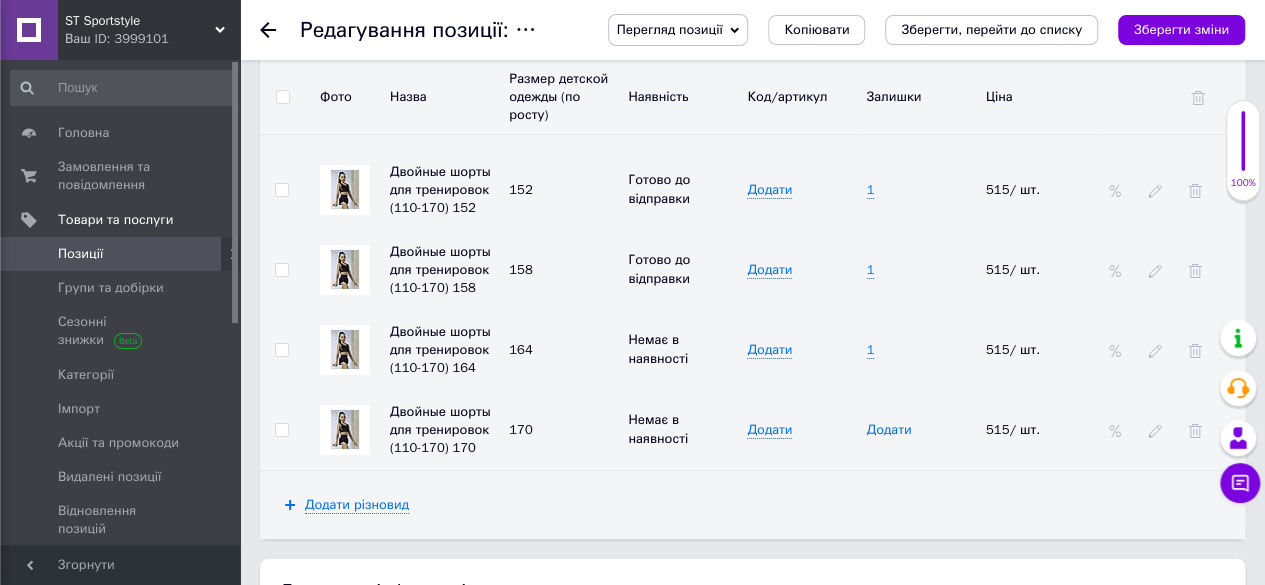 click on "Додати" at bounding box center [889, 430] 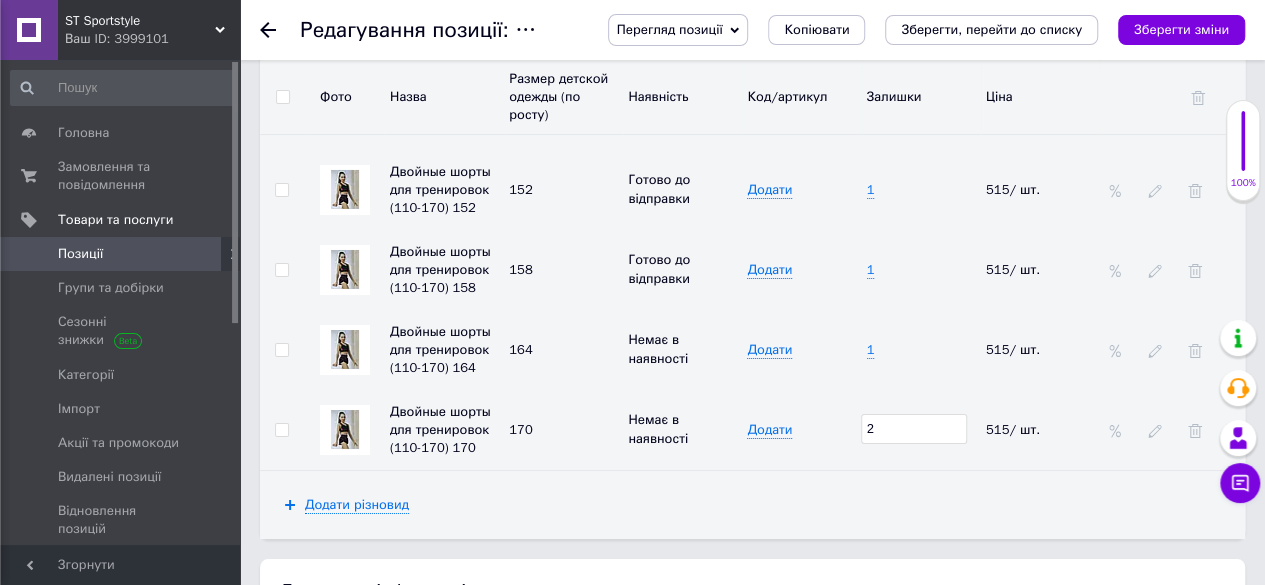 type on "2" 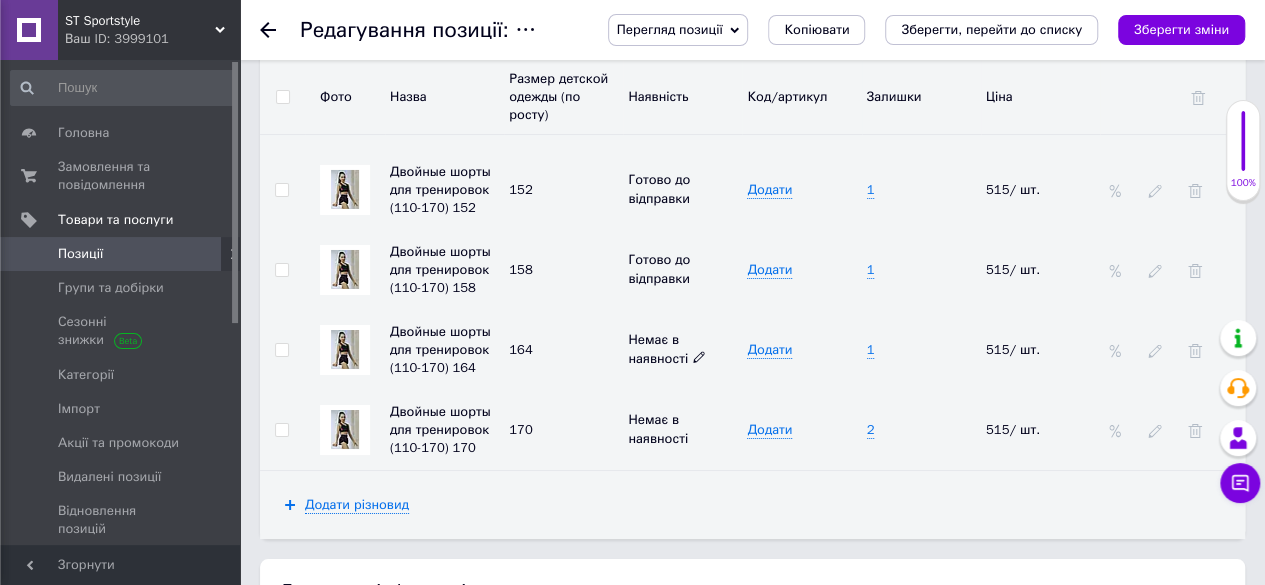 click on "Немає в наявності" at bounding box center [667, 348] 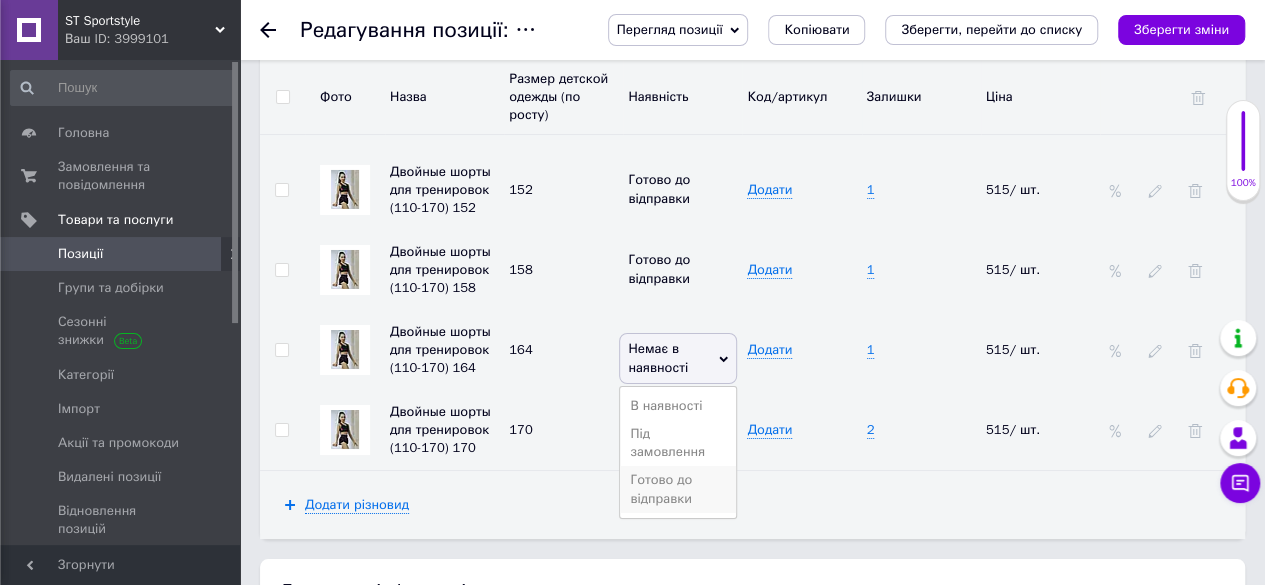 click on "Готово до відправки" at bounding box center (678, 489) 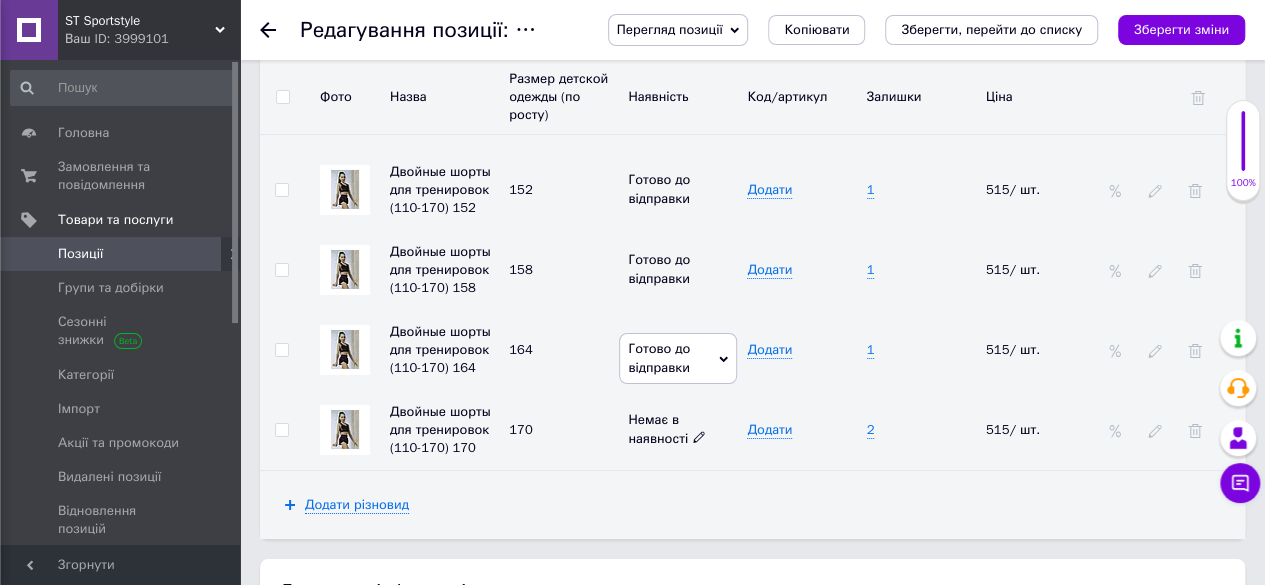 click on "Немає в наявності" at bounding box center [682, 429] 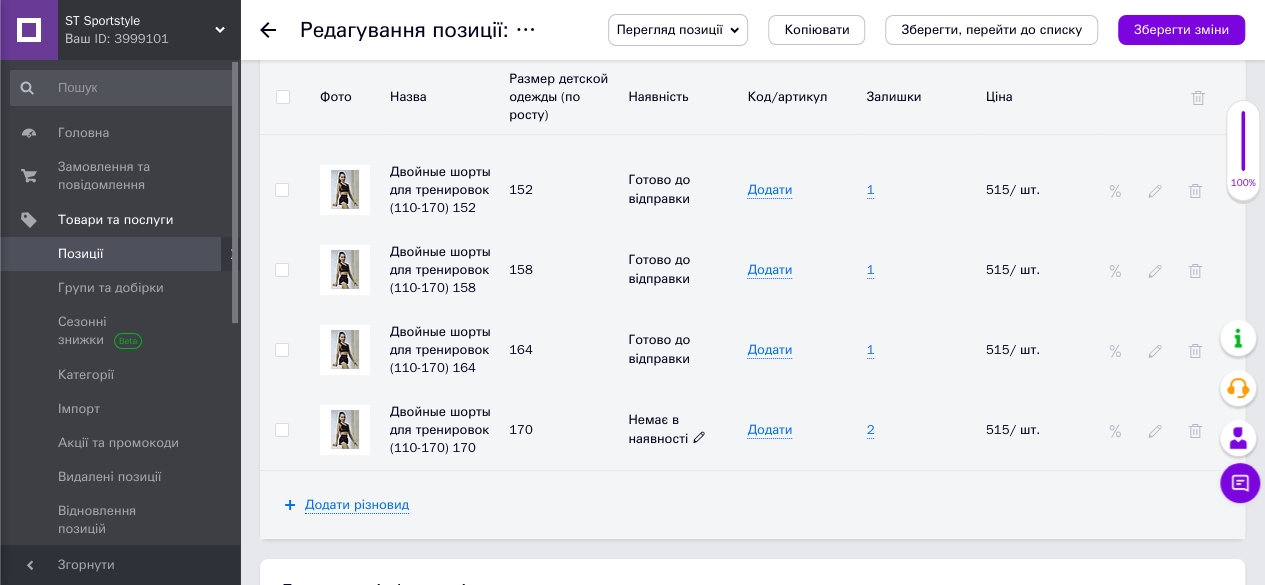 click 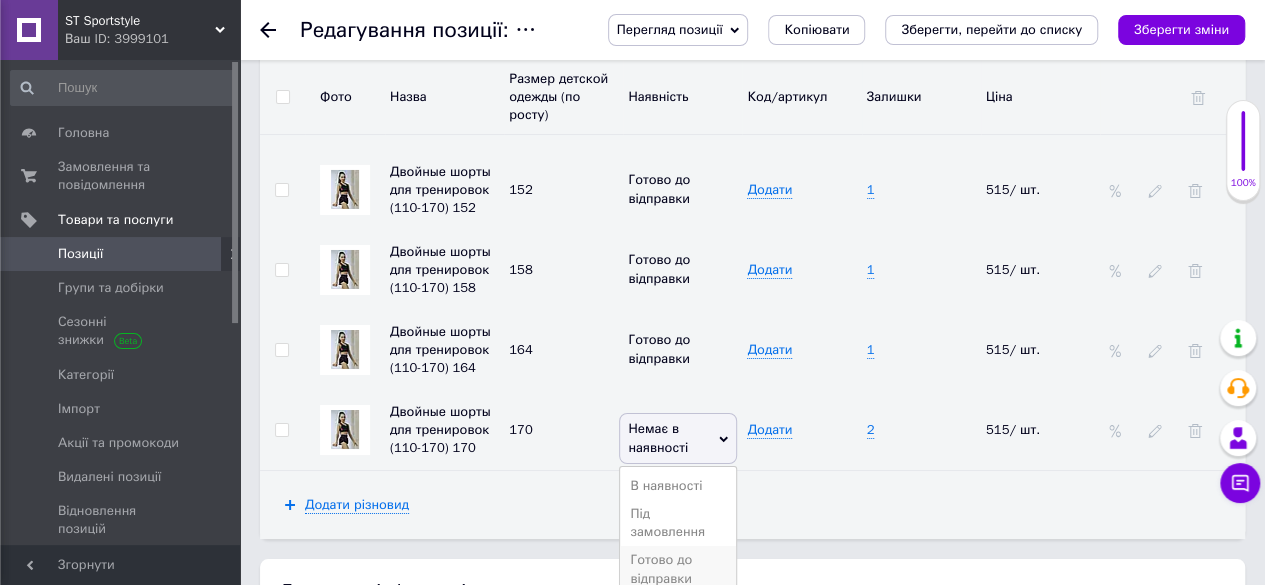 click on "Готово до відправки" at bounding box center (678, 569) 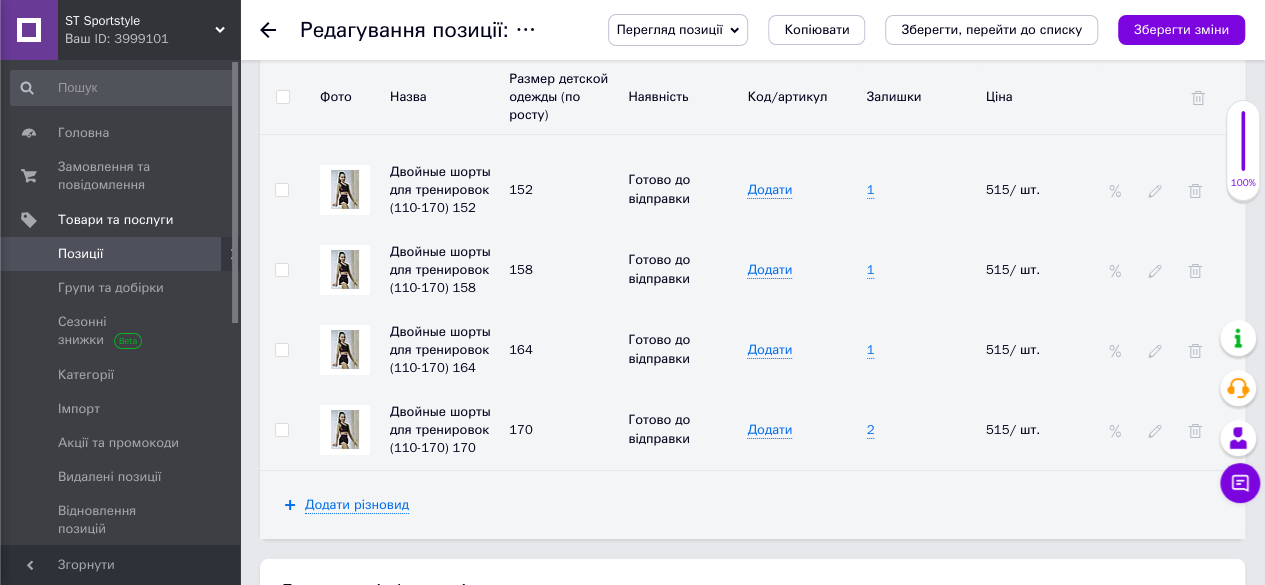 click on "Додати різновид" at bounding box center (752, 505) 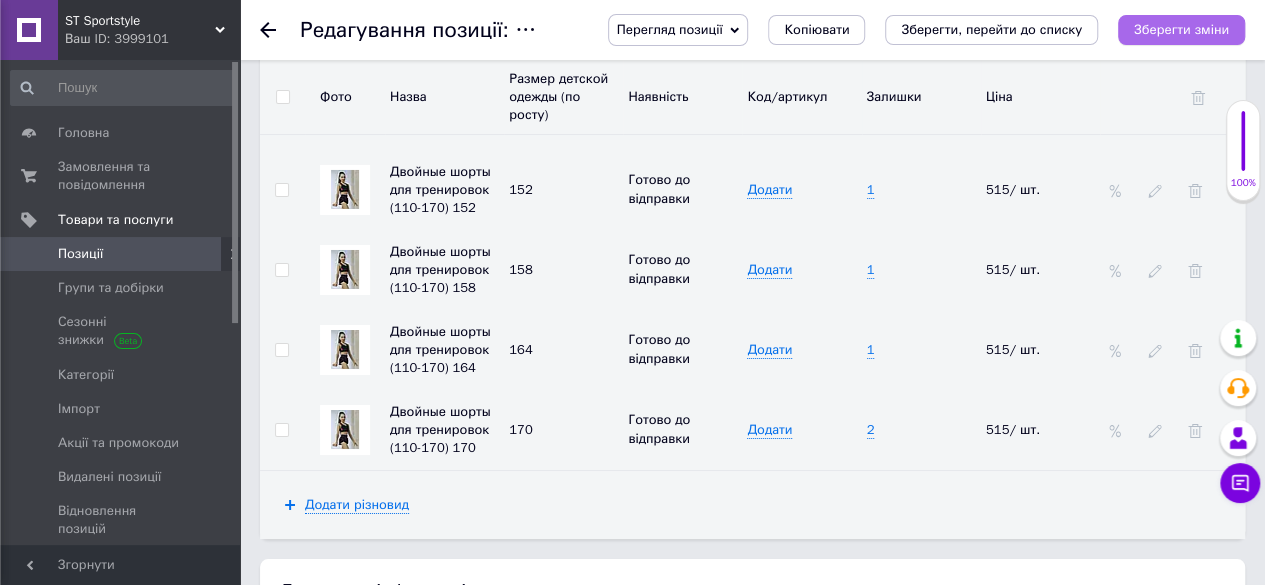 click on "Зберегти зміни" at bounding box center [1181, 29] 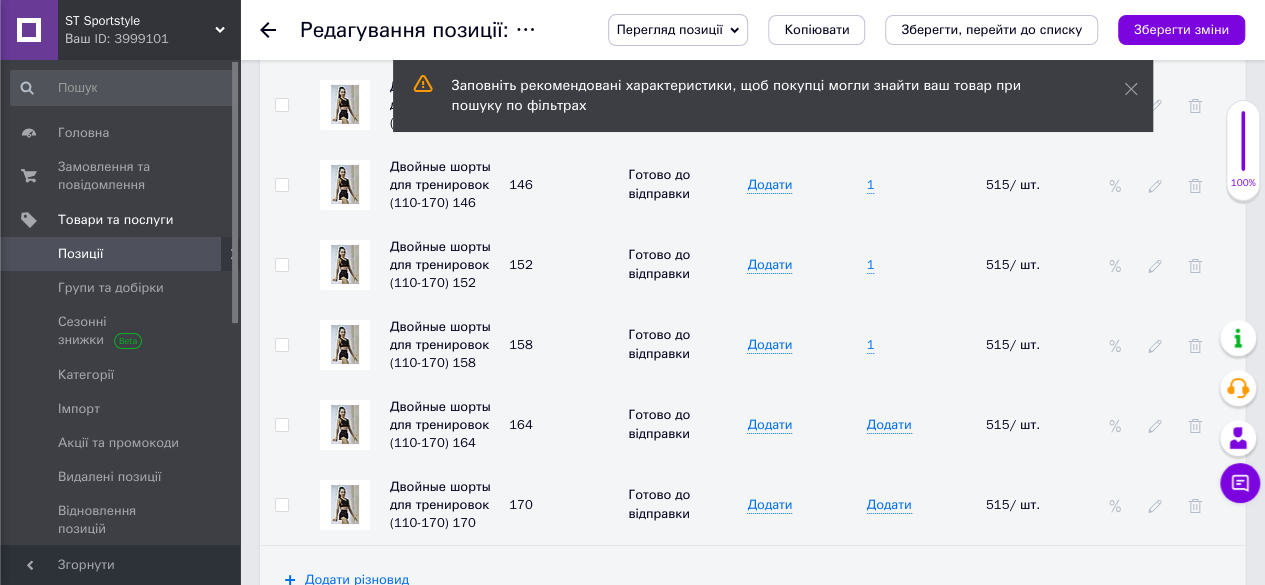 click on "Позиції" at bounding box center [121, 254] 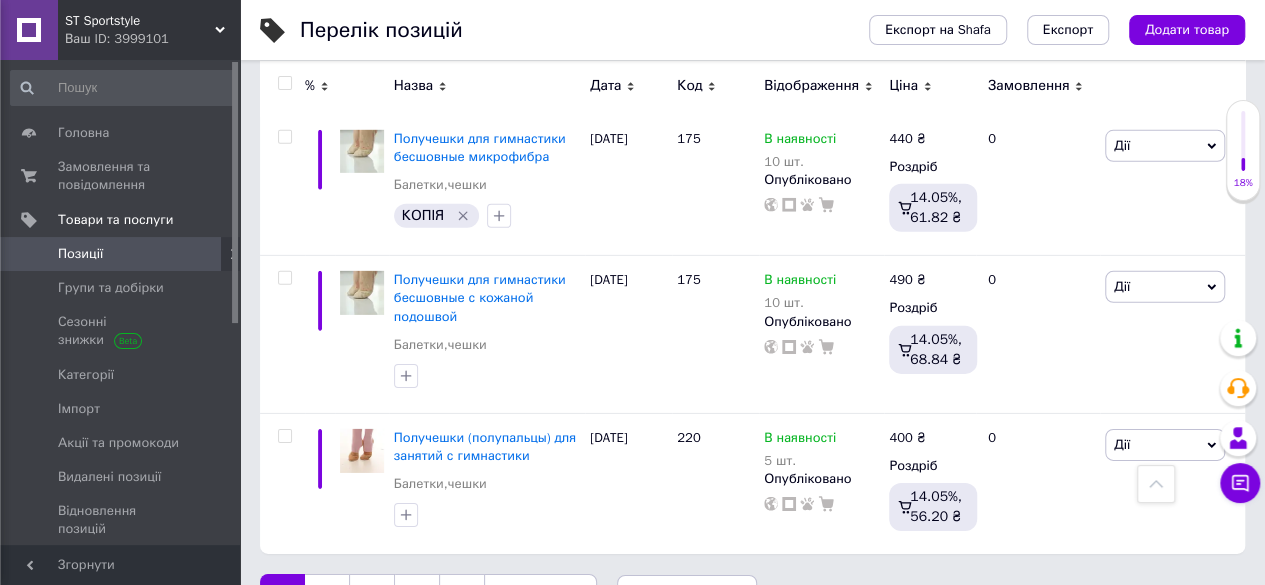 scroll, scrollTop: 3018, scrollLeft: 0, axis: vertical 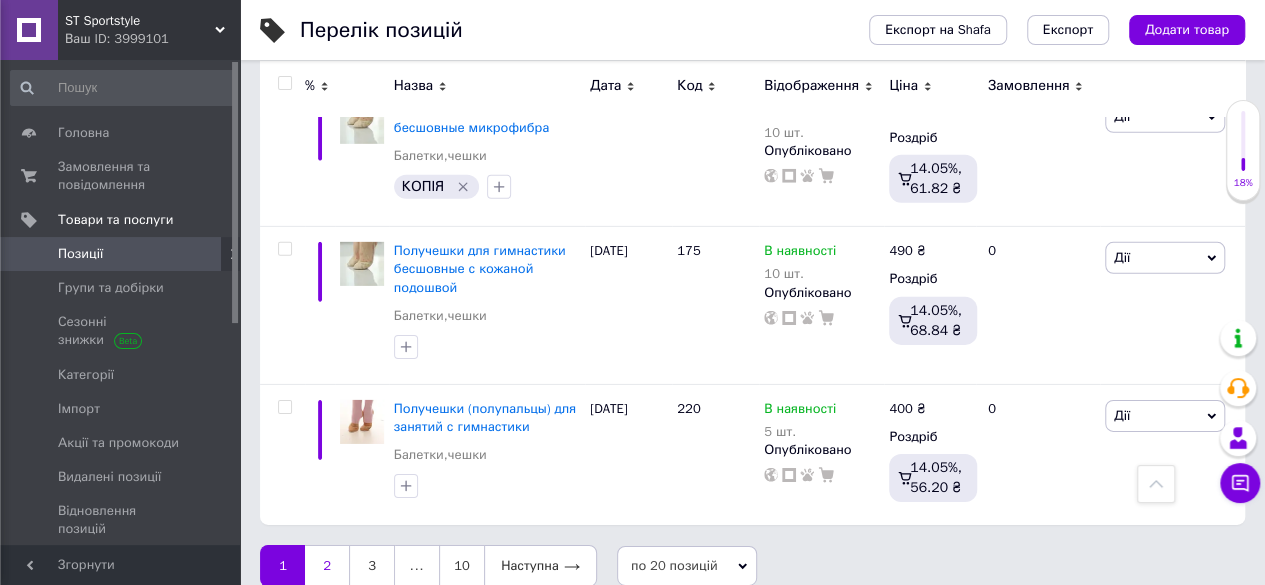 click on "2" at bounding box center (327, 566) 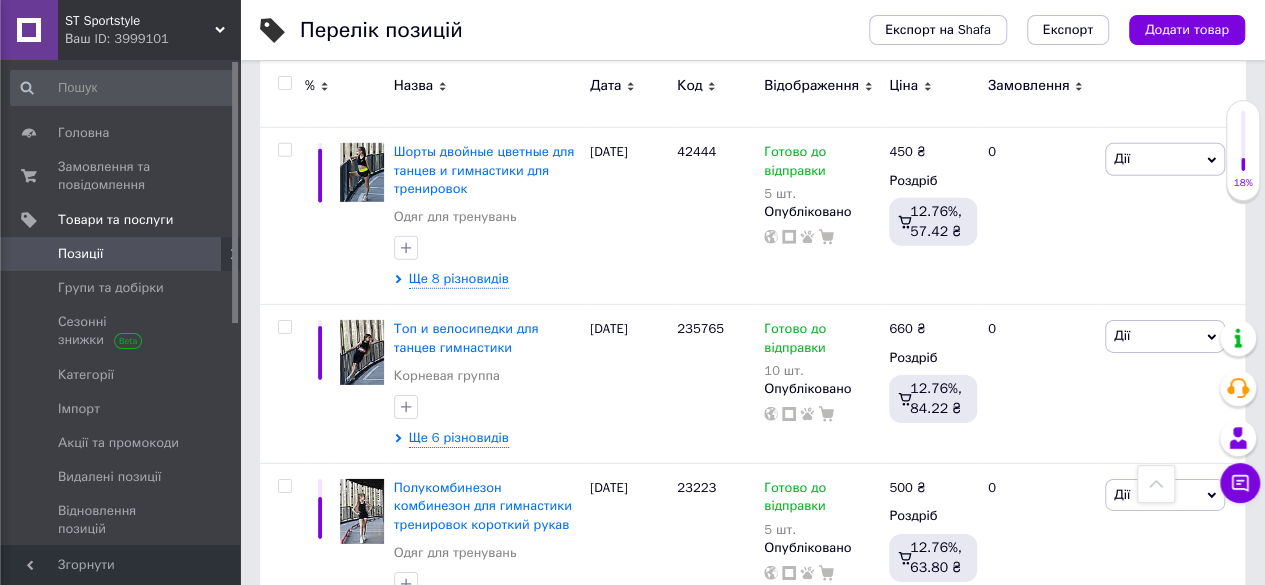 scroll, scrollTop: 3096, scrollLeft: 0, axis: vertical 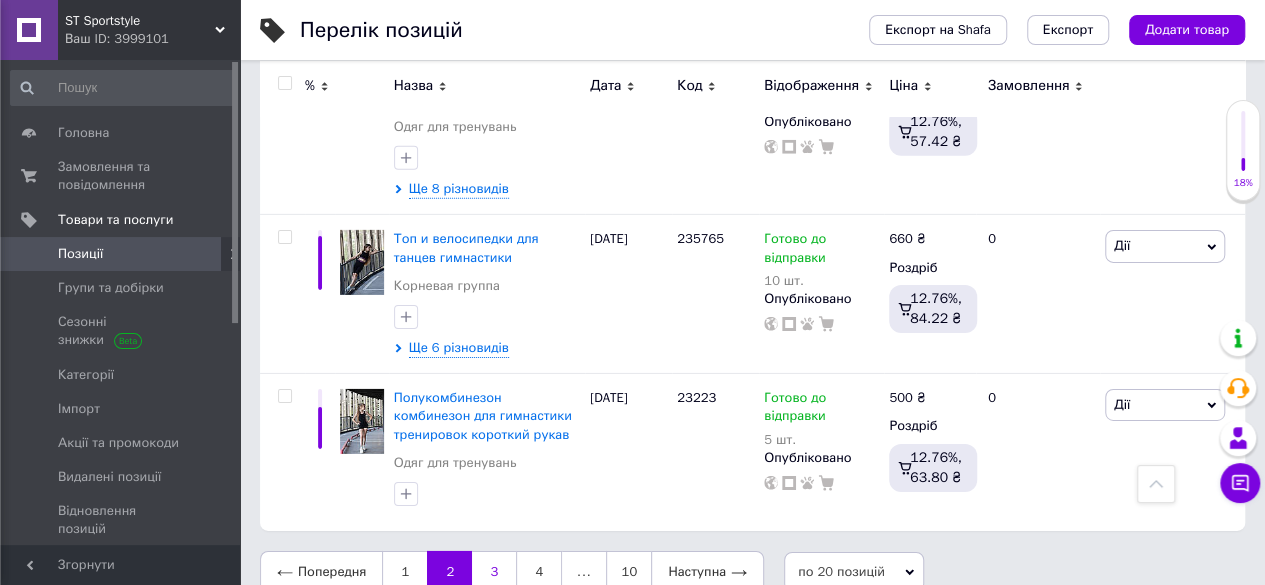 click on "3" at bounding box center [494, 572] 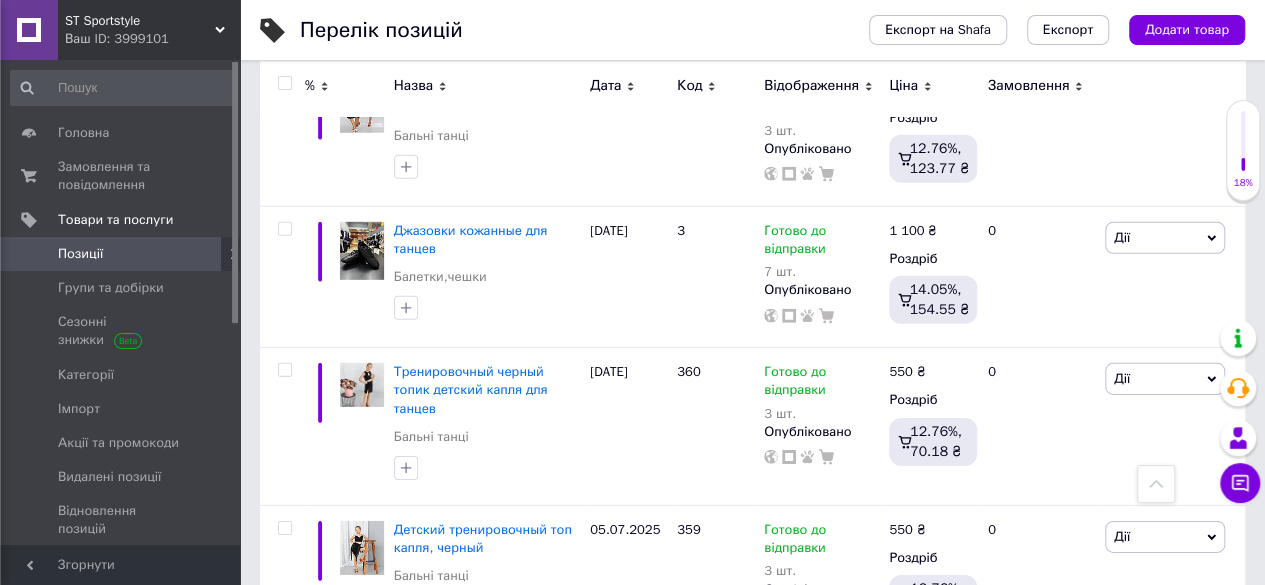 scroll, scrollTop: 3042, scrollLeft: 0, axis: vertical 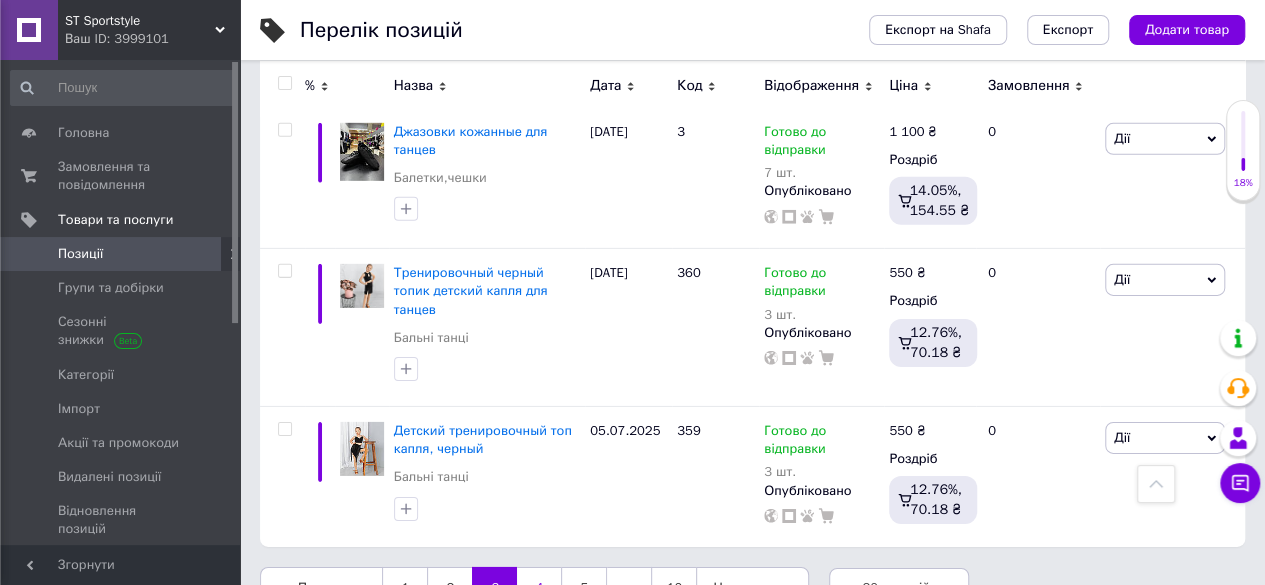 click on "4" at bounding box center (539, 588) 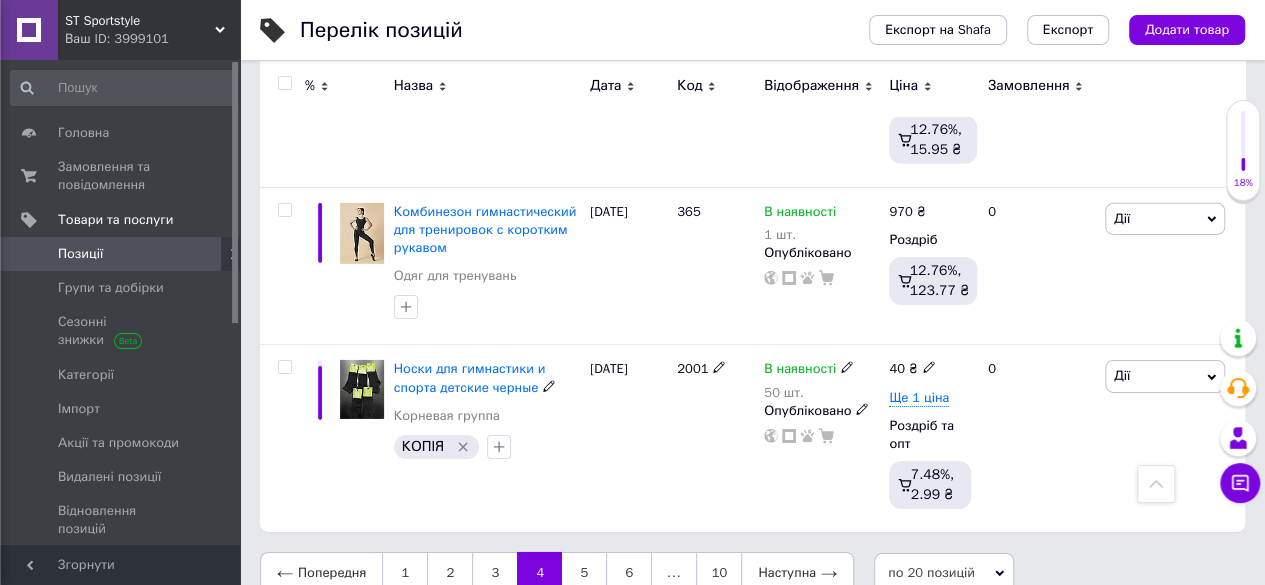 scroll, scrollTop: 3110, scrollLeft: 0, axis: vertical 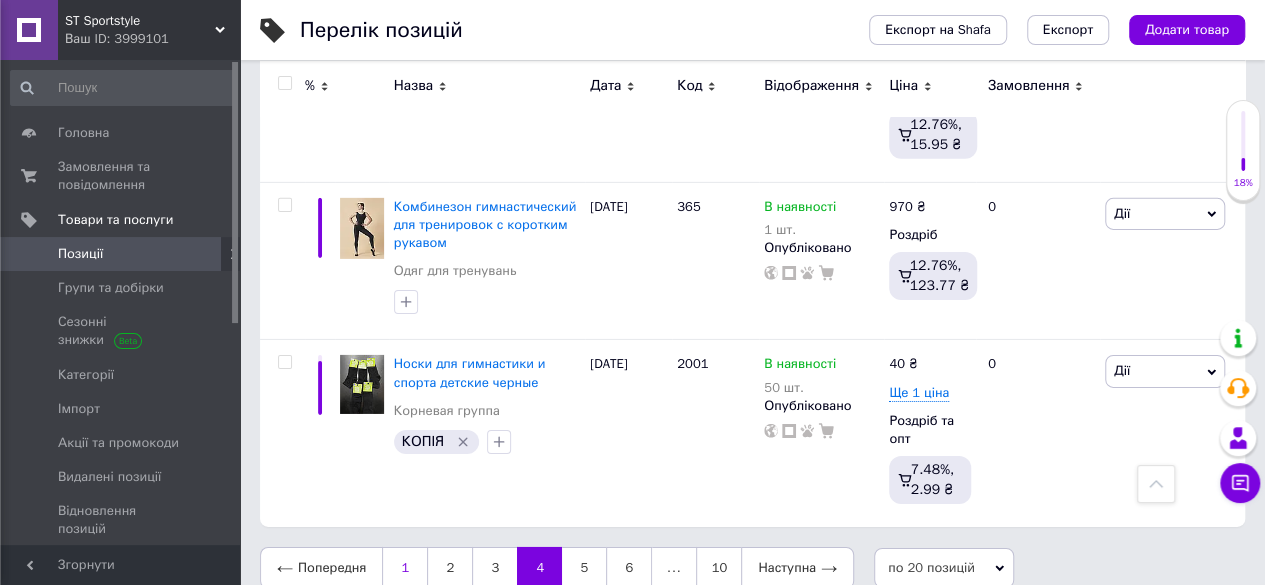 click on "1" at bounding box center [404, 568] 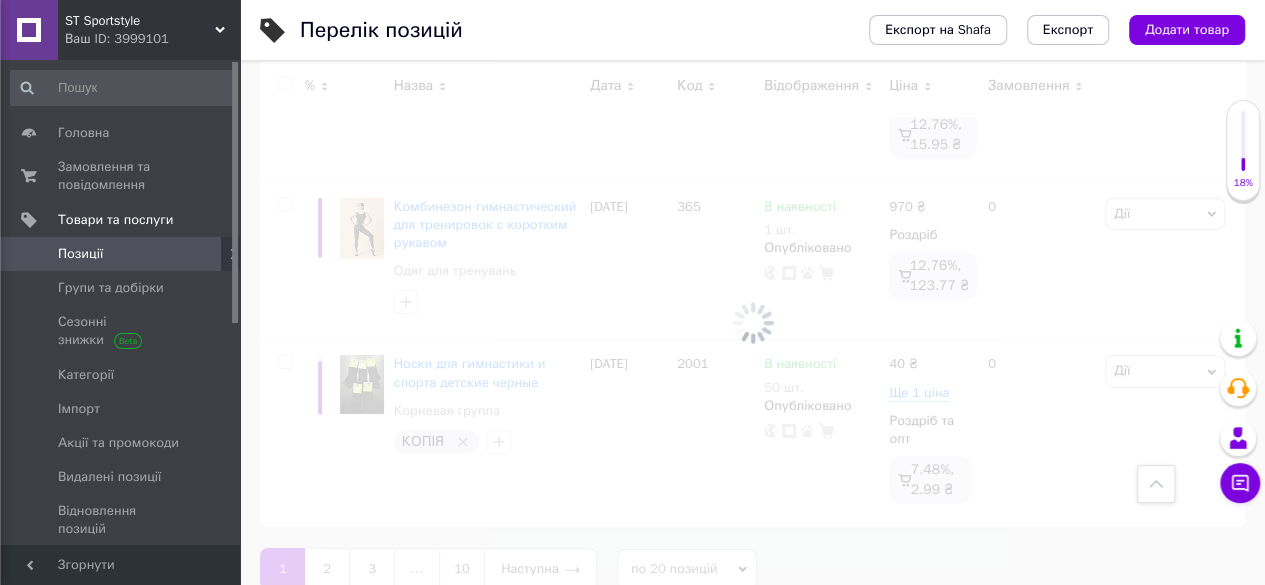 scroll, scrollTop: 3018, scrollLeft: 0, axis: vertical 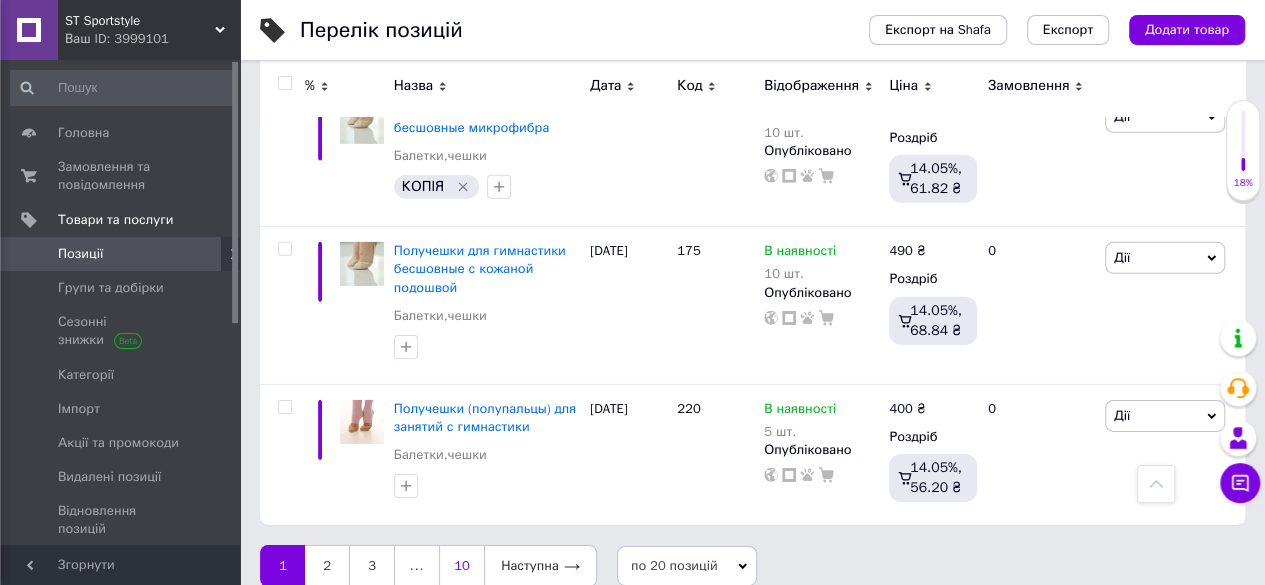 click on "10" at bounding box center [461, 566] 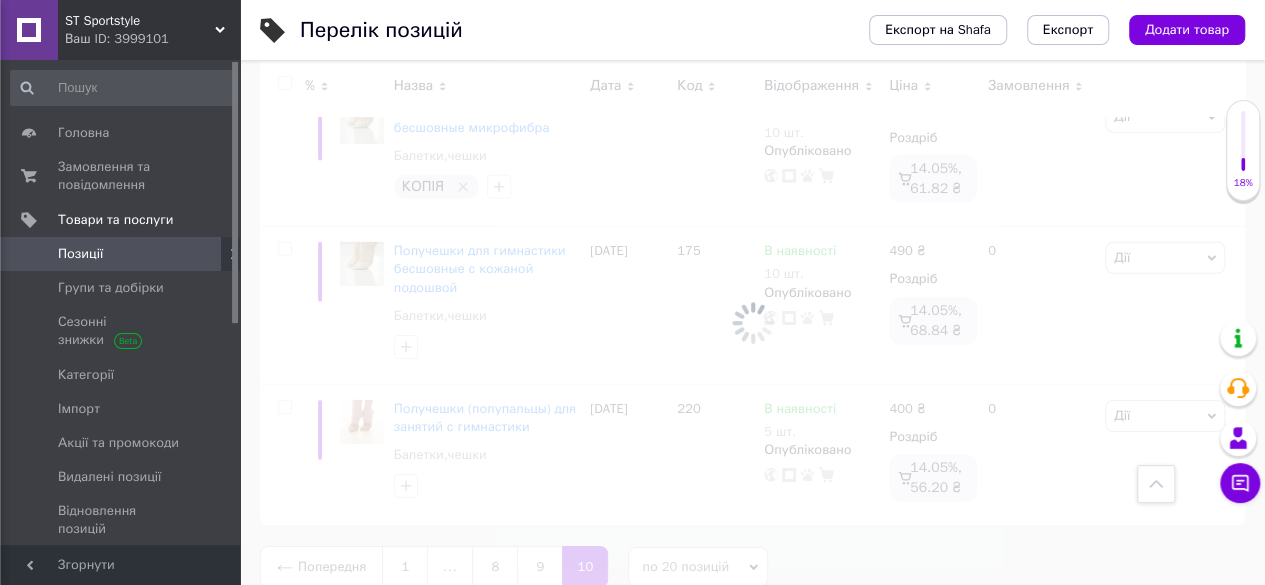 scroll, scrollTop: 1053, scrollLeft: 0, axis: vertical 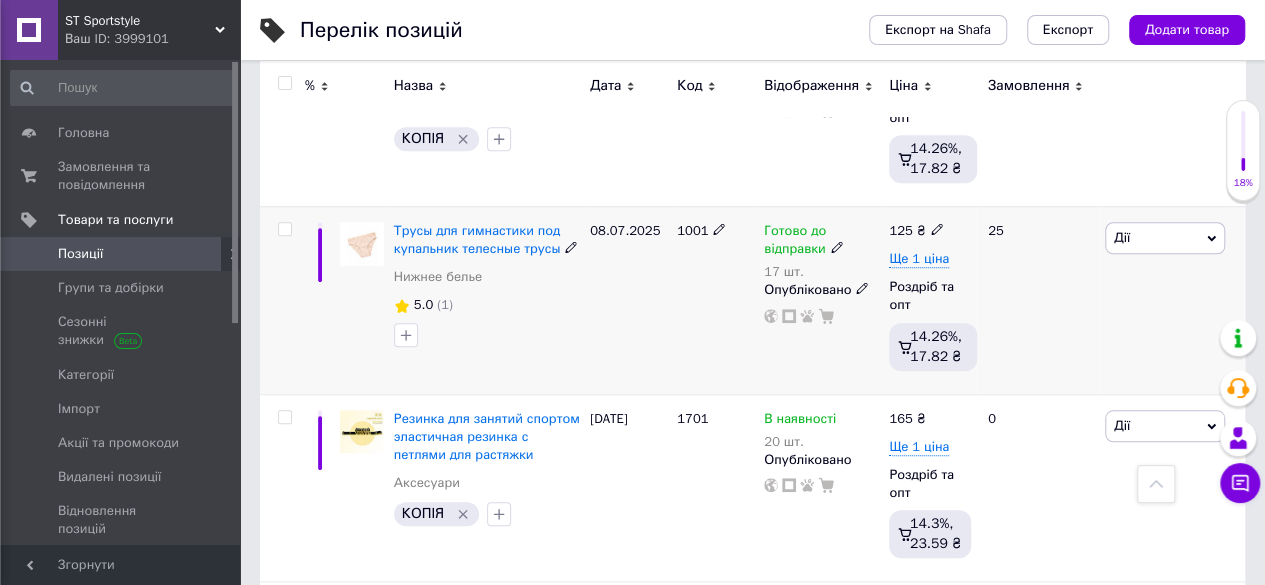 click on "Трусы для гимнастики под купальник телесные трусы" at bounding box center (487, 240) 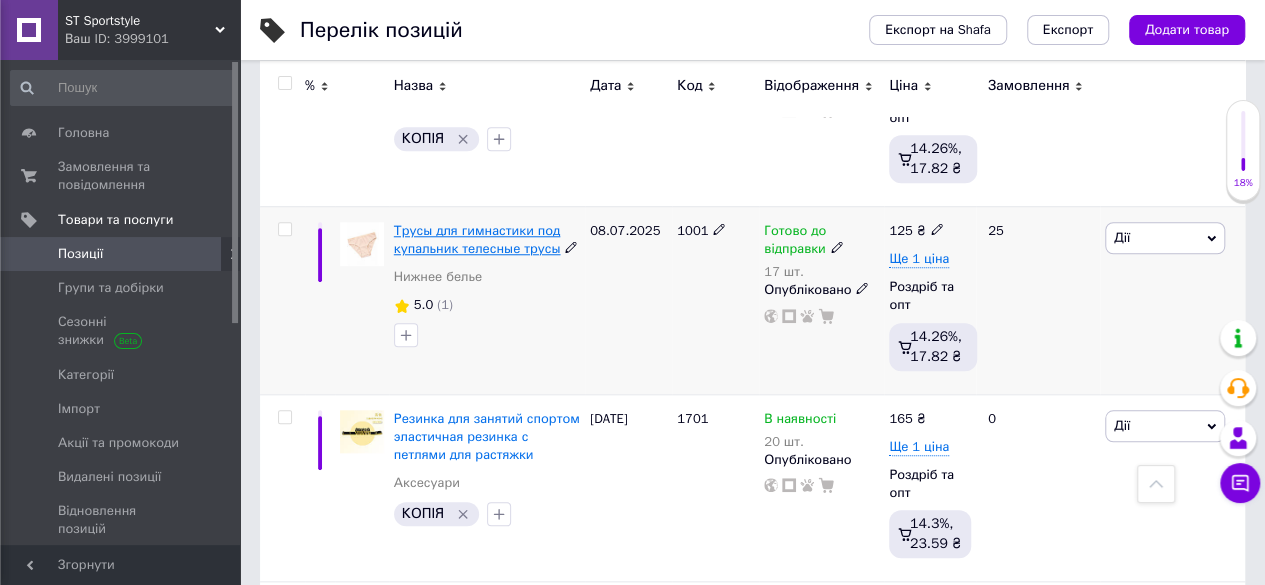click on "Трусы для гимнастики под купальник телесные трусы" at bounding box center [477, 239] 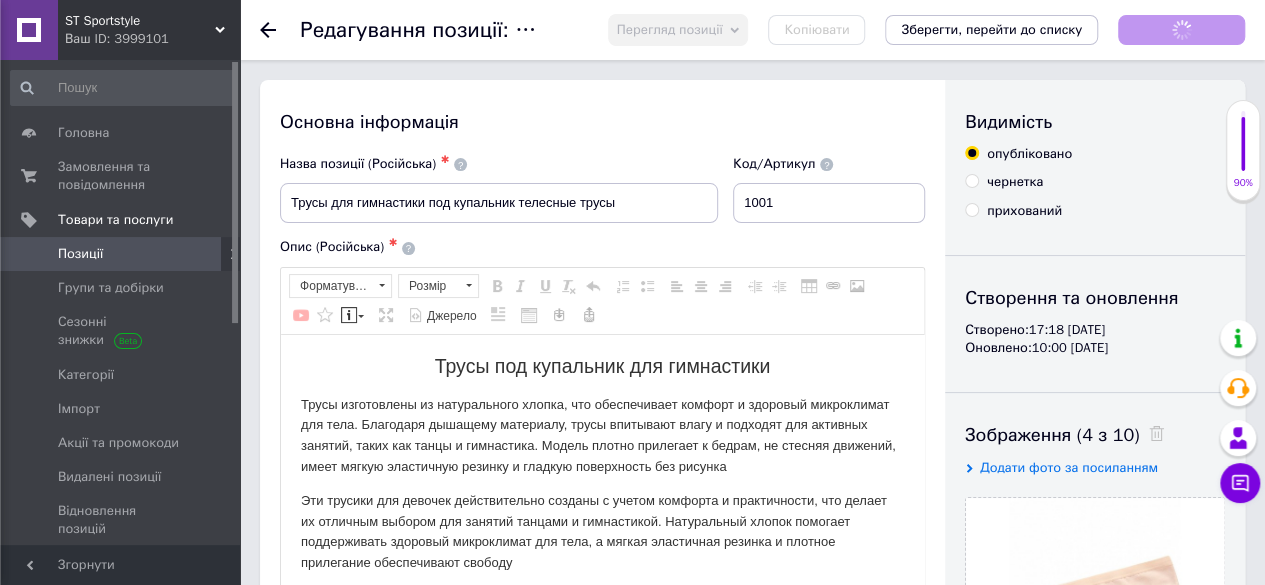 scroll, scrollTop: 0, scrollLeft: 0, axis: both 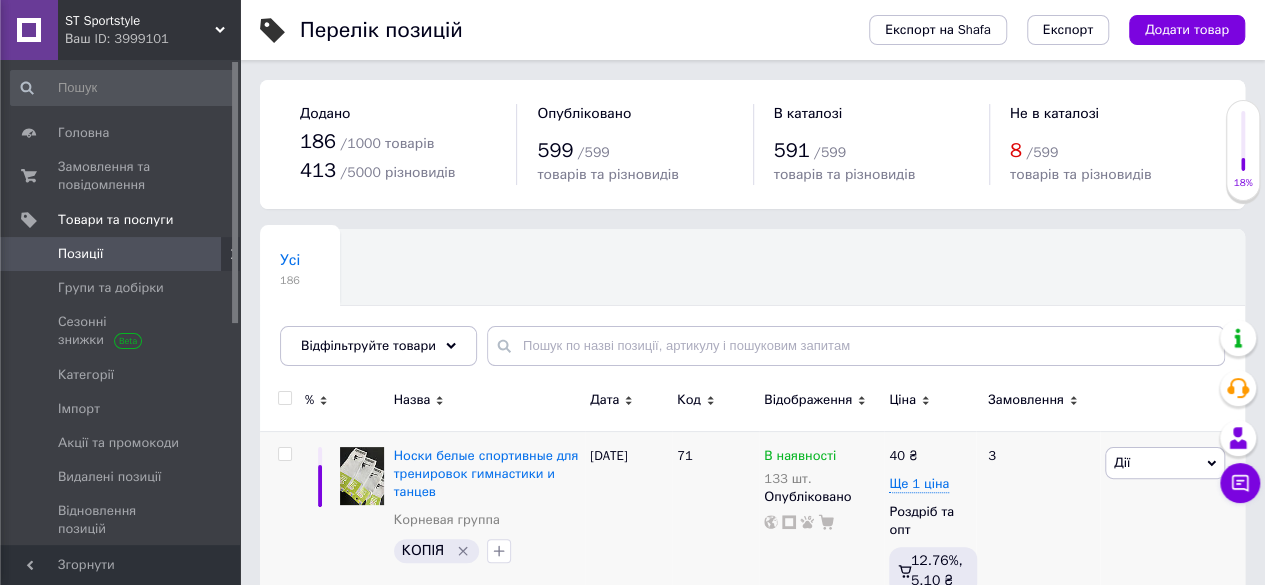 drag, startPoint x: 1279, startPoint y: 540, endPoint x: 1202, endPoint y: 567, distance: 81.596565 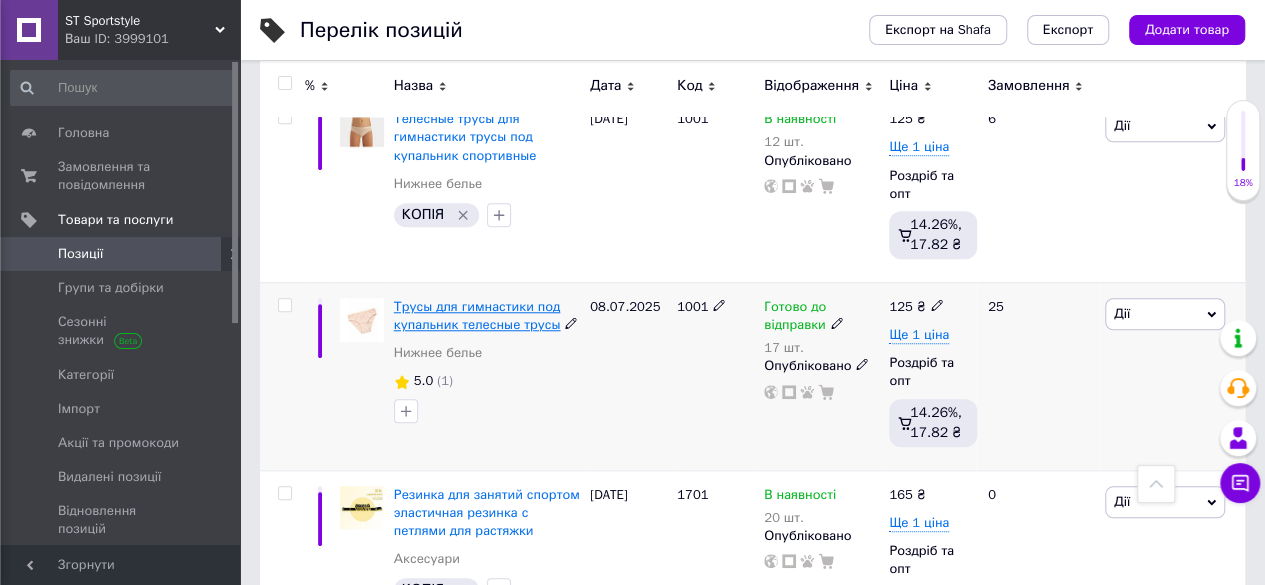 click on "Трусы для гимнастики под купальник телесные трусы" at bounding box center (477, 315) 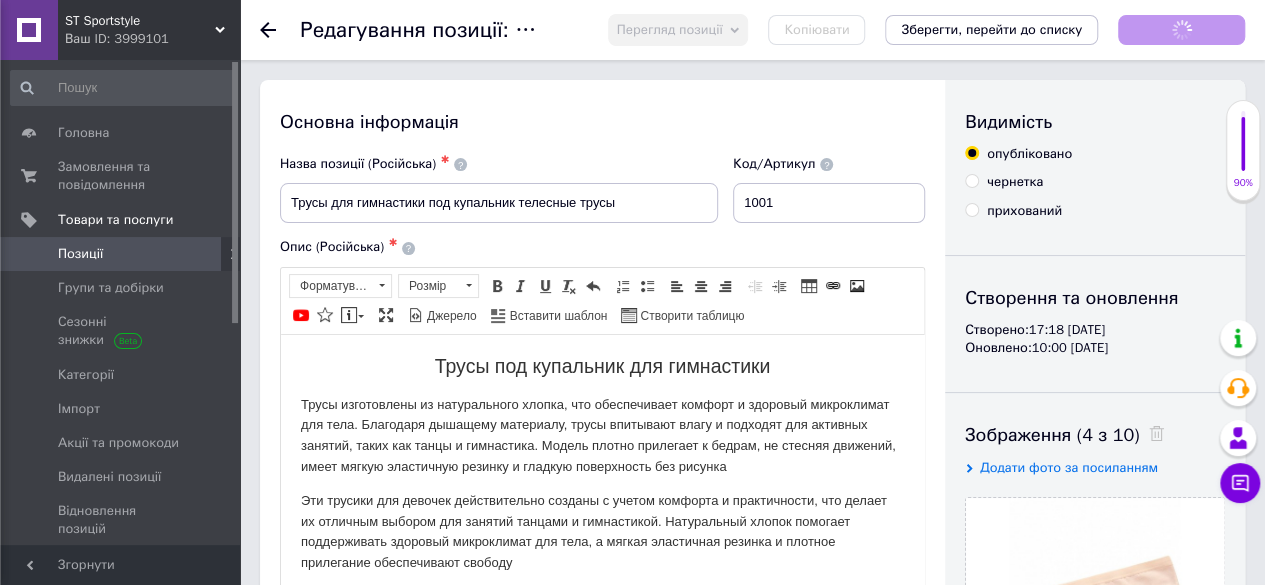 scroll, scrollTop: 0, scrollLeft: 0, axis: both 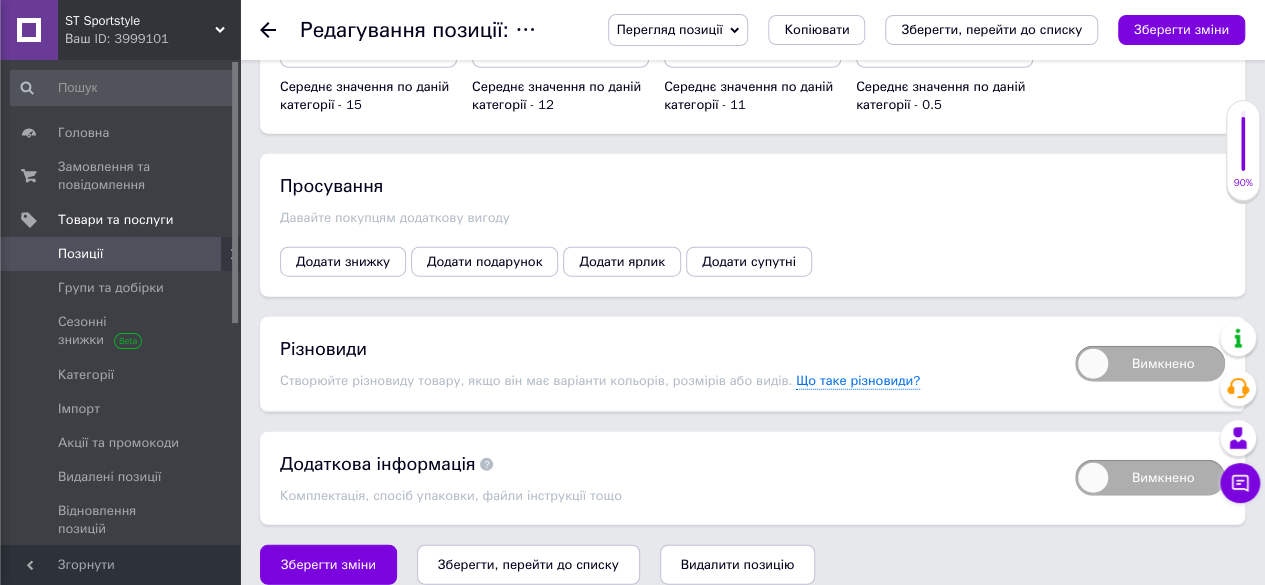 click on "Вимкнено" at bounding box center (1150, 364) 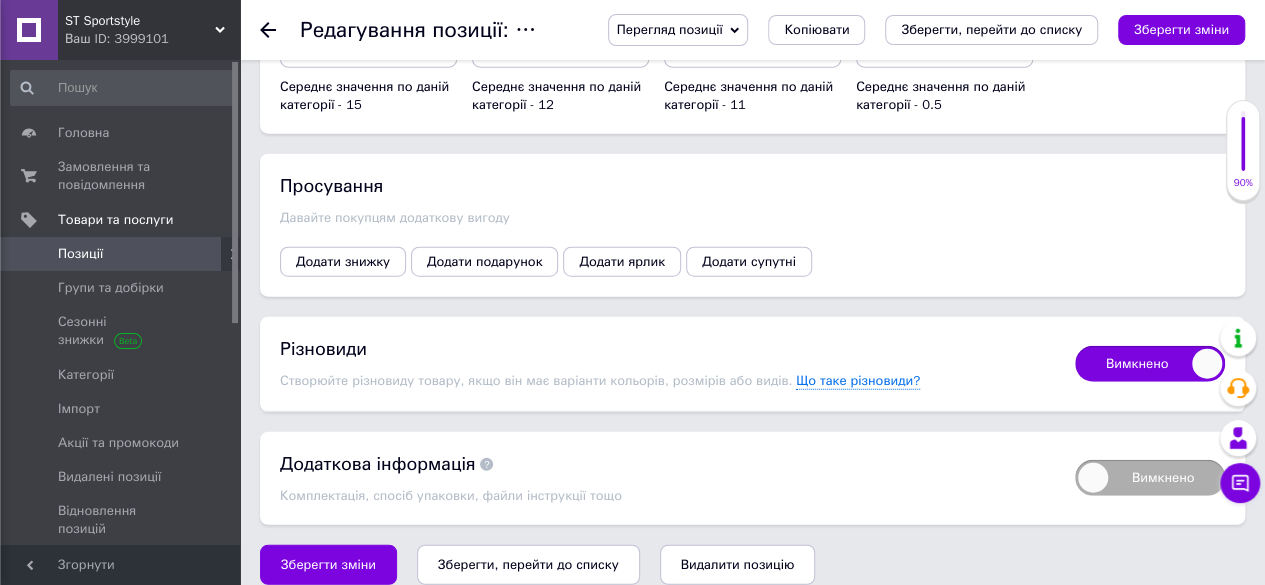 checkbox on "true" 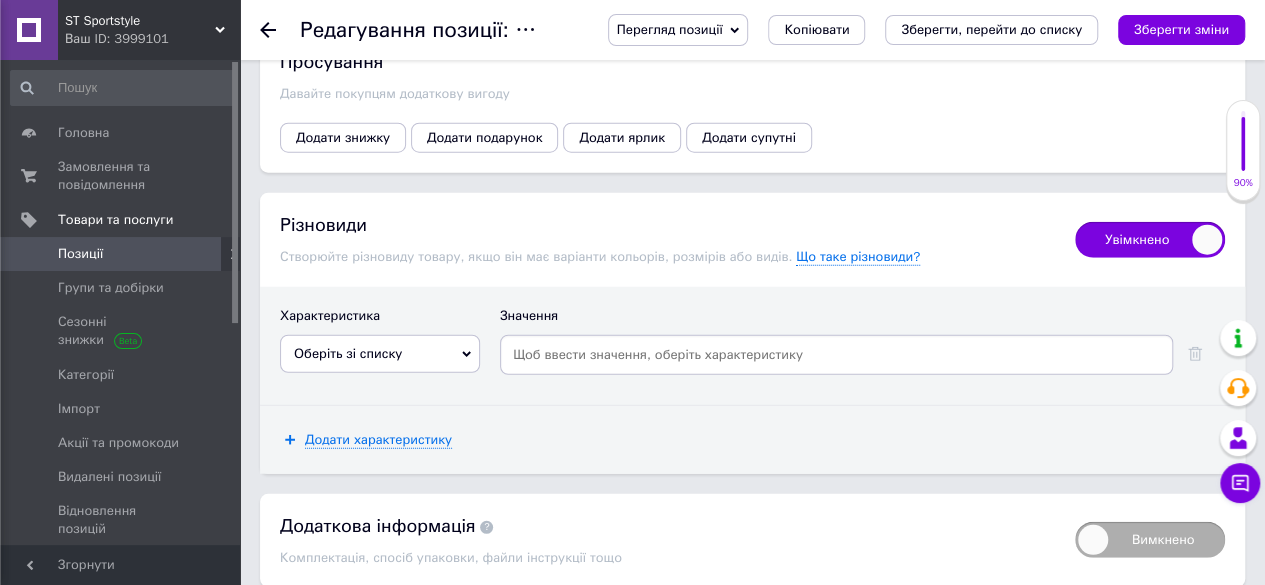 scroll, scrollTop: 2552, scrollLeft: 0, axis: vertical 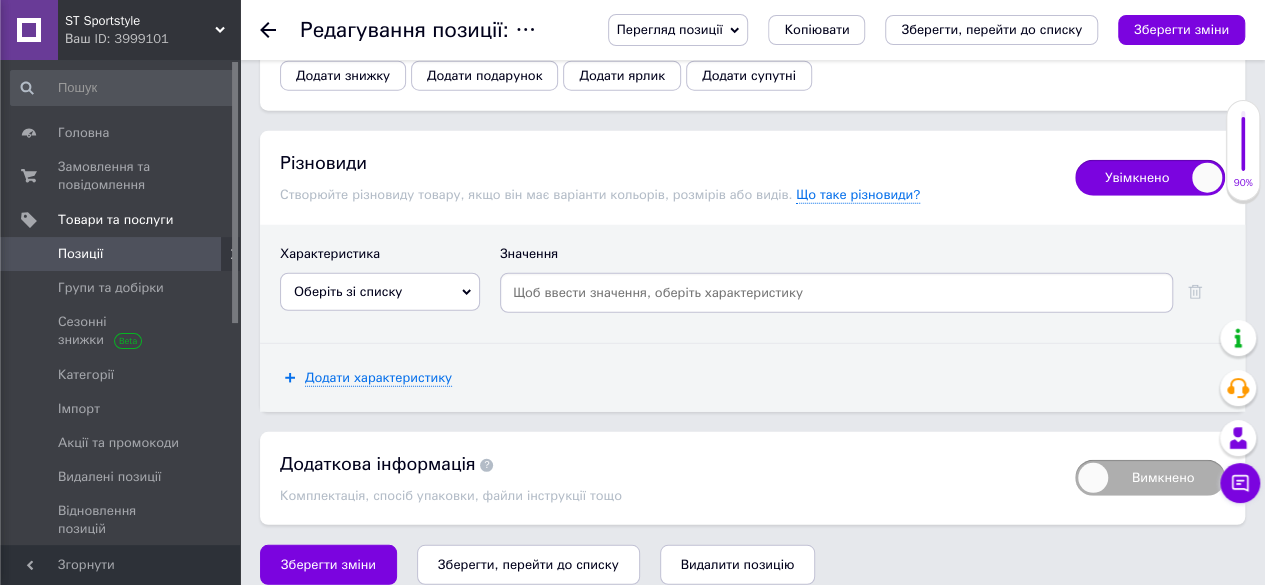 click on "Оберіть зі списку" at bounding box center (380, 292) 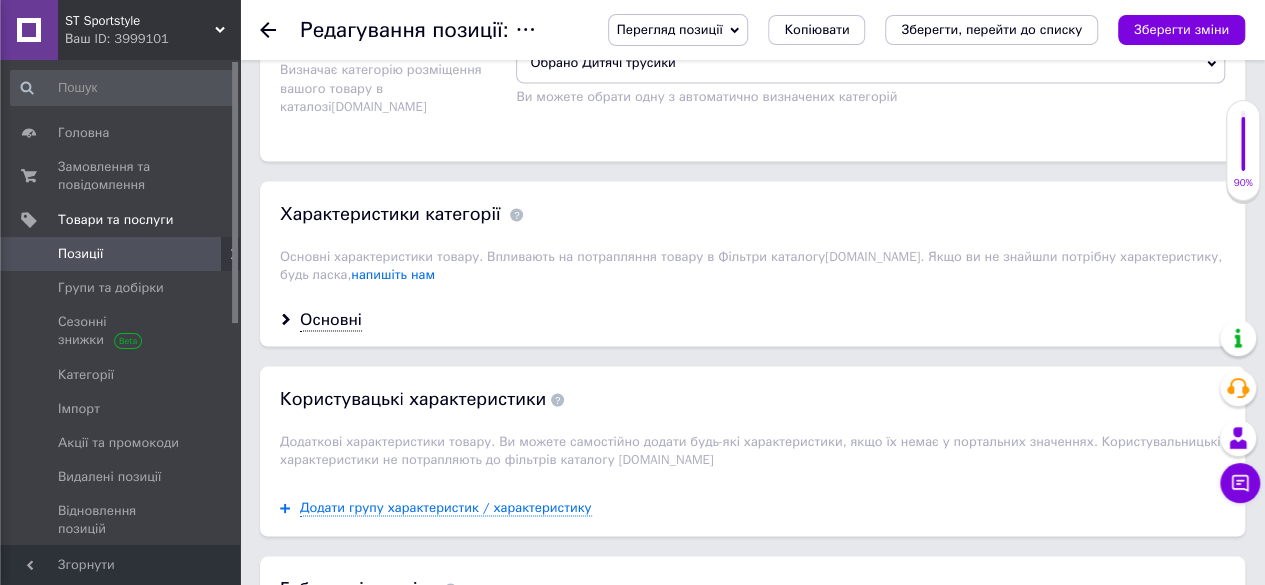 scroll, scrollTop: 1720, scrollLeft: 0, axis: vertical 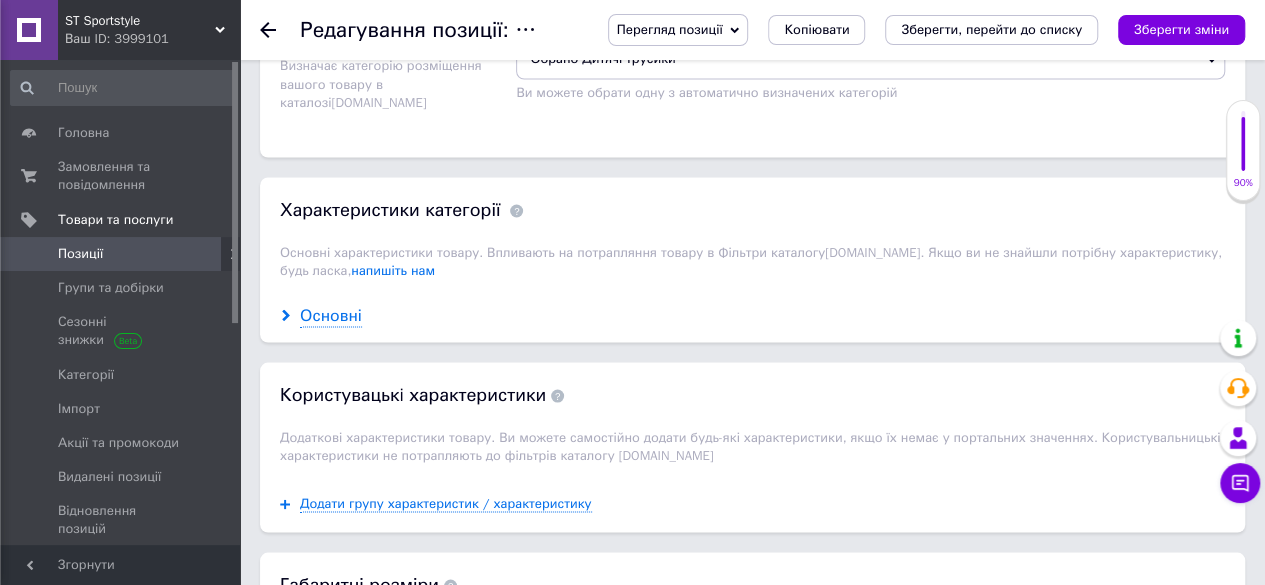 click on "Основні" at bounding box center (331, 315) 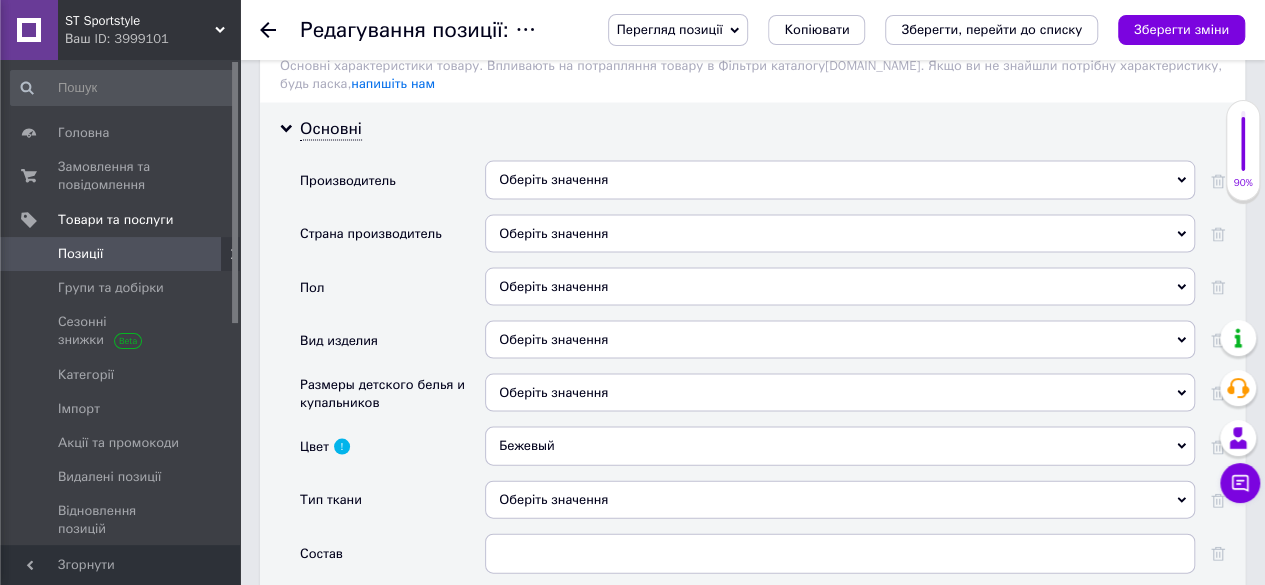 scroll, scrollTop: 1910, scrollLeft: 0, axis: vertical 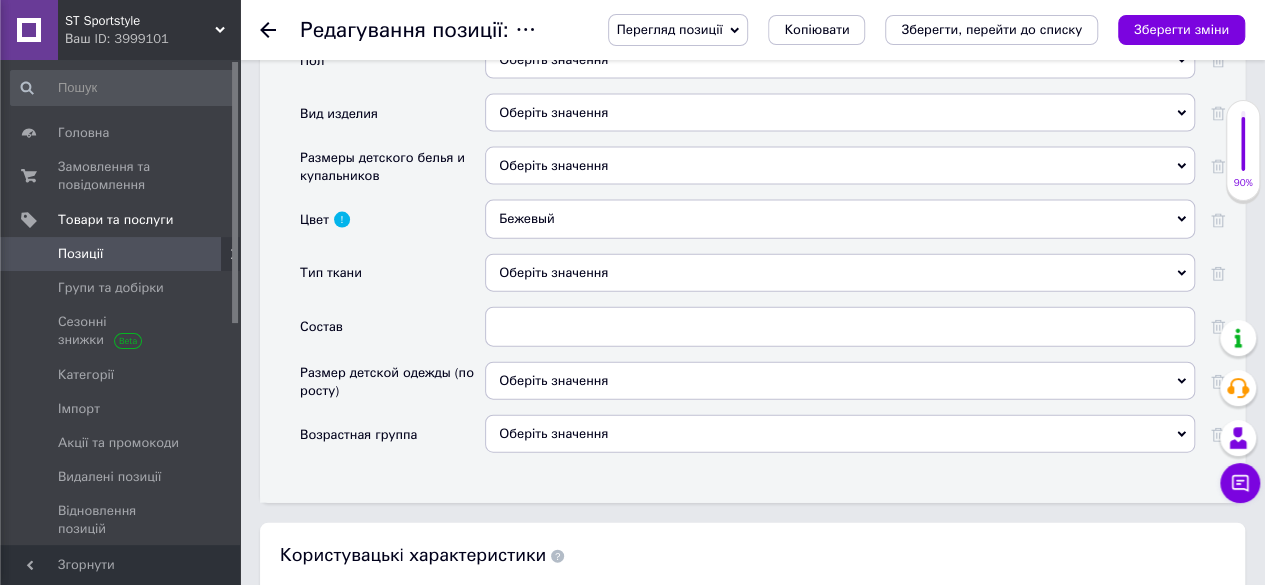 click on "Оберіть значення" at bounding box center (840, 381) 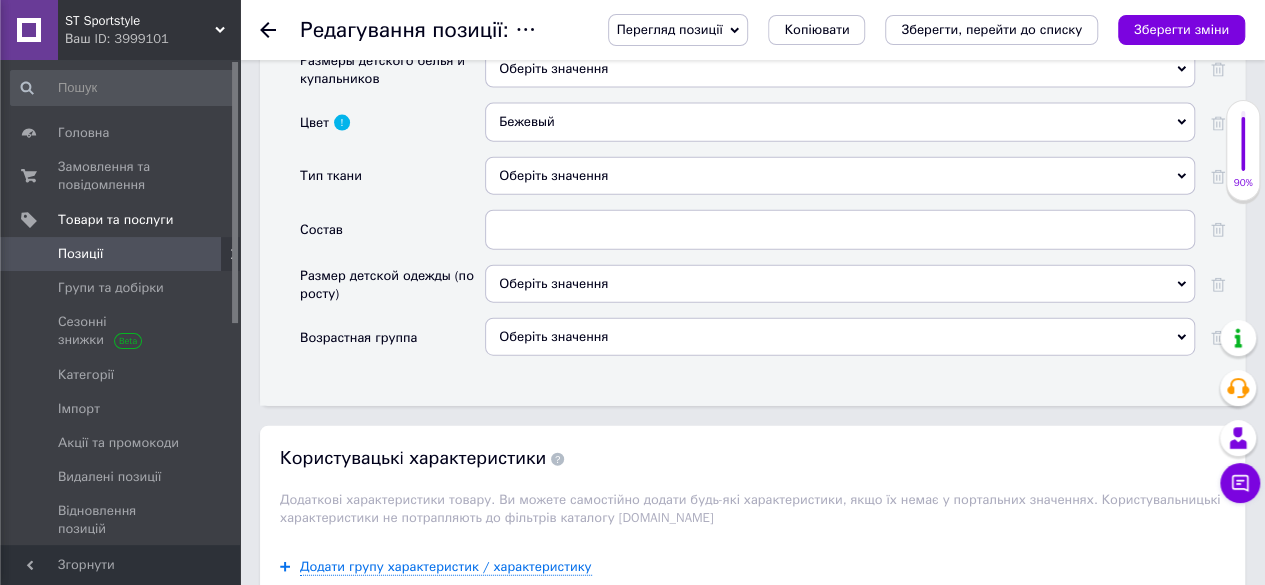scroll, scrollTop: 2243, scrollLeft: 0, axis: vertical 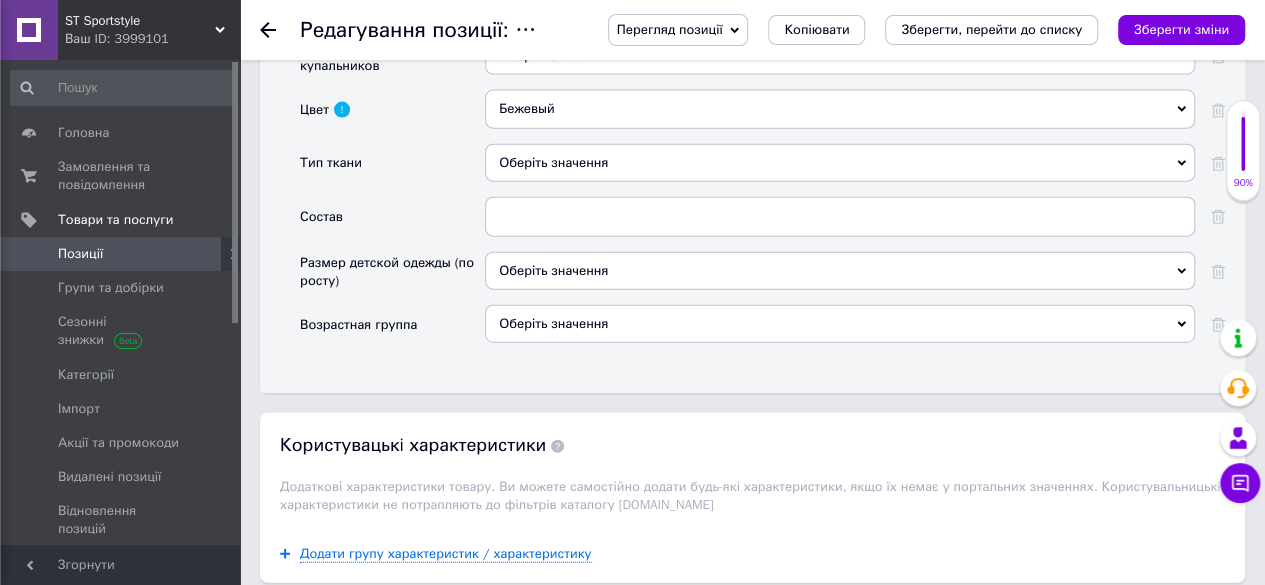 click on "Оберіть значення" at bounding box center [840, 271] 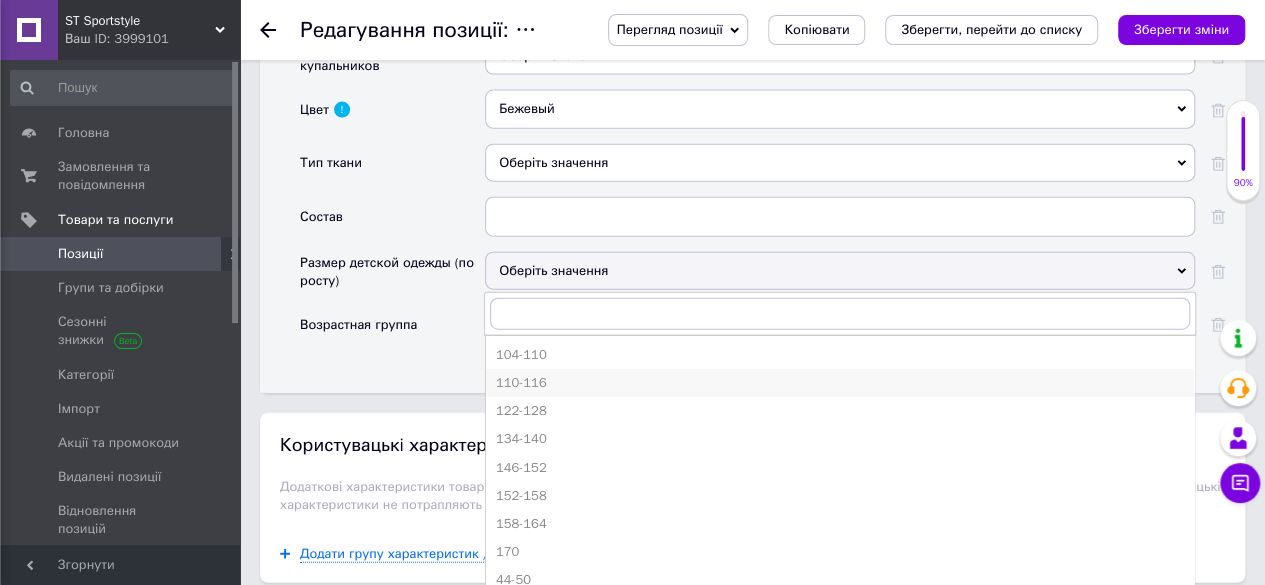 click on "110-116" at bounding box center (840, 383) 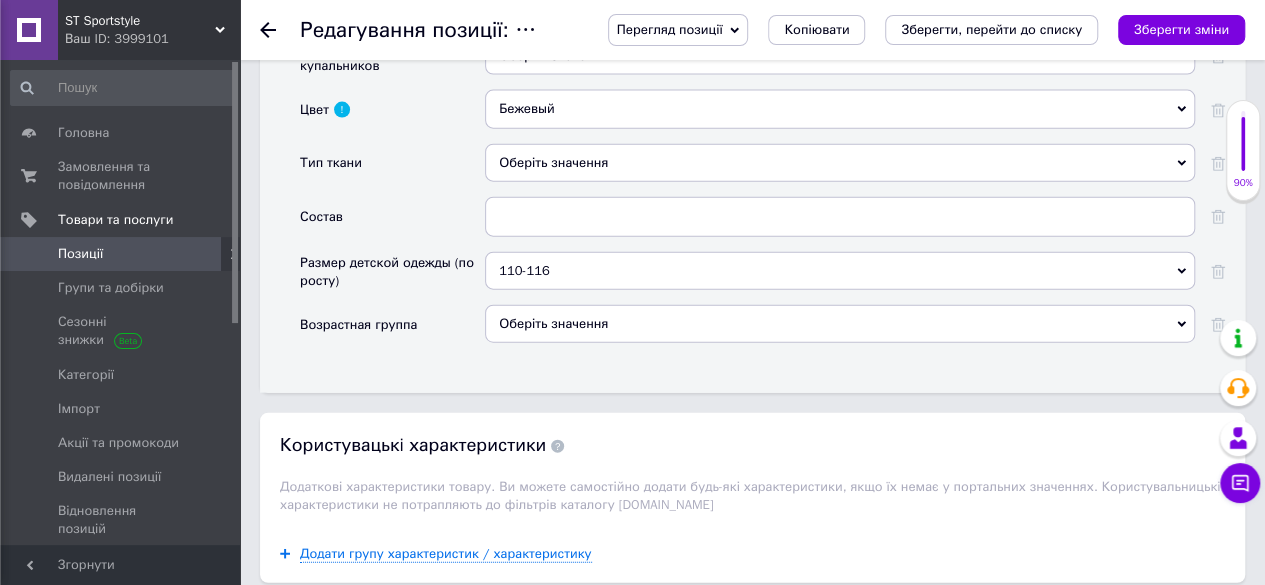click on "Оберіть значення" at bounding box center [840, 324] 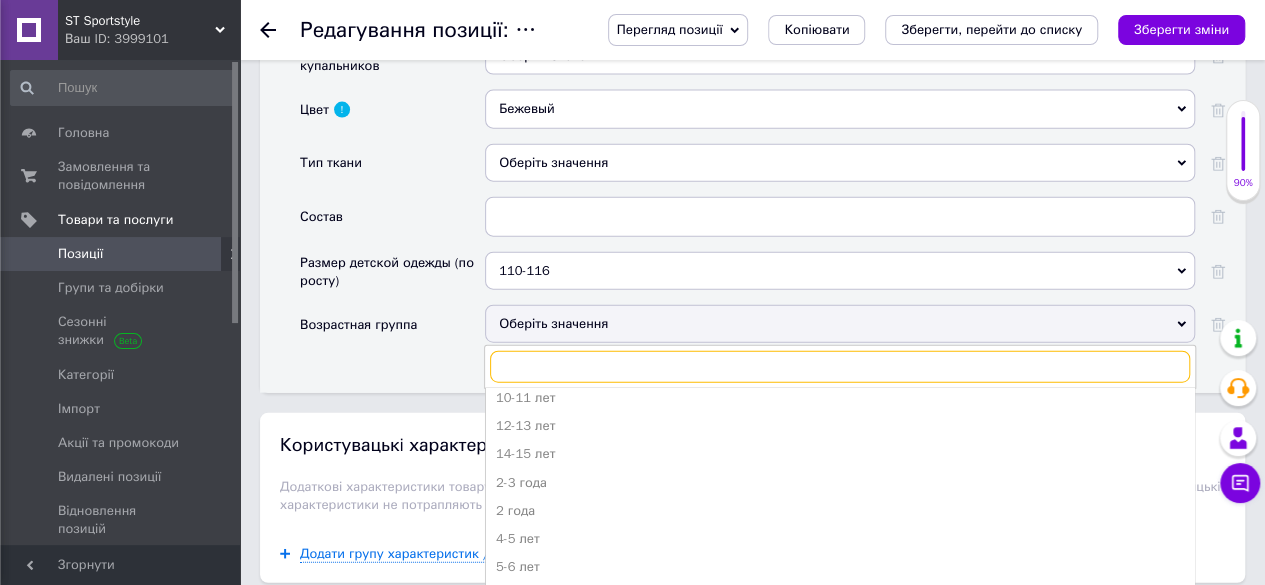 scroll, scrollTop: 0, scrollLeft: 0, axis: both 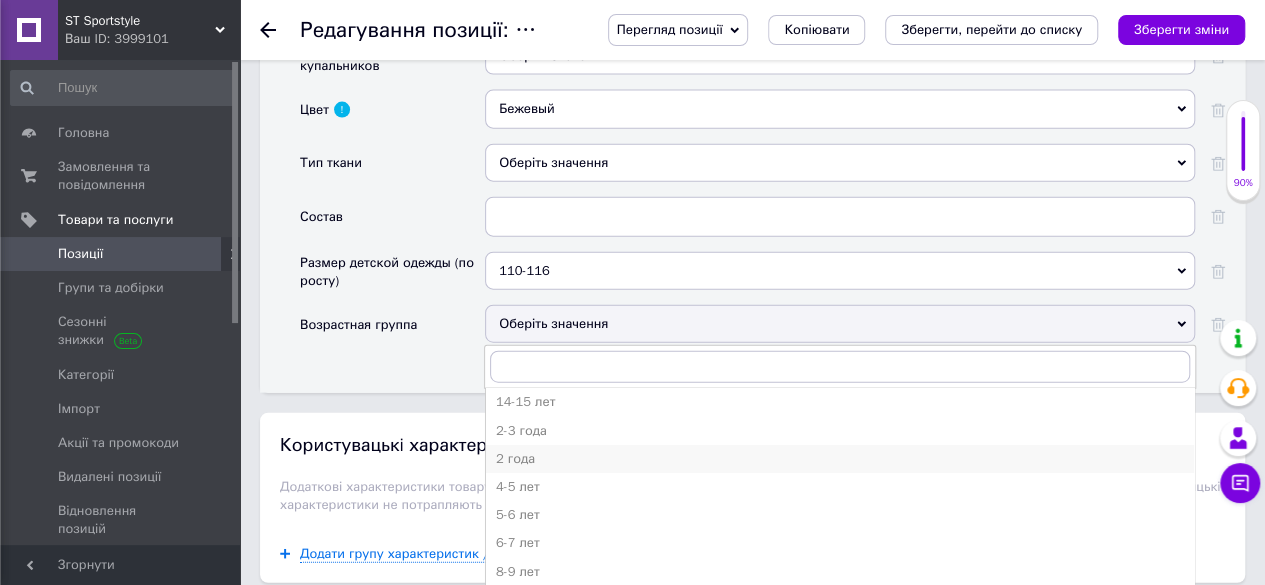 click on "2 года" at bounding box center (840, 459) 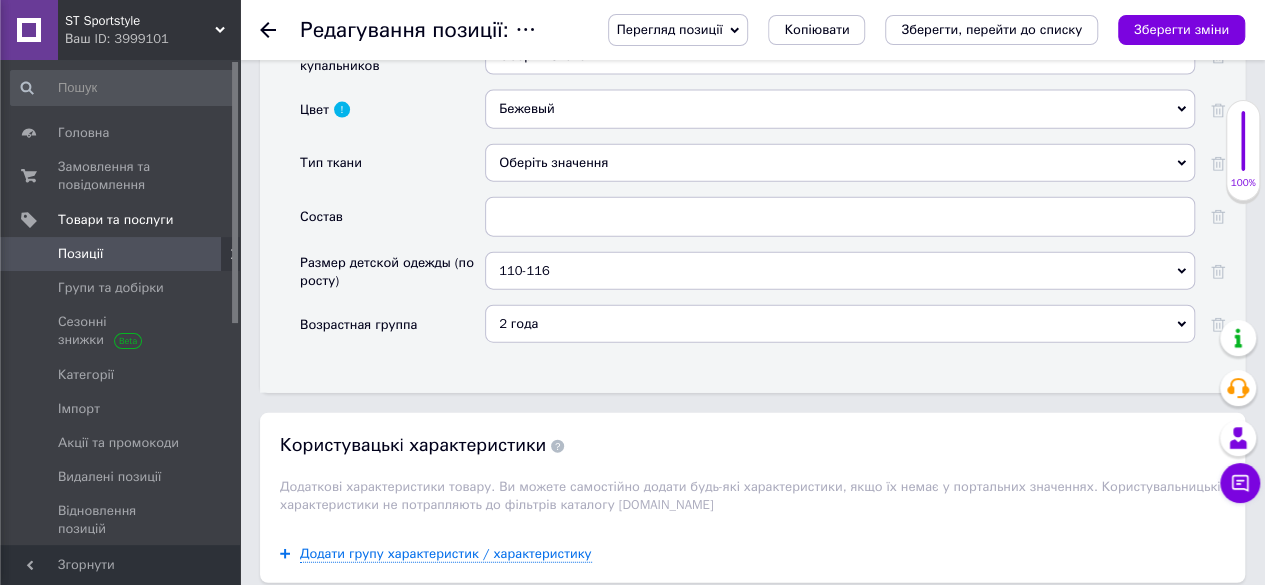 click on "Основні Производитель Оберіть значення Страна производитель Оберіть значення Пол Оберіть значення Вид изделия Оберіть значення Размеры детского белья и купальников Оберіть значення Цвет Бежевый Бежевый Тип ткани Оберіть значення Состав Размер детской одежды (по росту) 110-116 104-110 110-116 122-128 134-140 146-152 152-158 158-164 170 44-50 56 62 68 74 80 86 98-104 Возрастная группа 2 года 10-11 лет 12-13 лет 14-15 лет 2-3 года 2 года 4-5 лет 5-6 лет 6-7 лет 8-9 лет 9-10 лет От 11-13 лет От 13 до 15 лет От 5 до 7 лет От 7 до 9 лет от 9-11 лет" at bounding box center (752, 79) 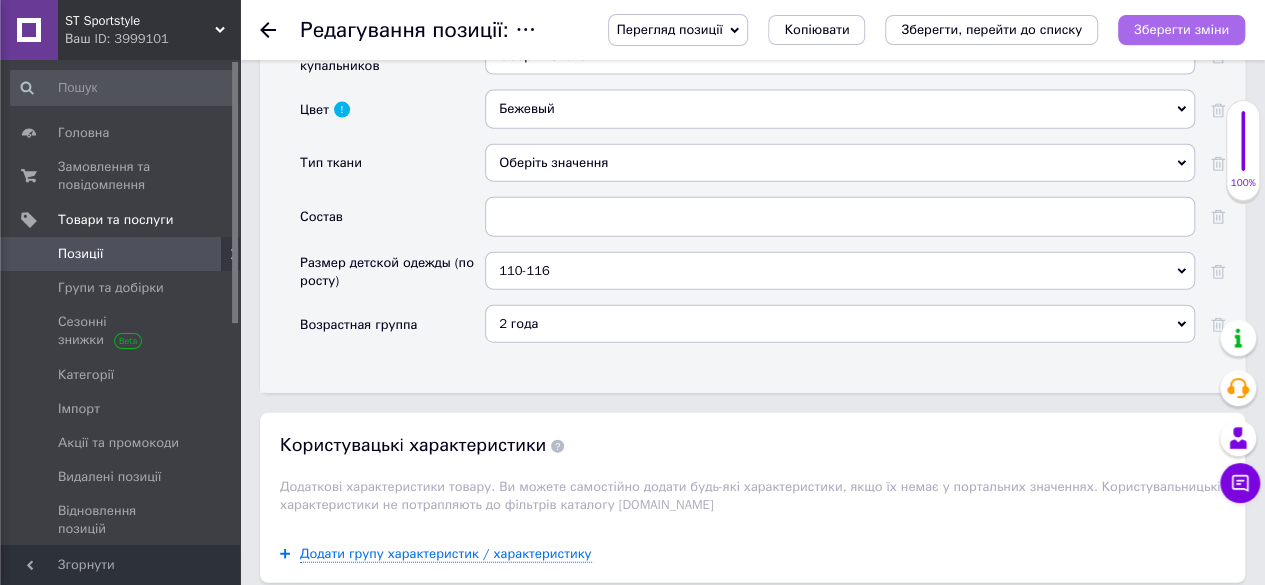 click on "Зберегти зміни" at bounding box center (1181, 29) 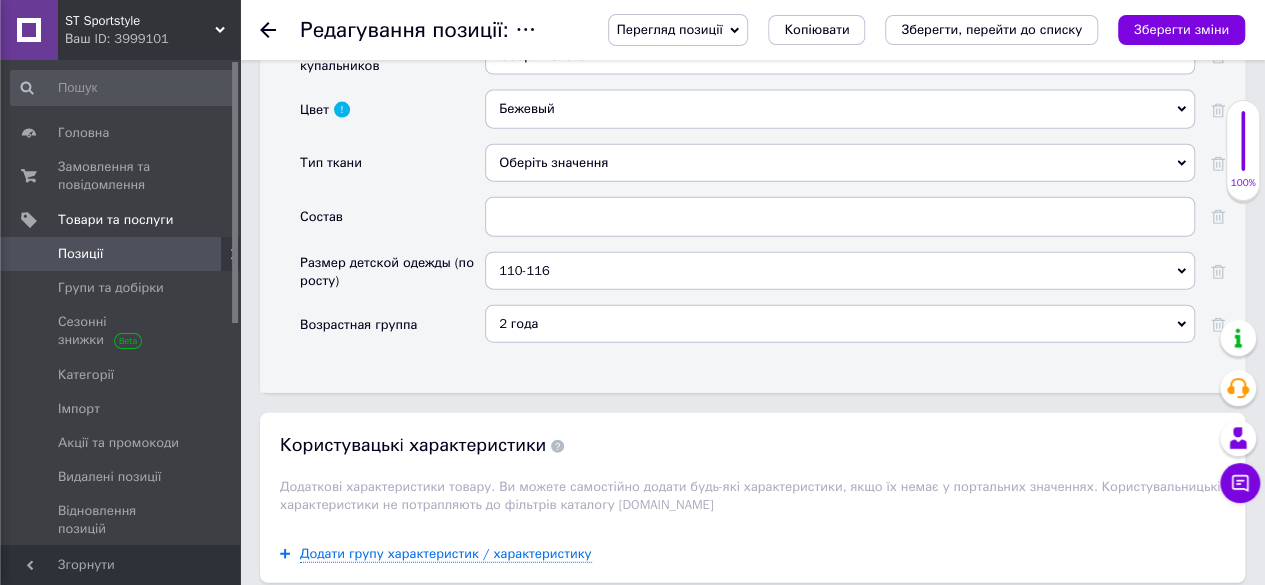 scroll, scrollTop: 2933, scrollLeft: 0, axis: vertical 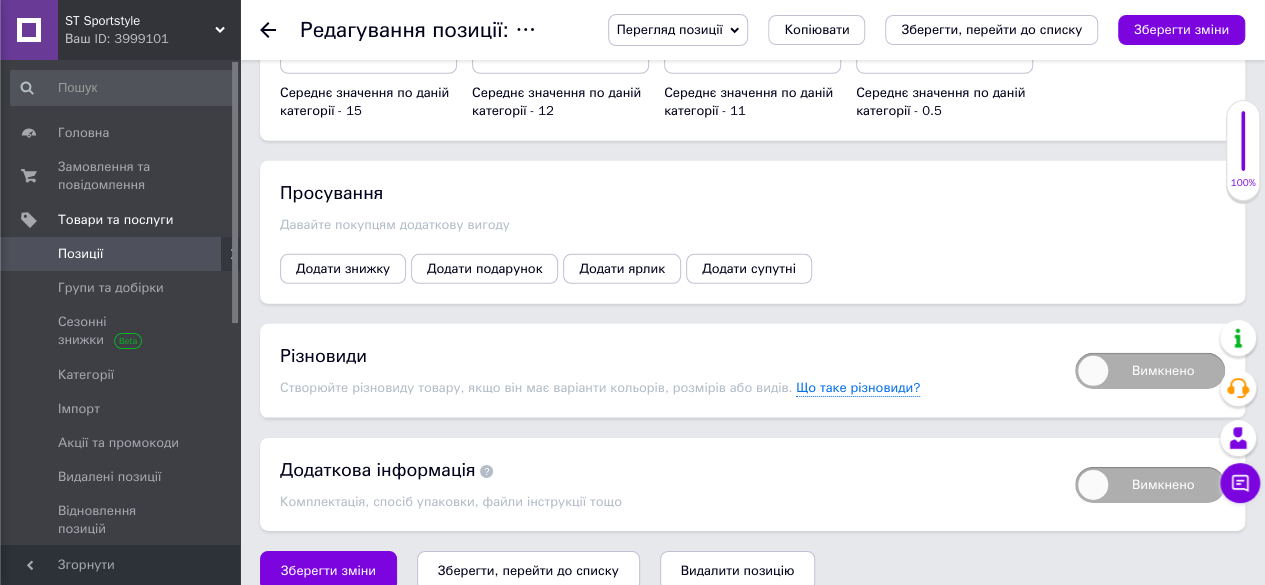 click on "Вимкнено" at bounding box center (1150, 371) 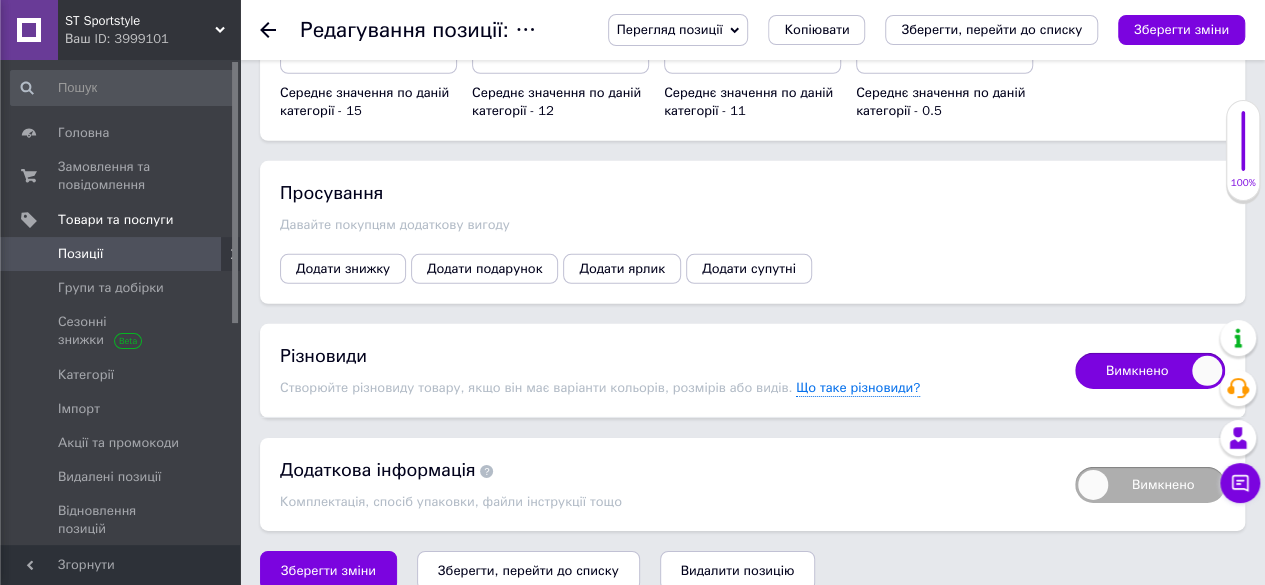 checkbox on "true" 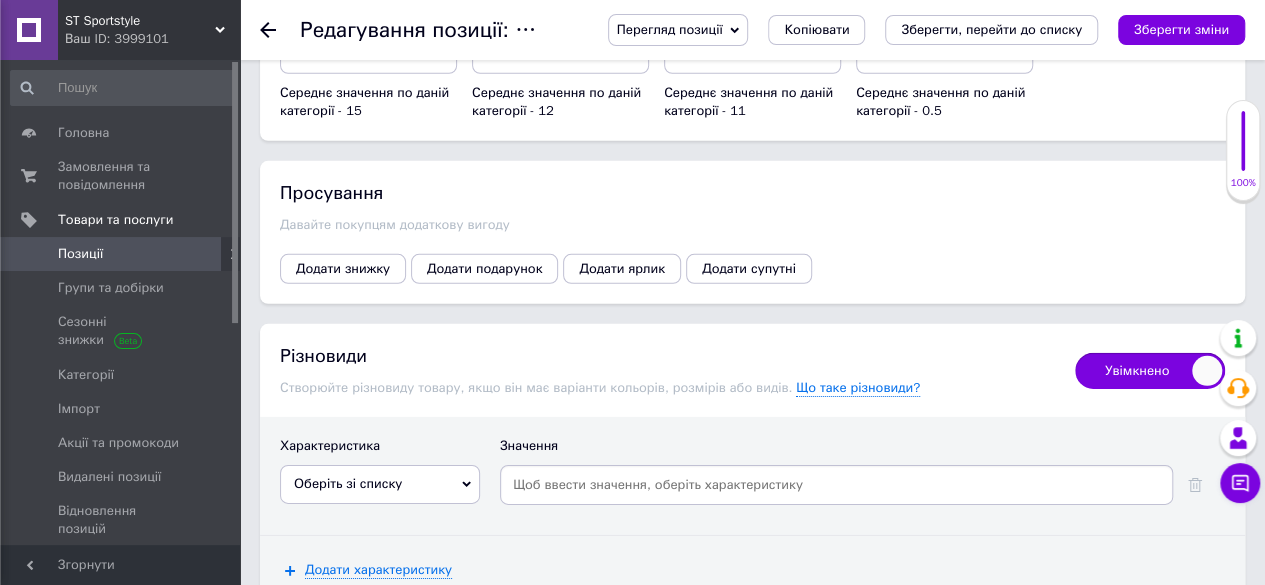 click on "Оберіть зі списку" at bounding box center (380, 484) 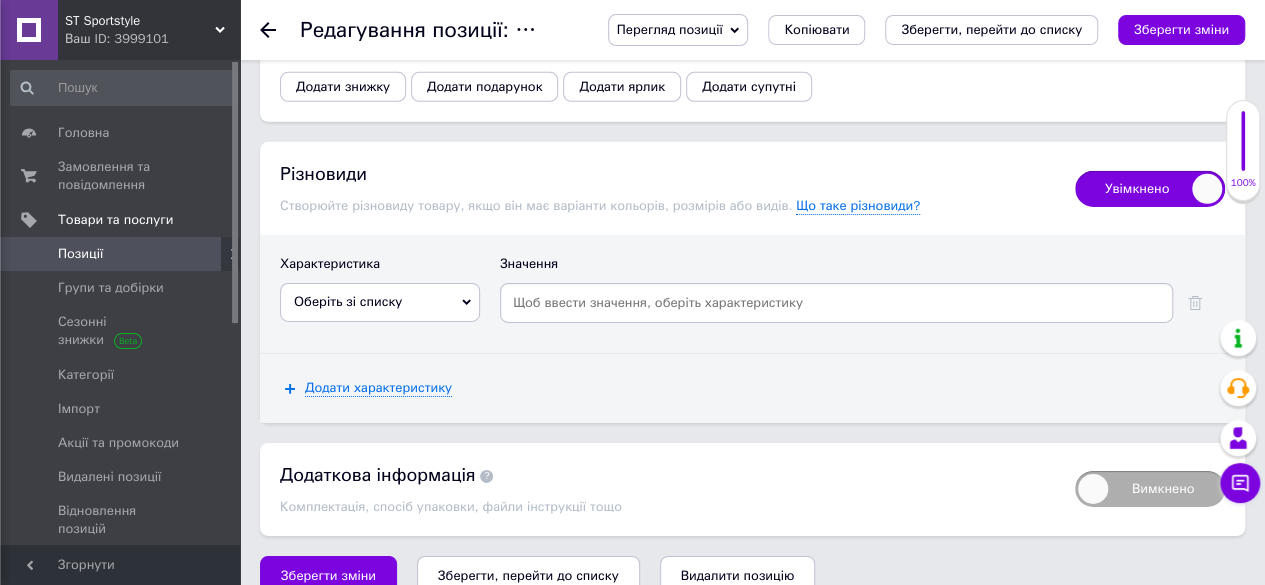 scroll, scrollTop: 3119, scrollLeft: 0, axis: vertical 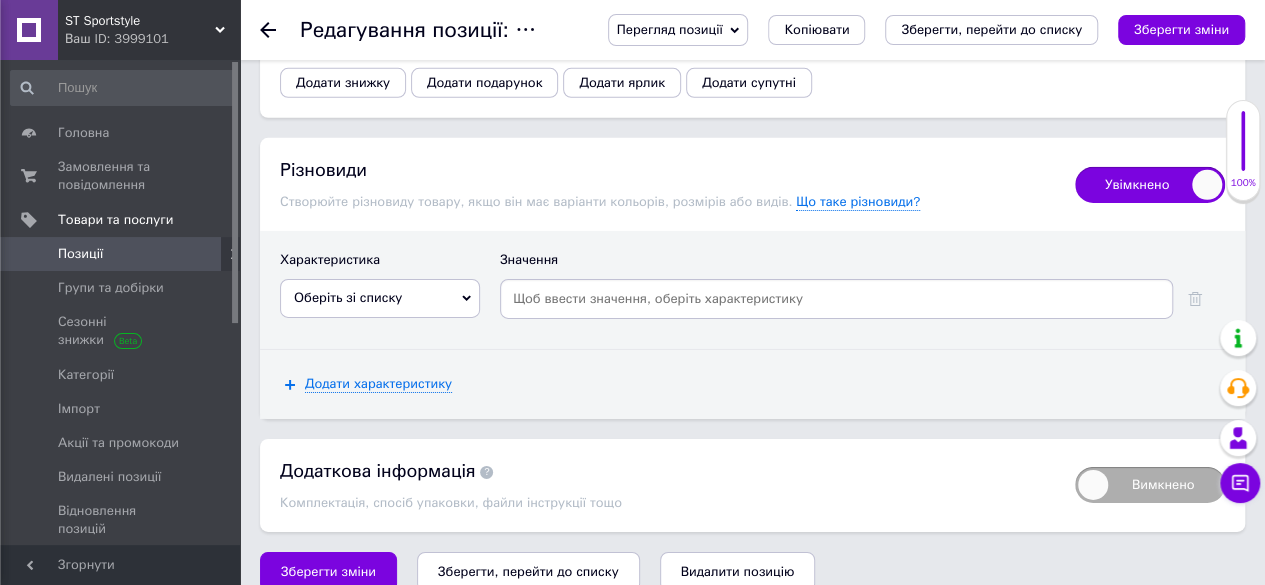 click 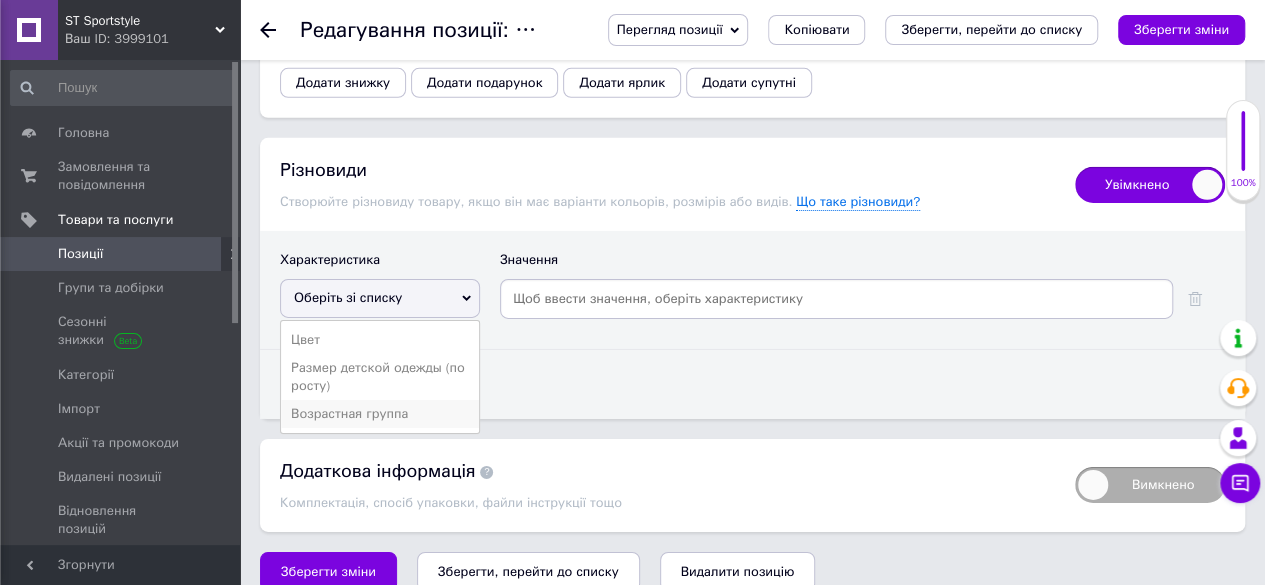 click on "Возрастная группа" at bounding box center (380, 414) 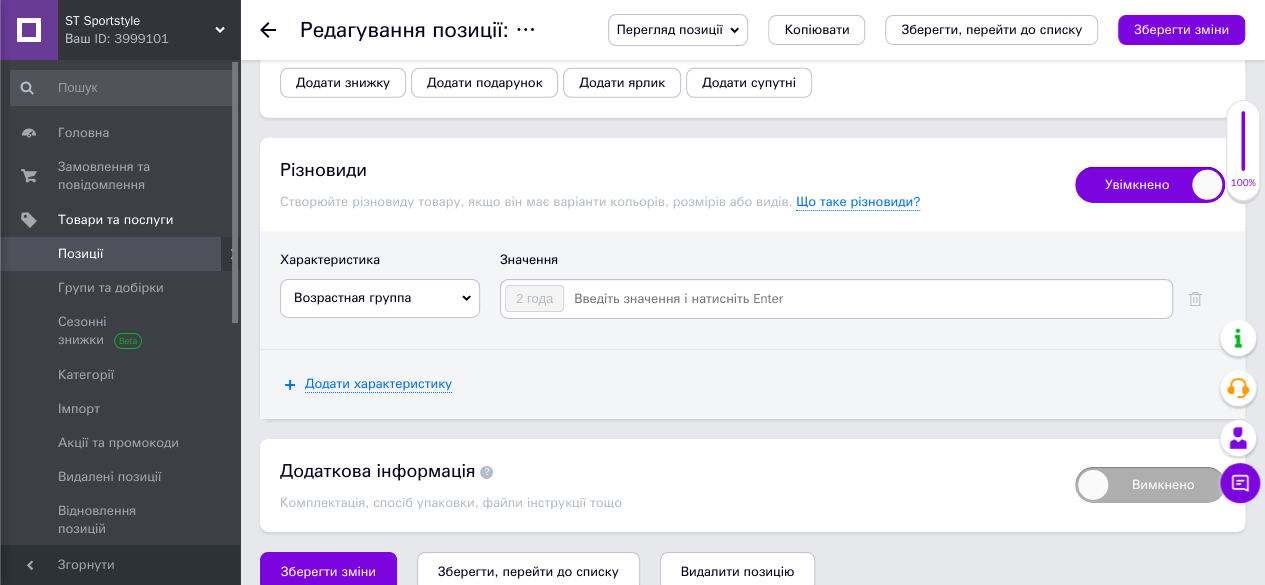 click on "Возрастная группа" at bounding box center (380, 298) 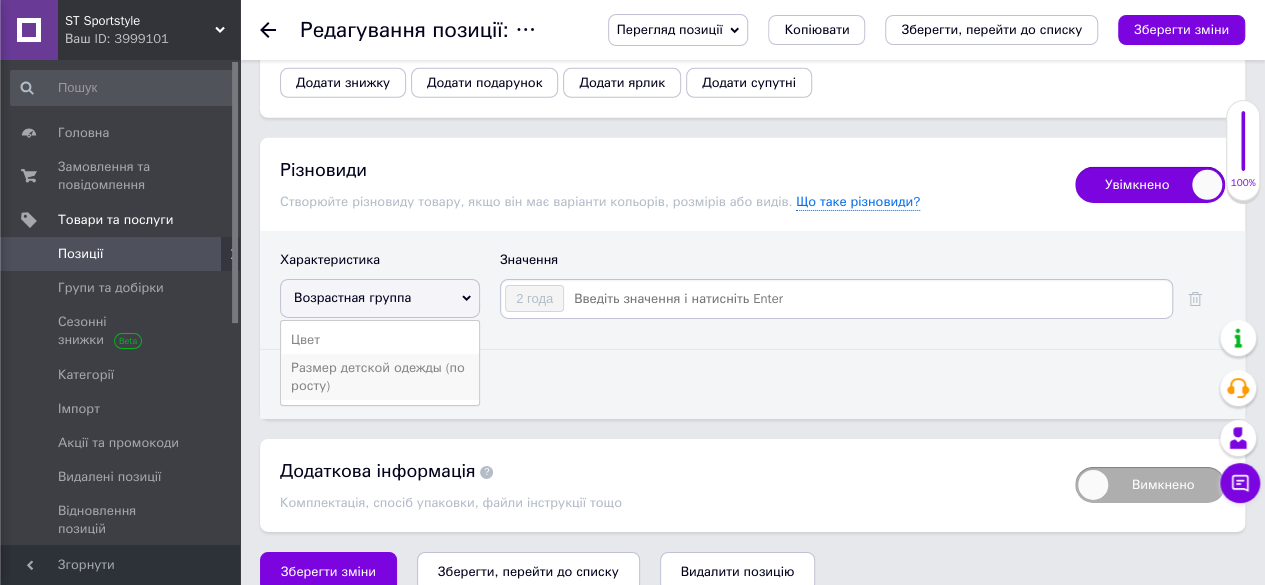 click on "Размер детской одежды (по росту)" at bounding box center (380, 377) 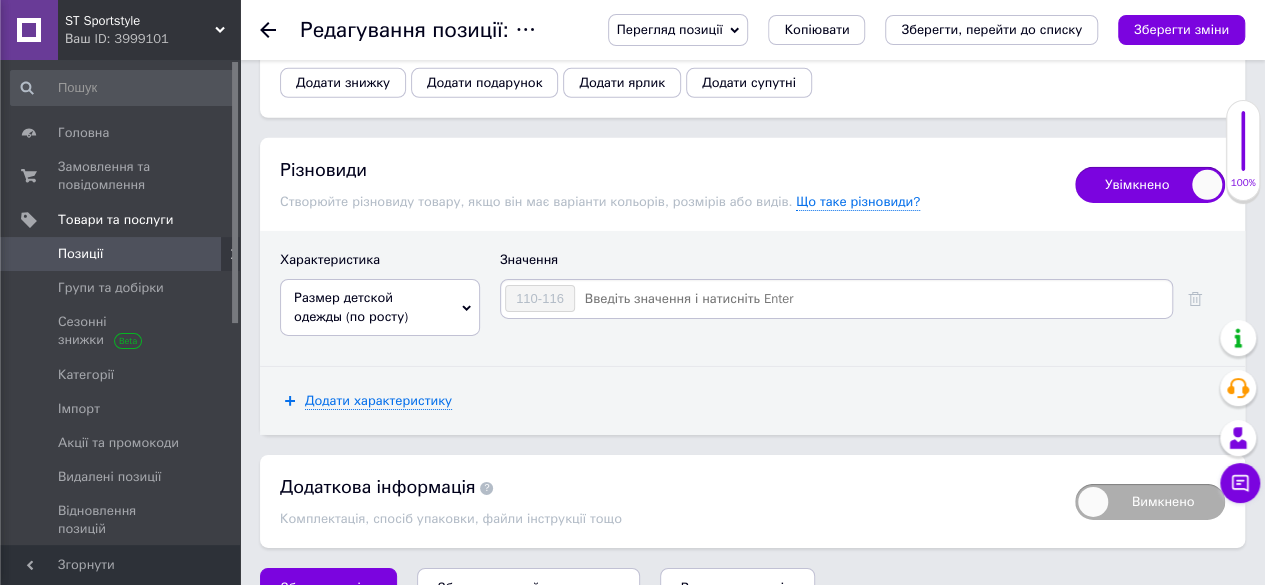 click at bounding box center (872, 299) 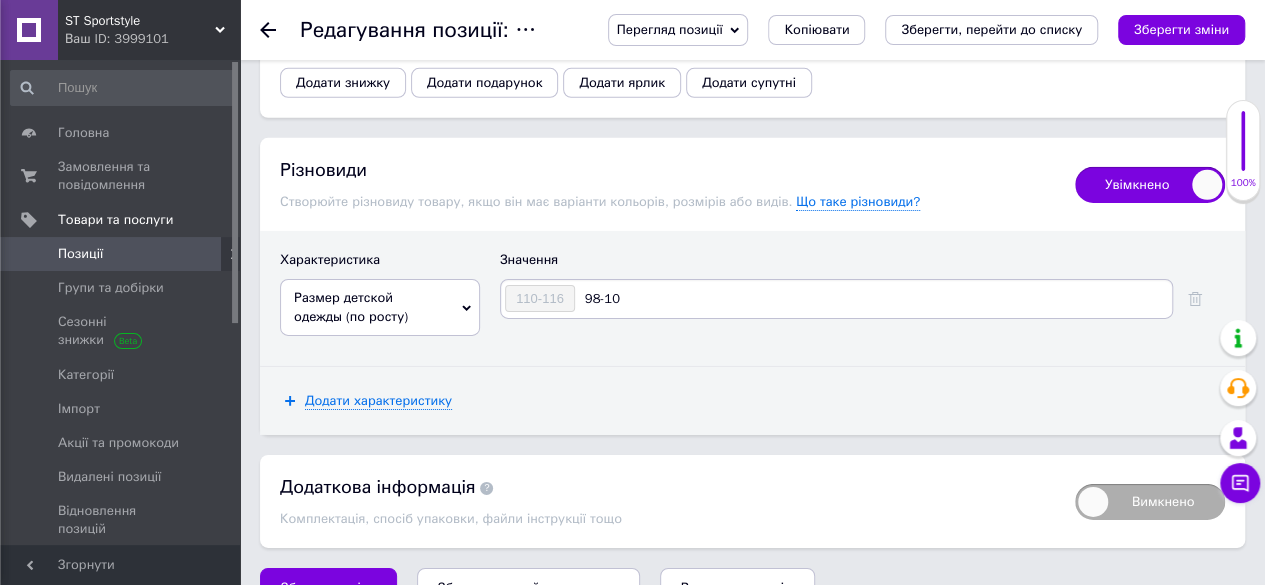 type on "98-104" 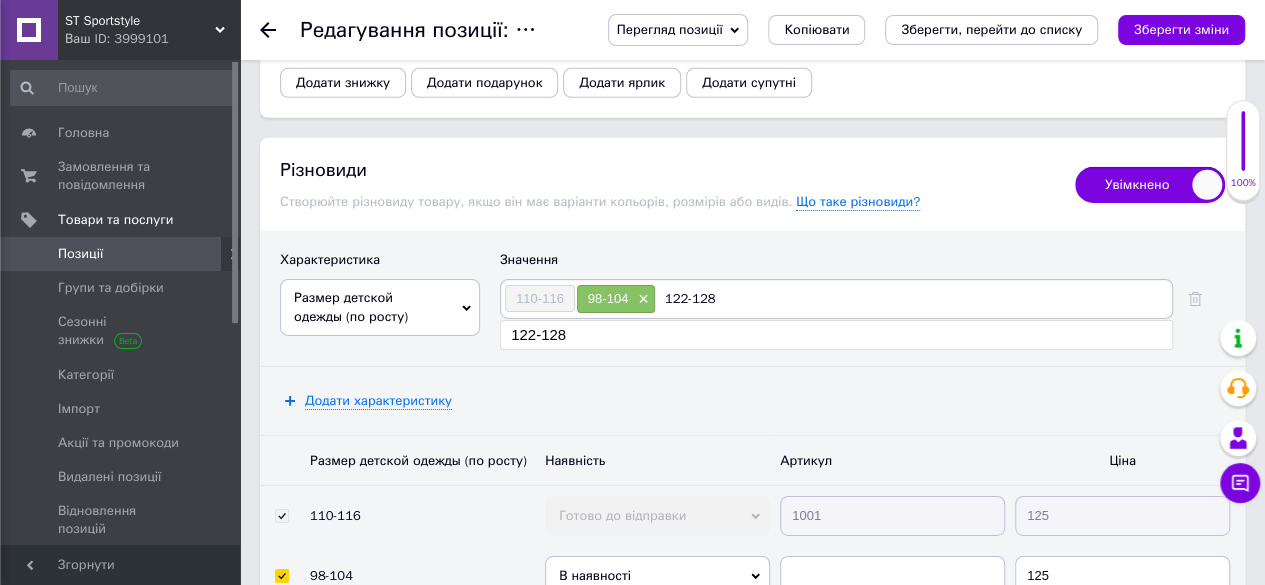 type on "122-128." 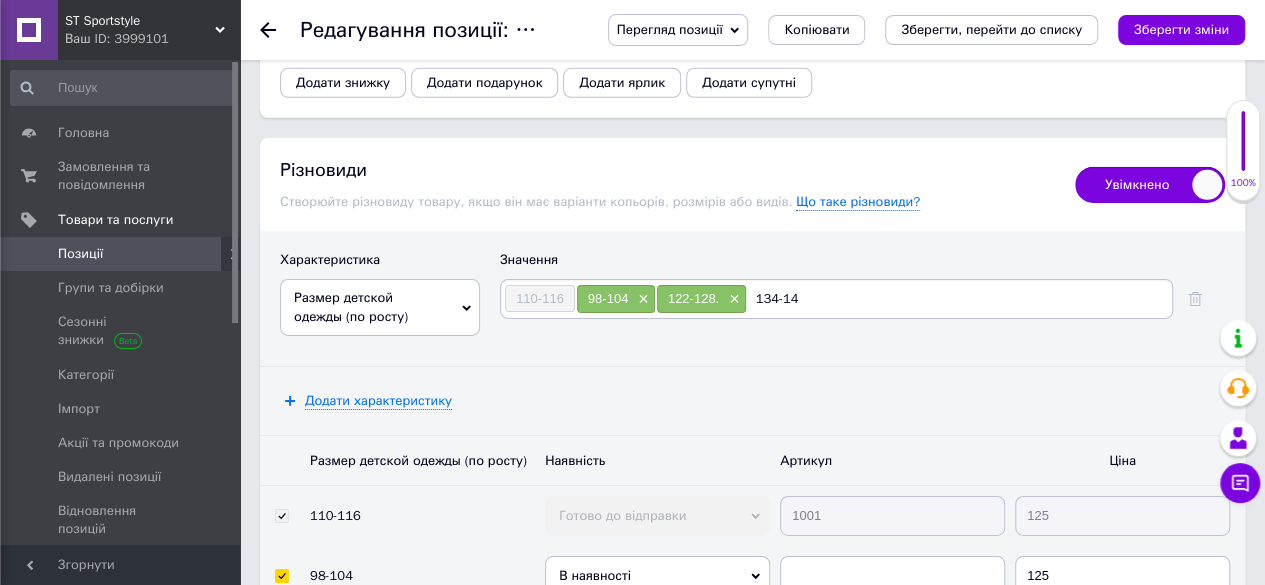 type on "134-140" 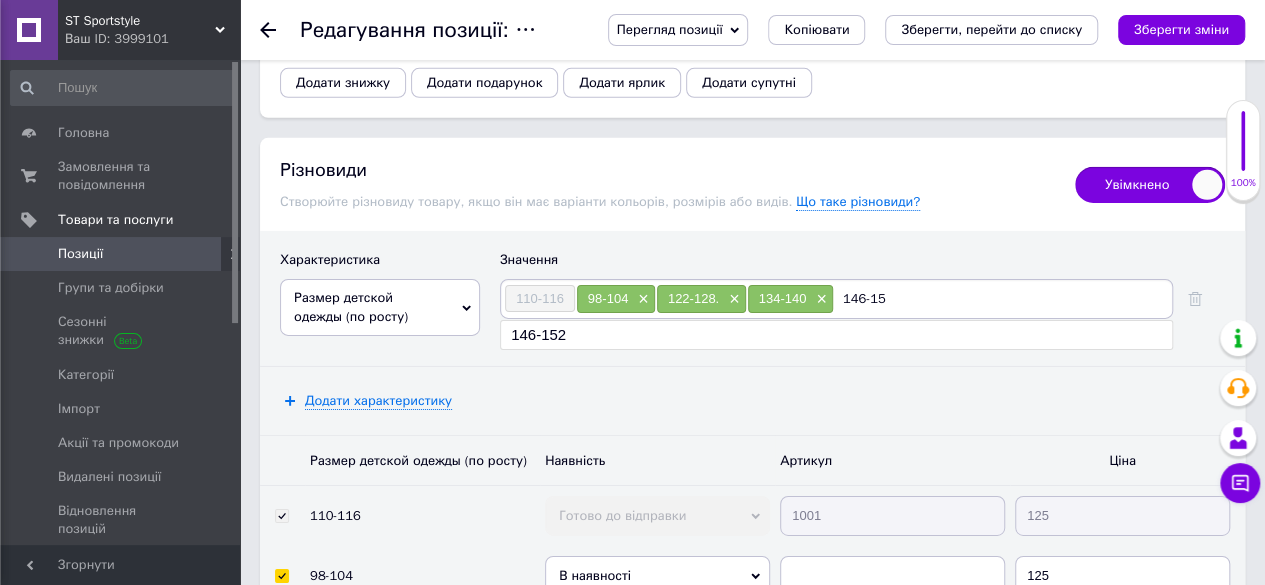 type on "146-152" 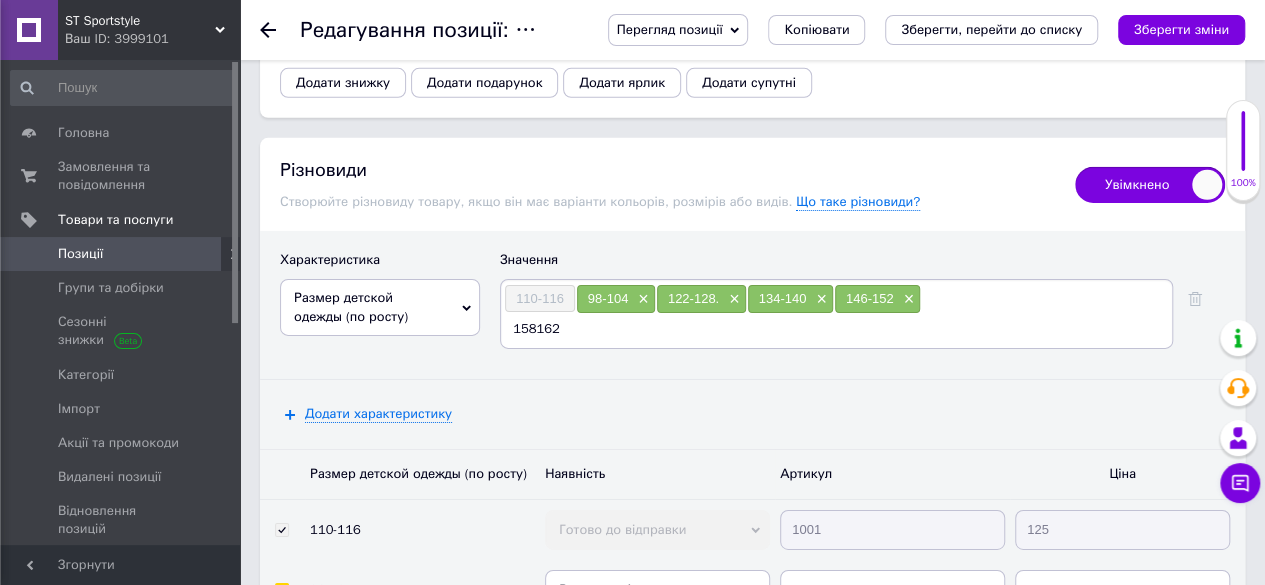 click on "158162" at bounding box center (836, 329) 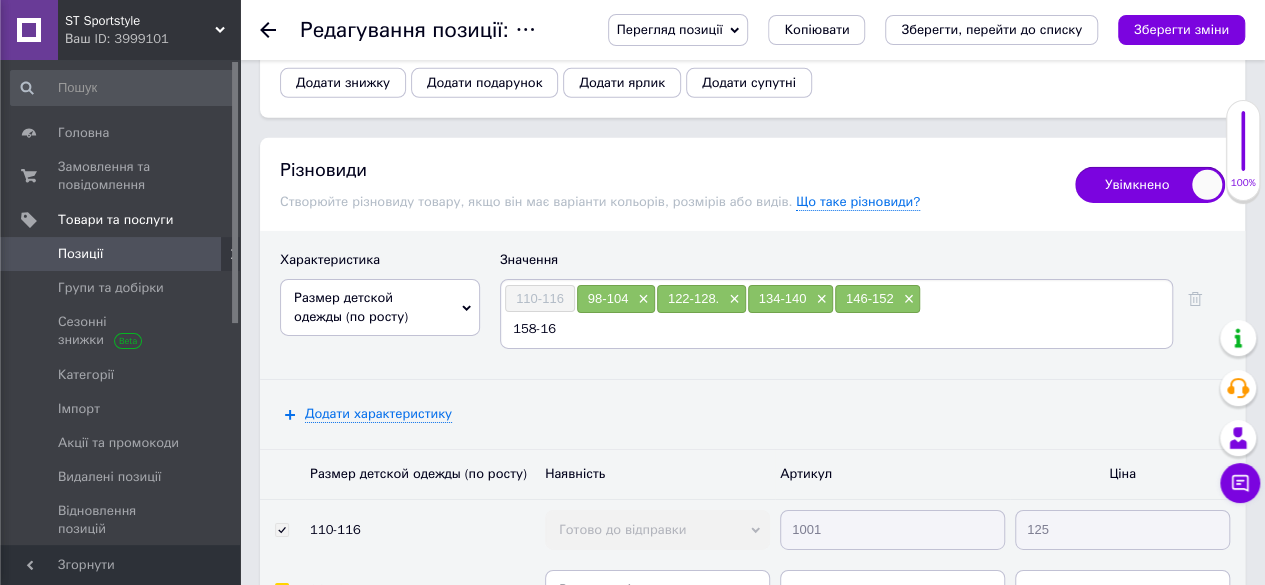 type on "158-164" 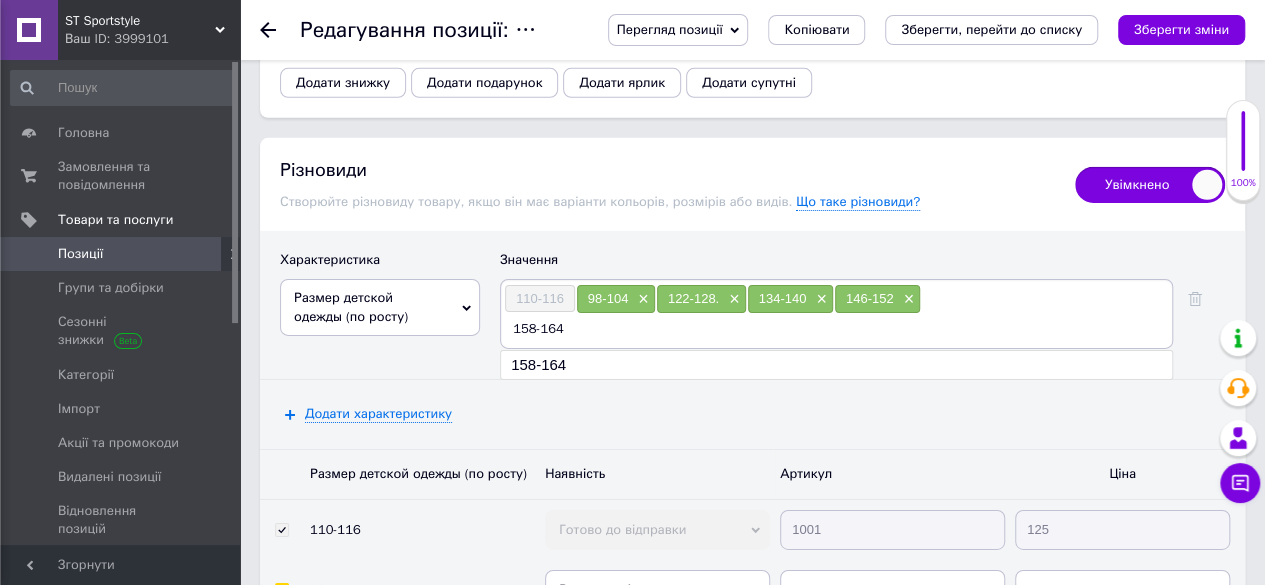 type 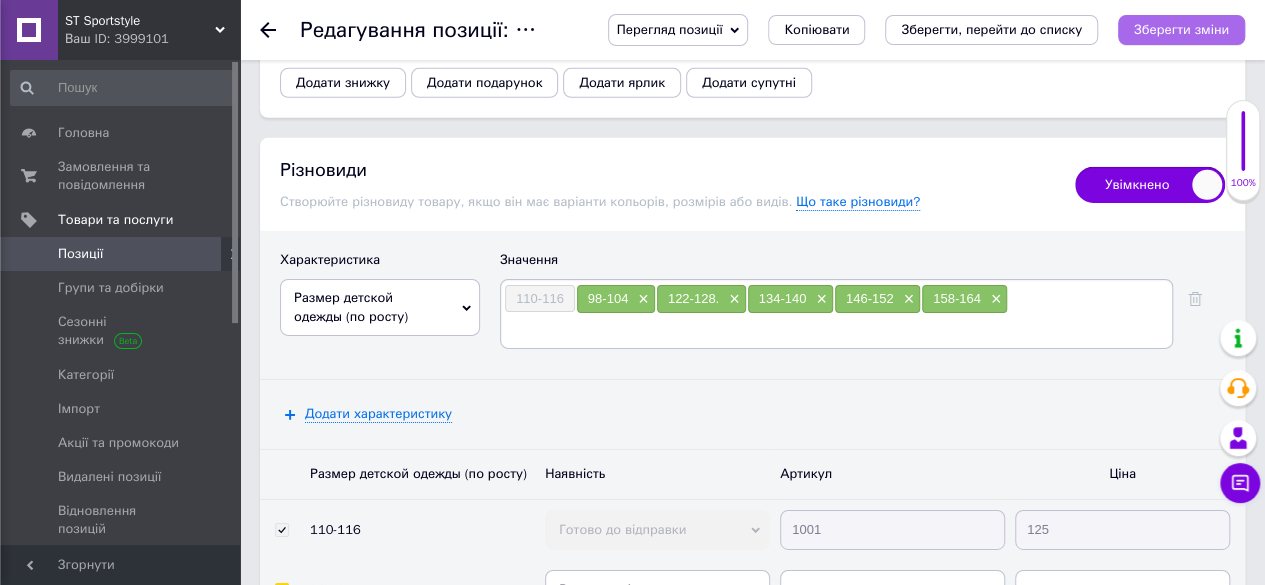 click on "Зберегти зміни" at bounding box center [1181, 29] 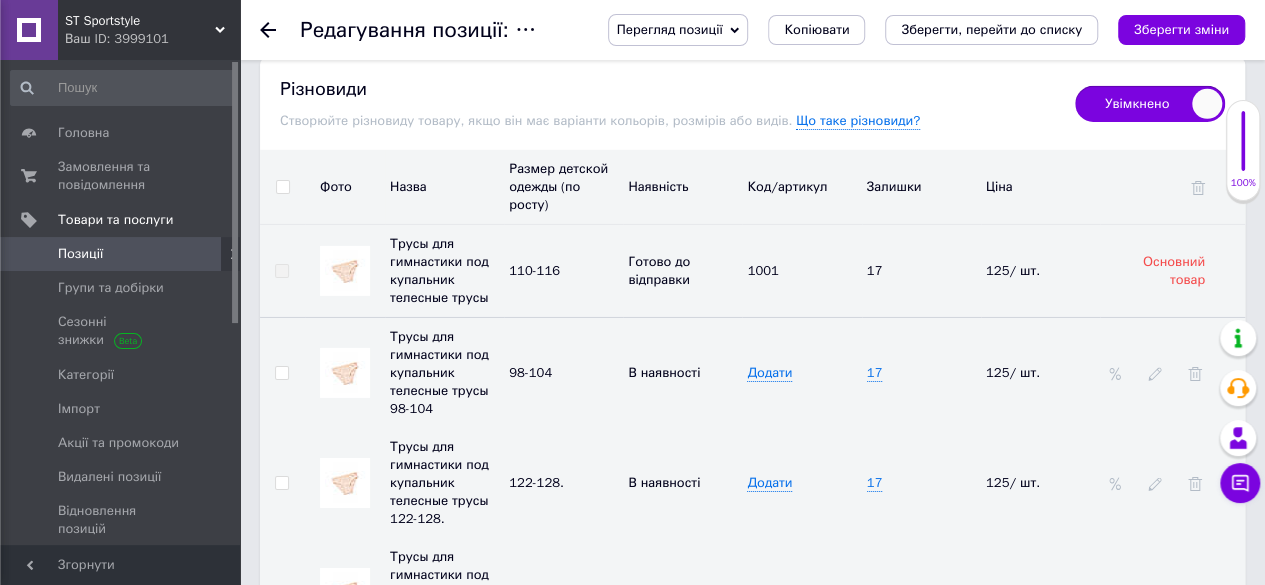 scroll, scrollTop: 3267, scrollLeft: 0, axis: vertical 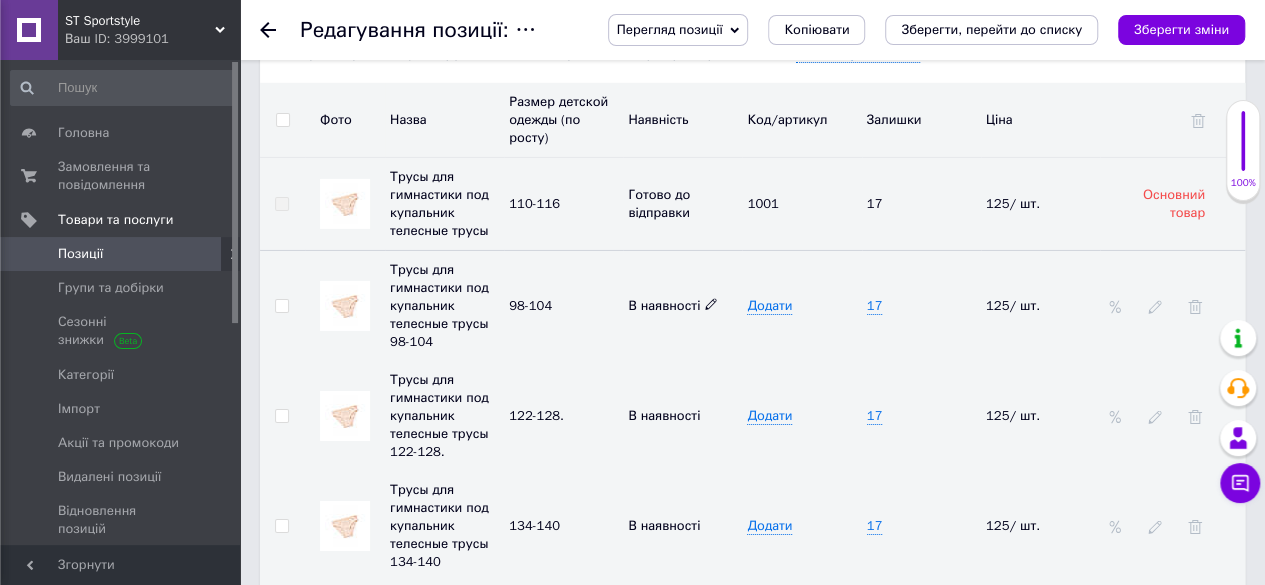 click on "В наявності" at bounding box center [673, 305] 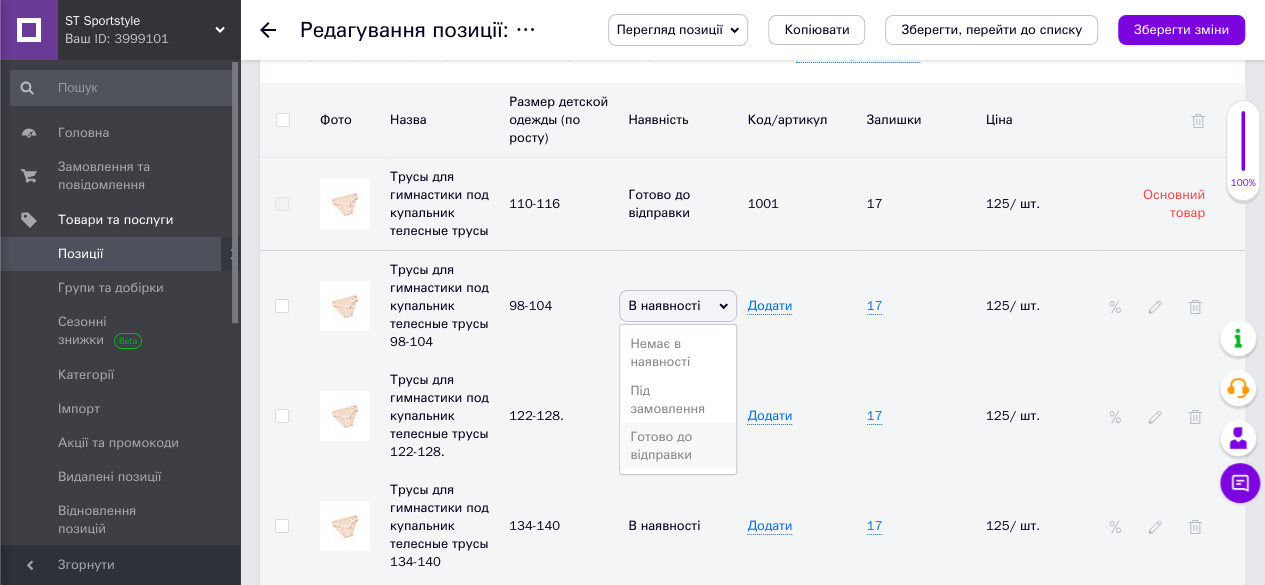 click on "Готово до відправки" at bounding box center [678, 446] 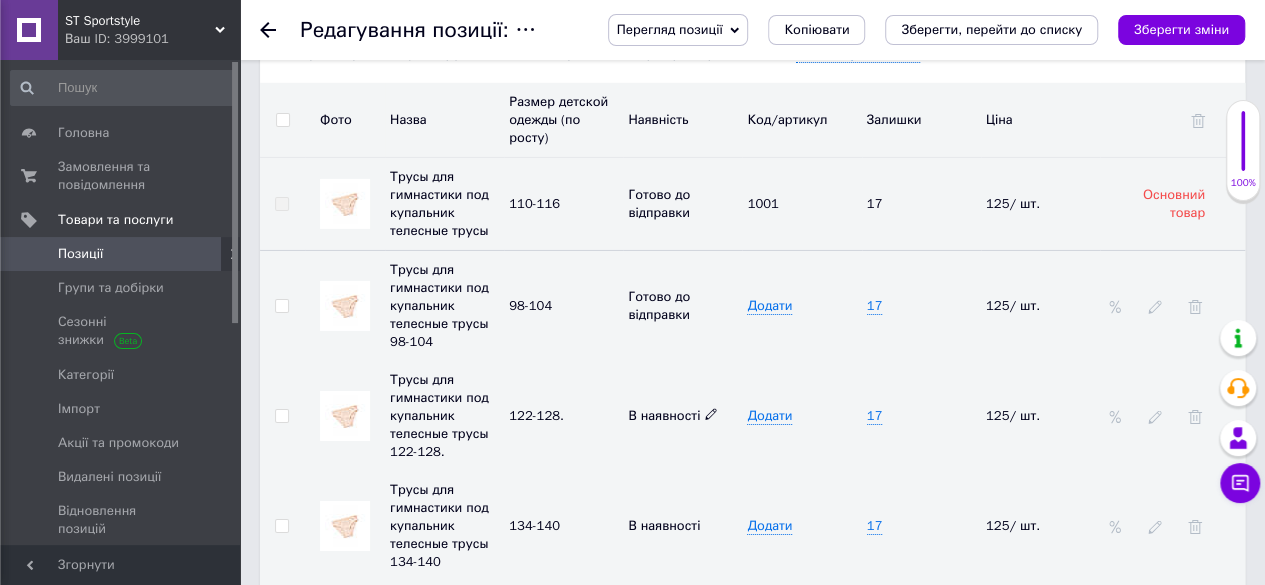 click on "В наявності" at bounding box center (673, 415) 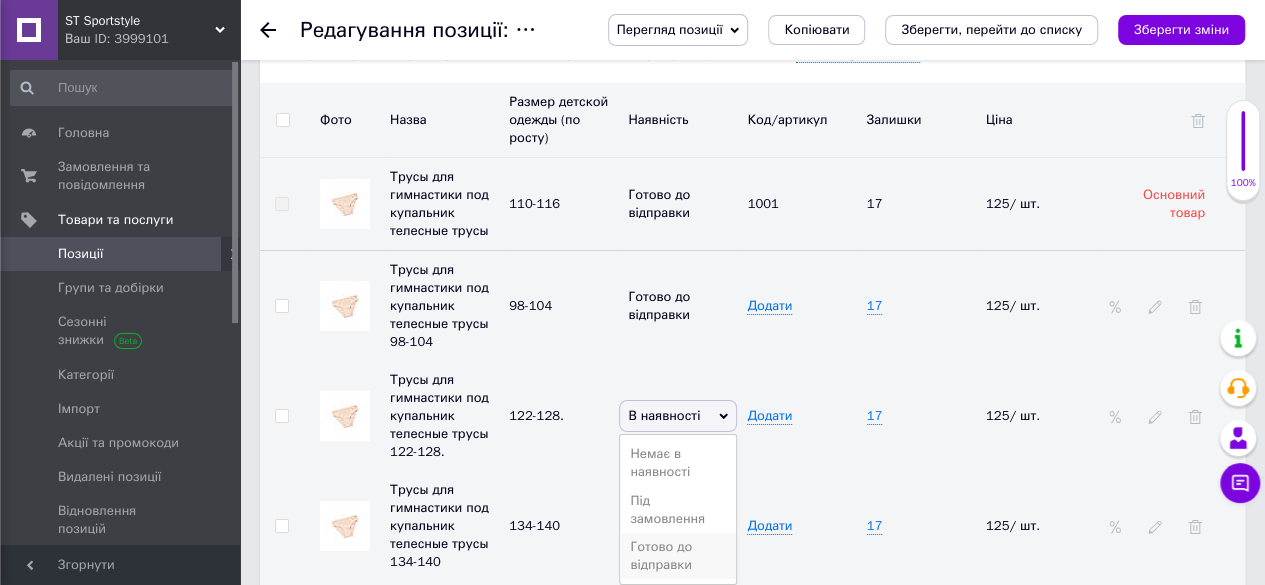 click on "Готово до відправки" at bounding box center [678, 556] 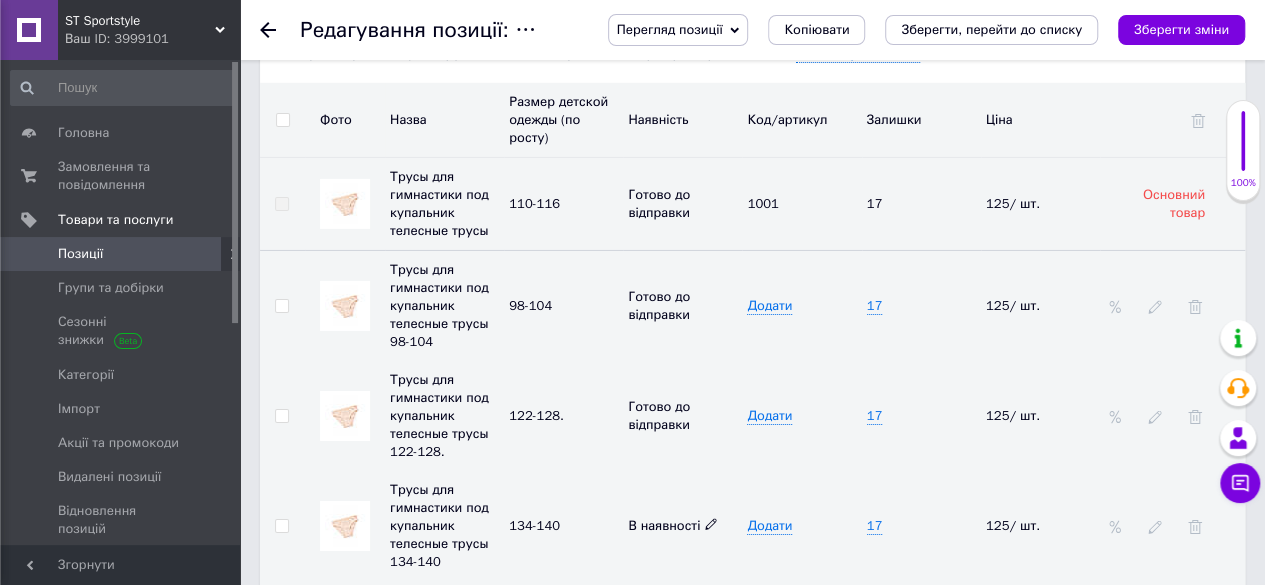 click 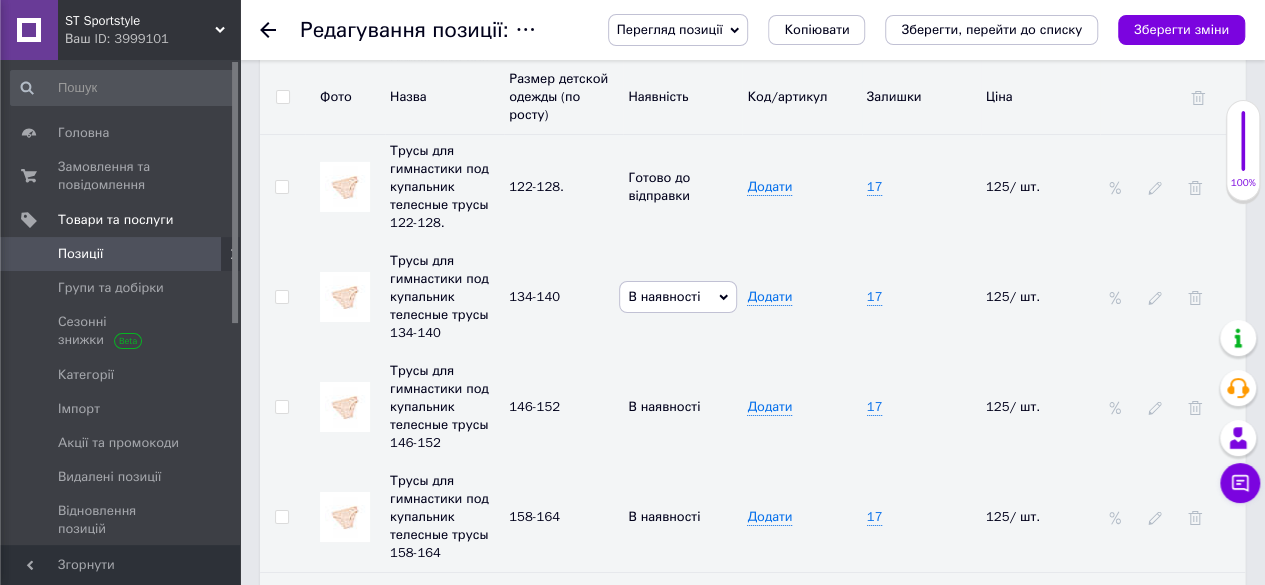 scroll, scrollTop: 3390, scrollLeft: 0, axis: vertical 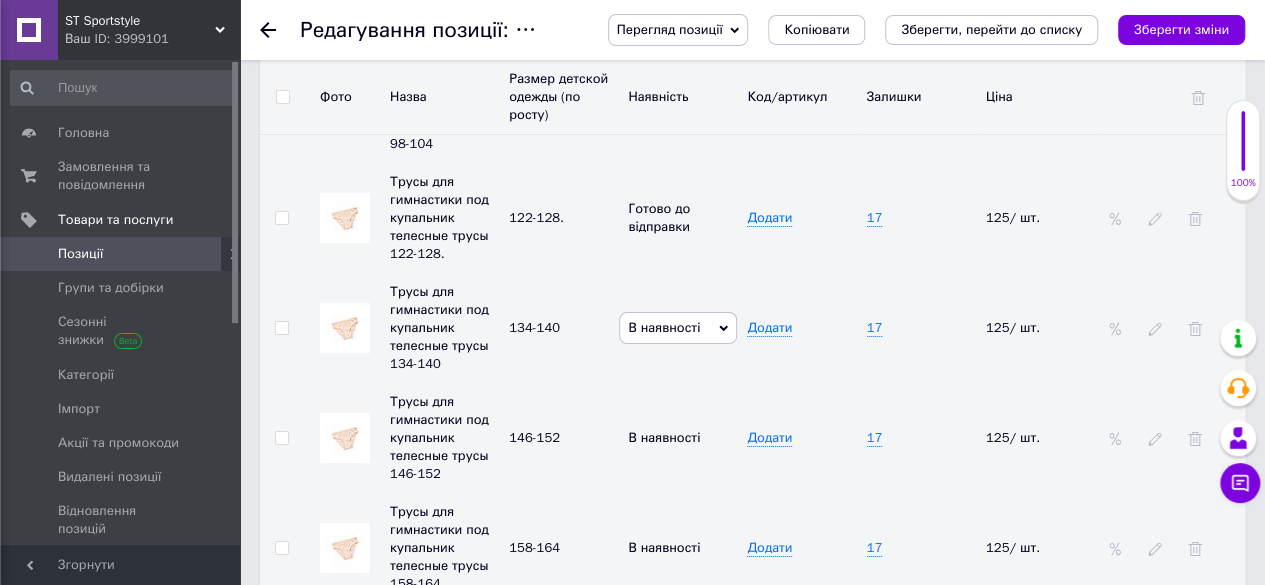 click 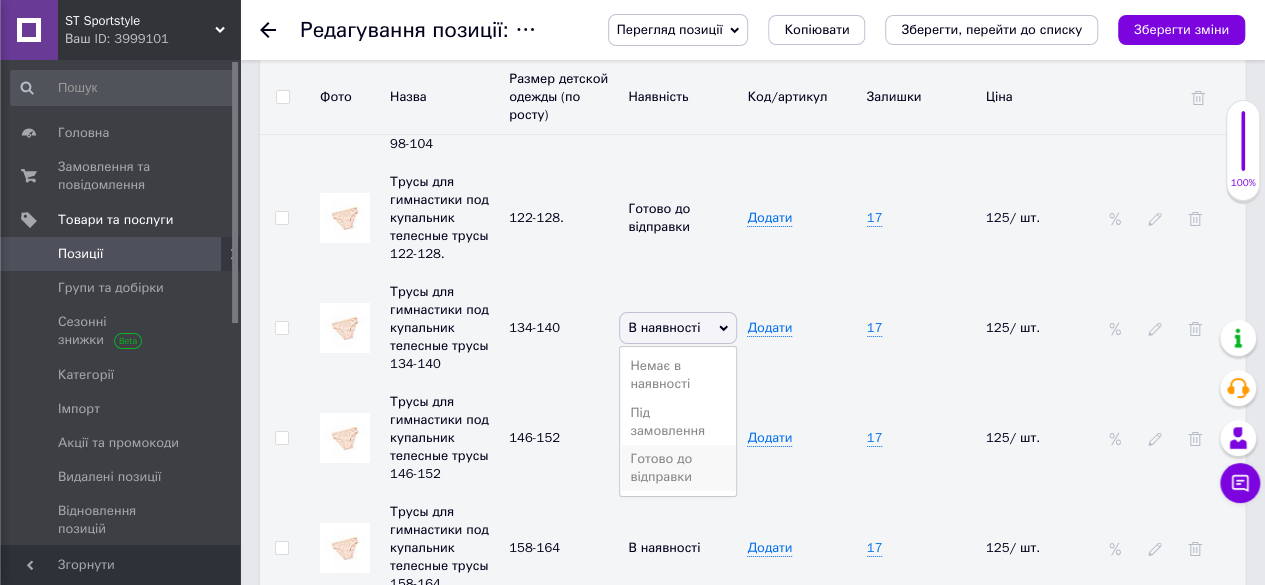 click on "Готово до відправки" at bounding box center [678, 468] 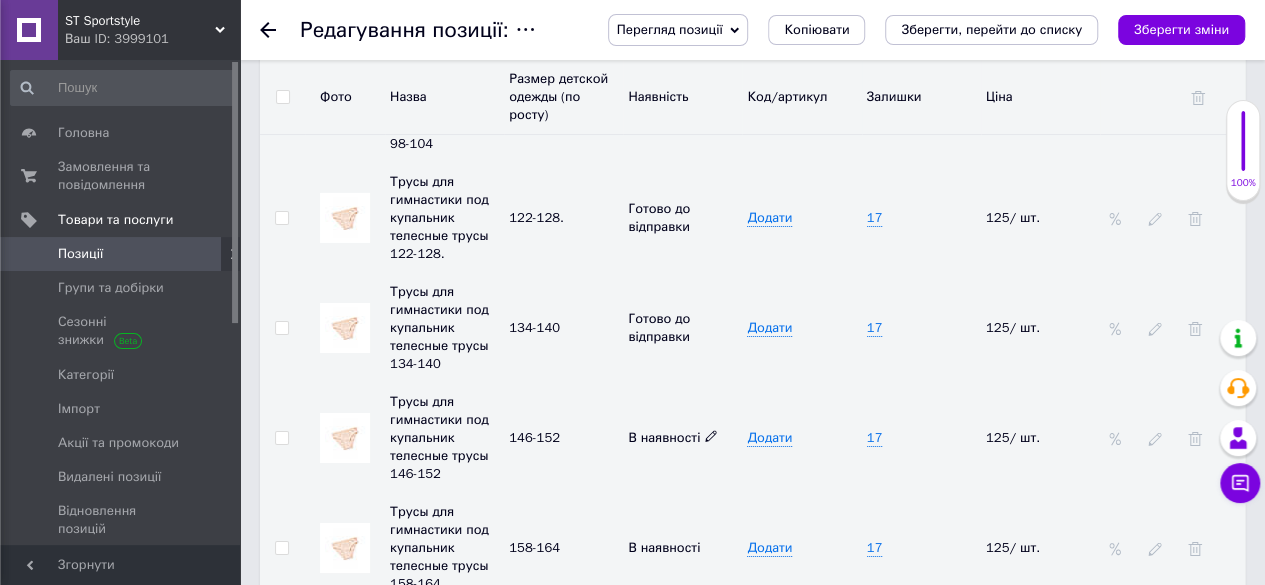 click 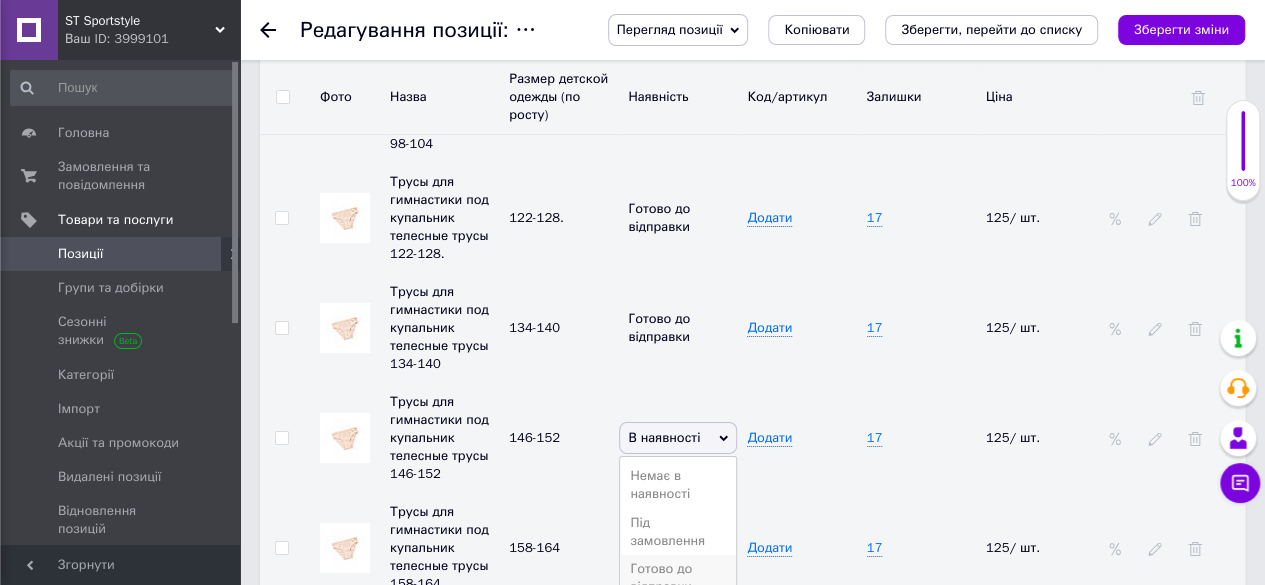 click on "Готово до відправки" at bounding box center (678, 578) 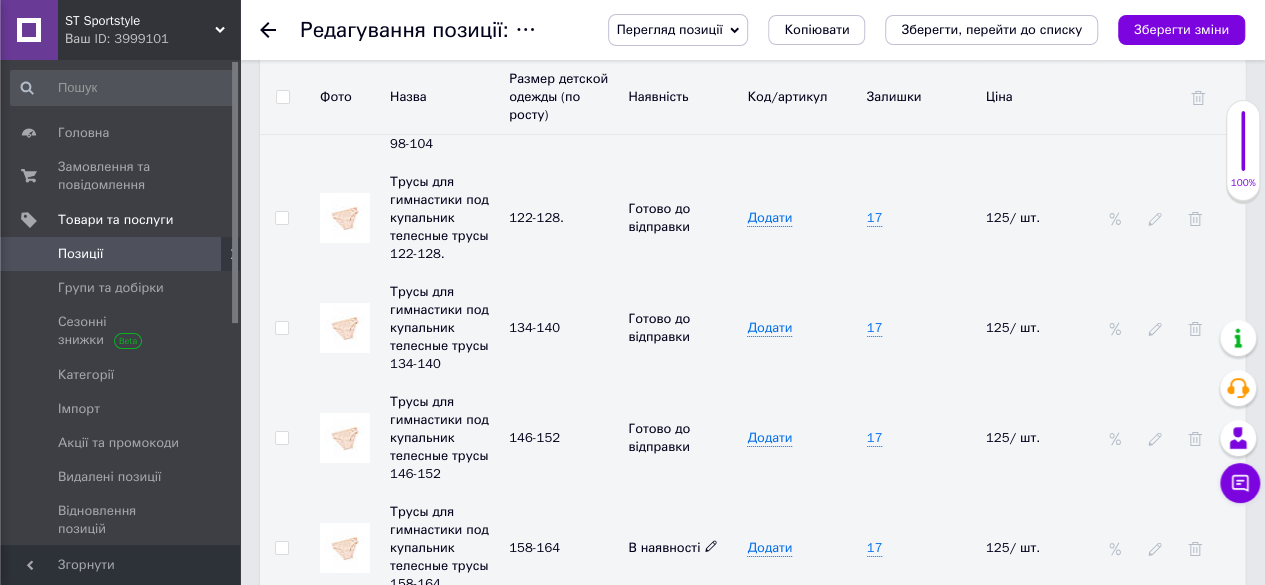 click 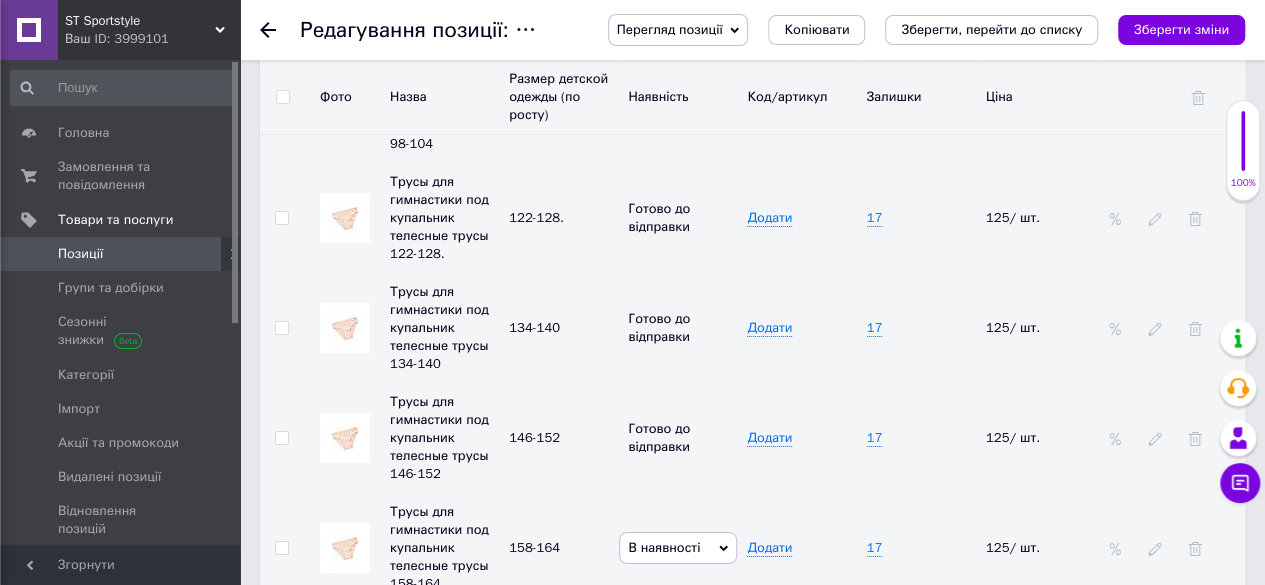 scroll, scrollTop: 3625, scrollLeft: 0, axis: vertical 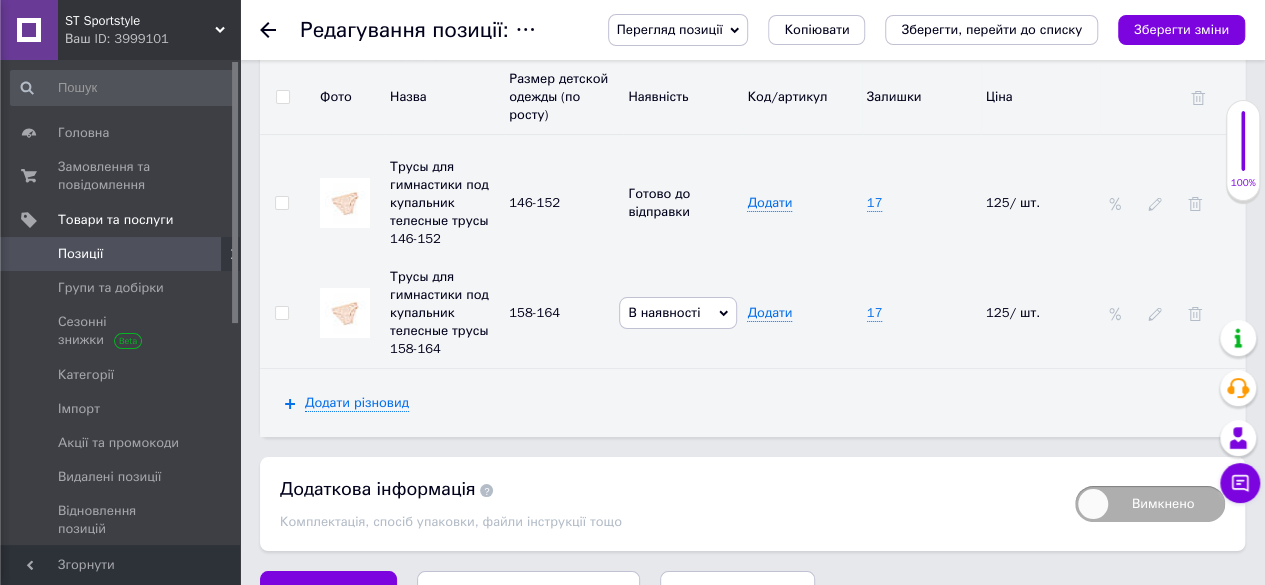 click on "В наявності" at bounding box center [678, 313] 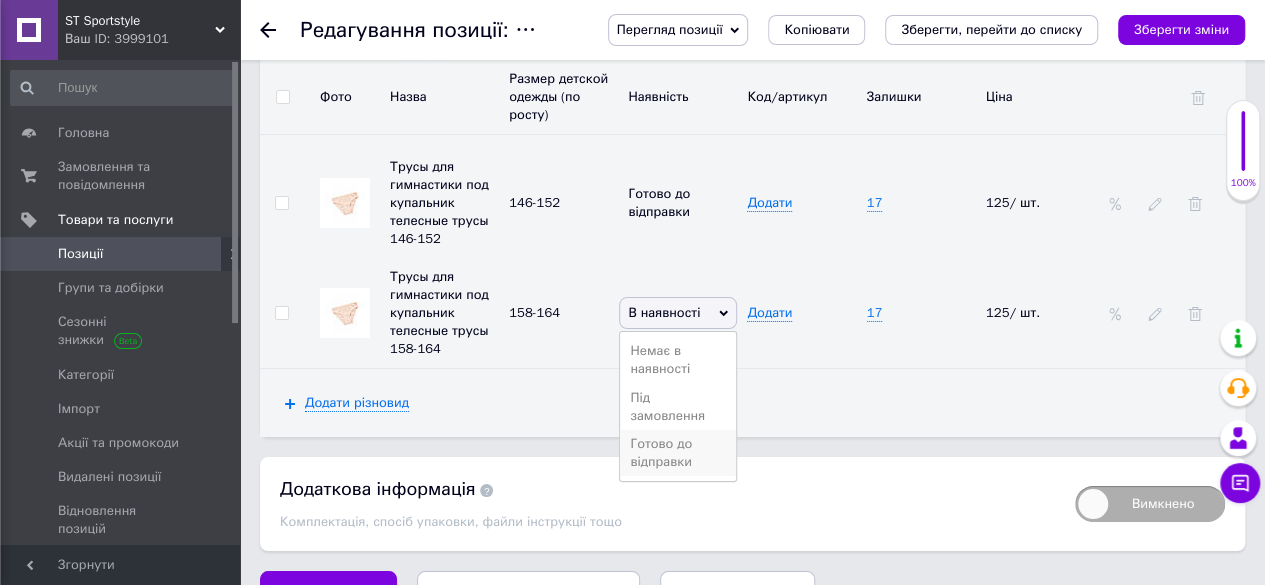 click on "Готово до відправки" at bounding box center (678, 453) 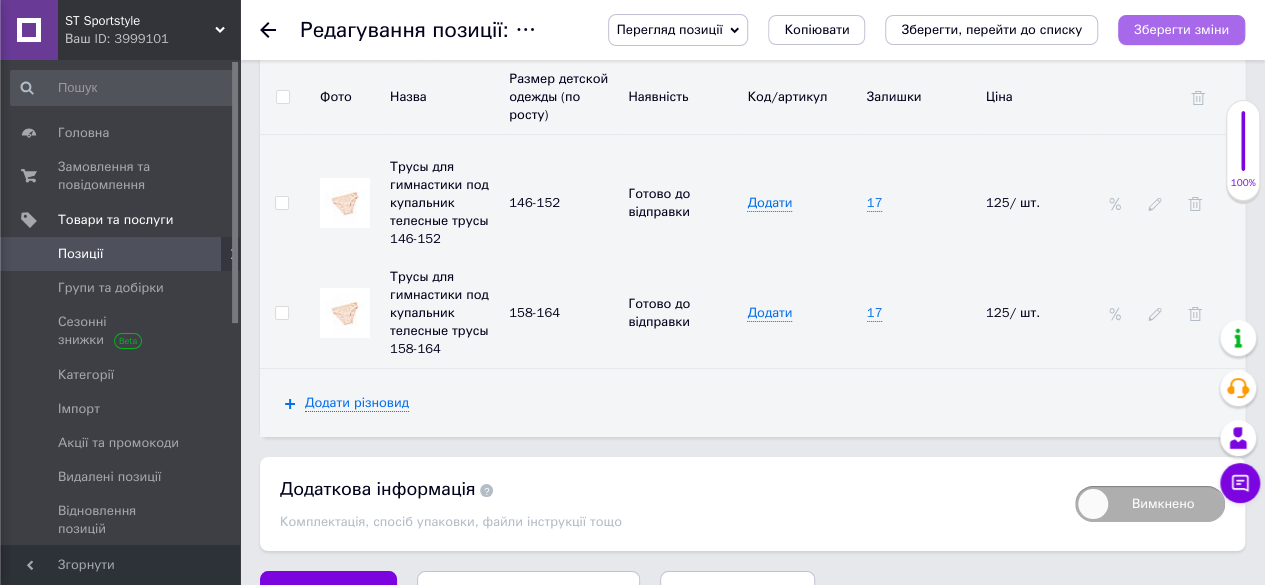 click on "Зберегти зміни" at bounding box center [1181, 29] 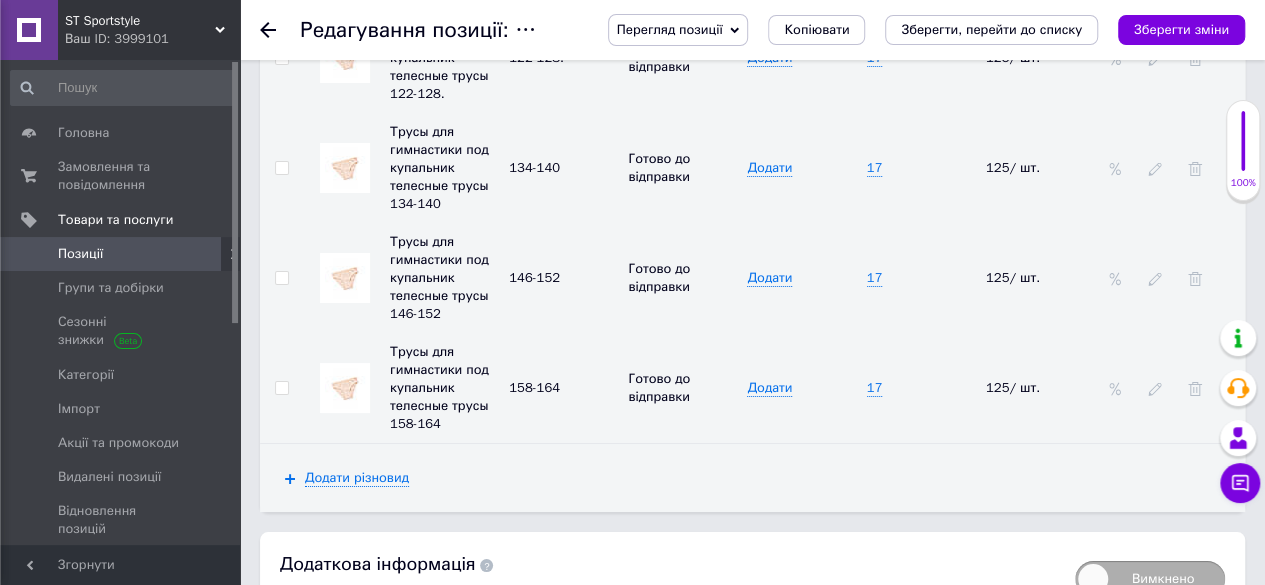 click on "Позиції" at bounding box center (121, 254) 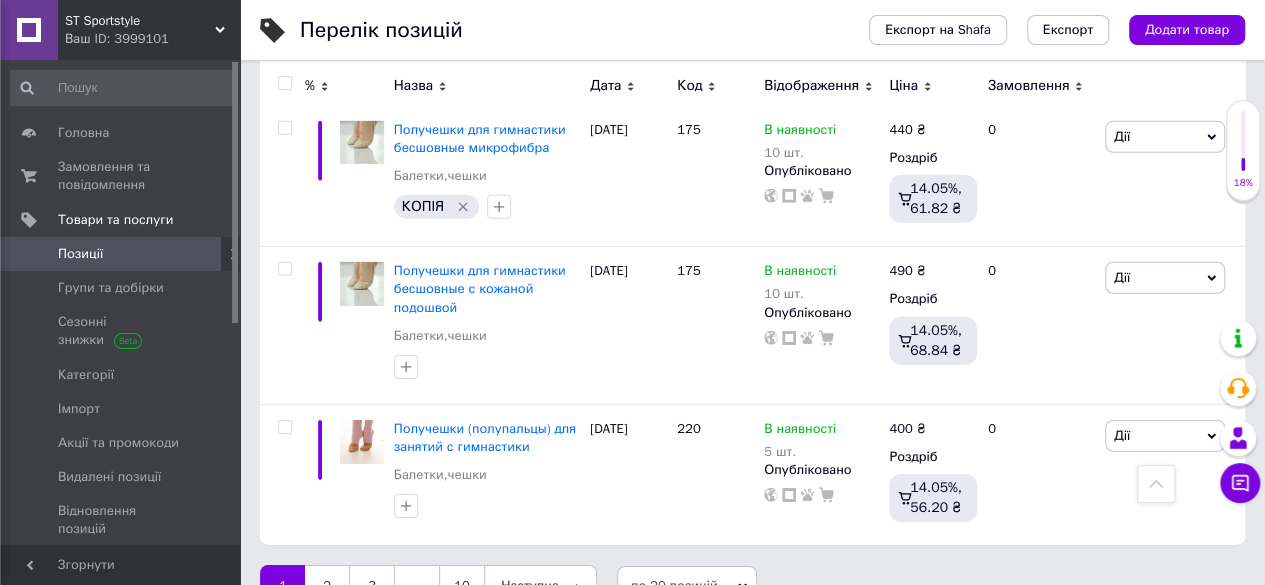 scroll, scrollTop: 3018, scrollLeft: 0, axis: vertical 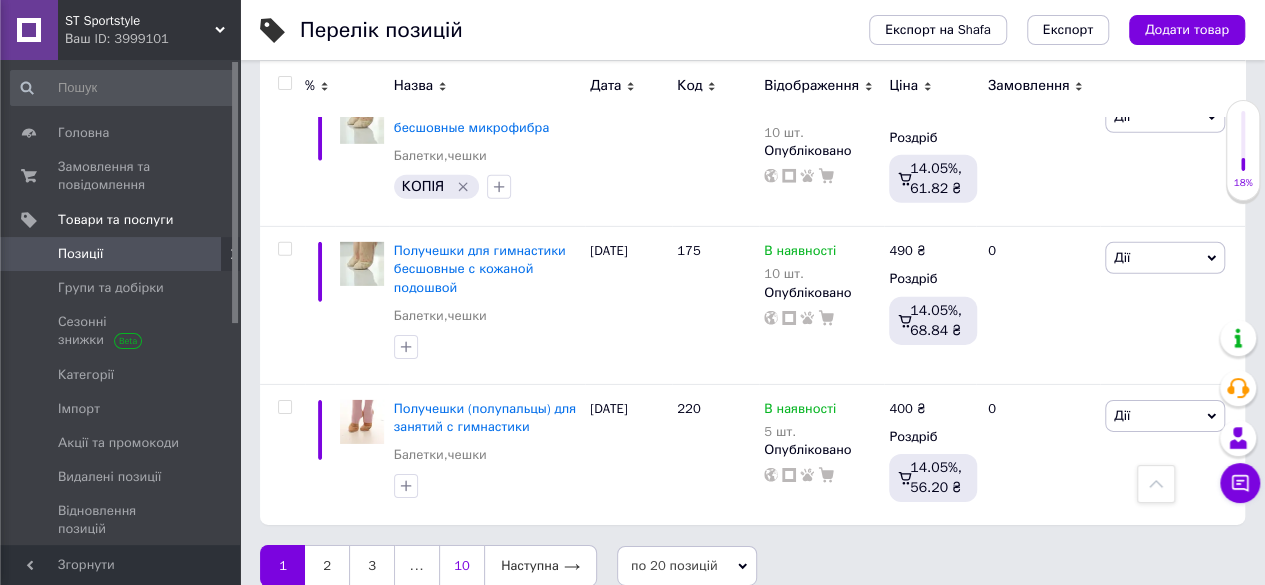 click on "10" at bounding box center [461, 566] 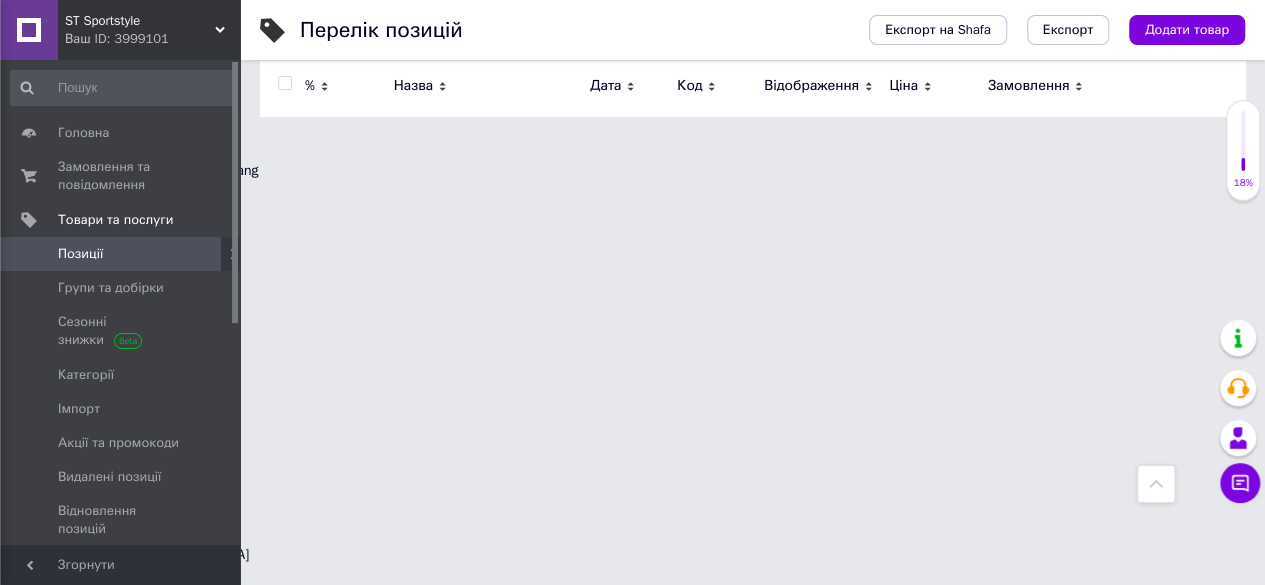 scroll, scrollTop: 1053, scrollLeft: 0, axis: vertical 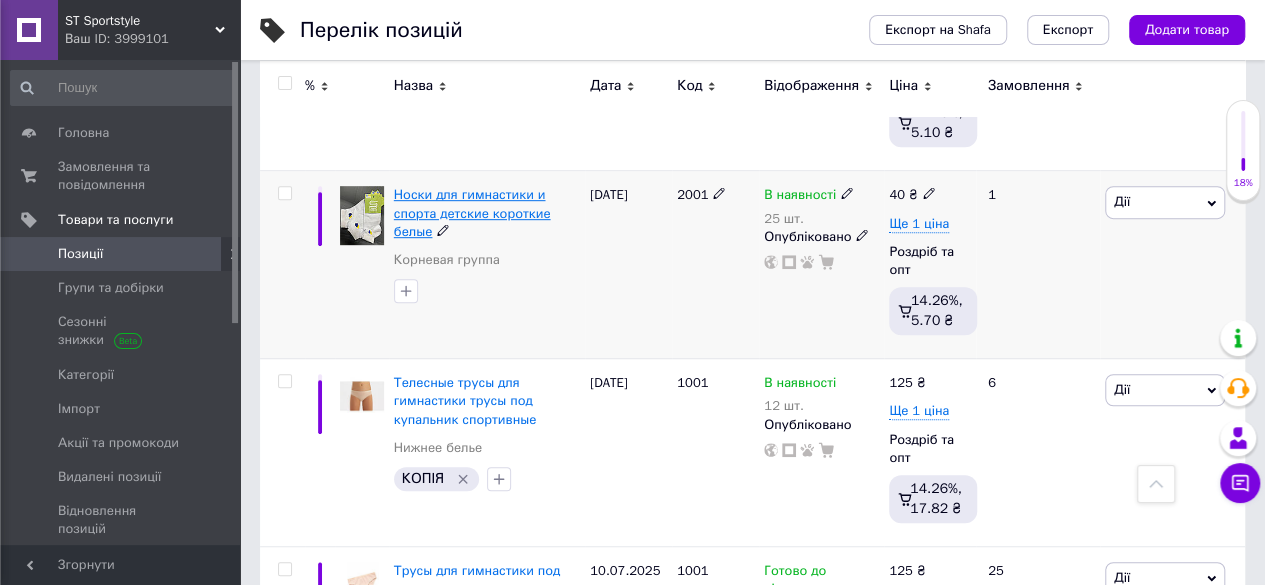 click on "Носки для гимнастики и спорта детские короткие белые" at bounding box center [472, 212] 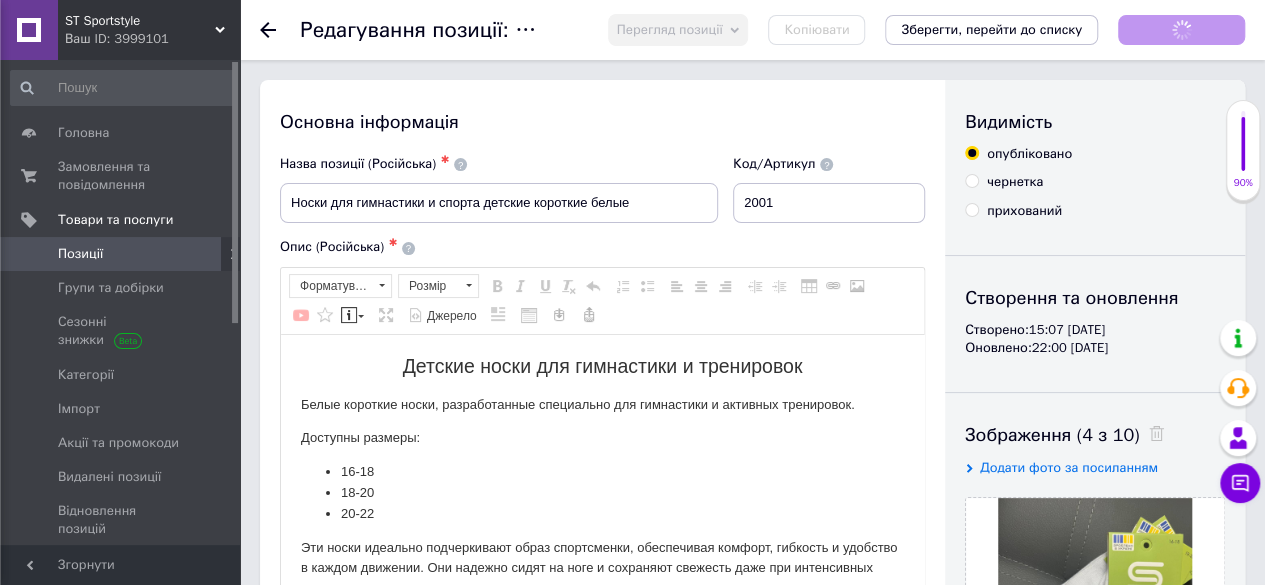 scroll, scrollTop: 0, scrollLeft: 0, axis: both 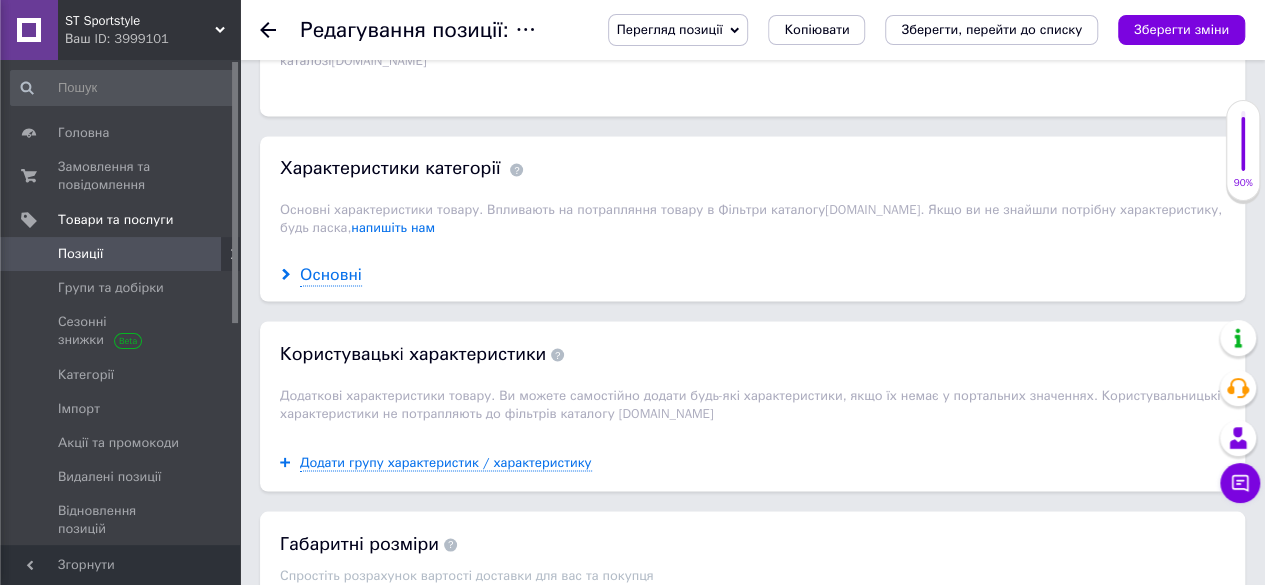 click on "Основні" at bounding box center (331, 274) 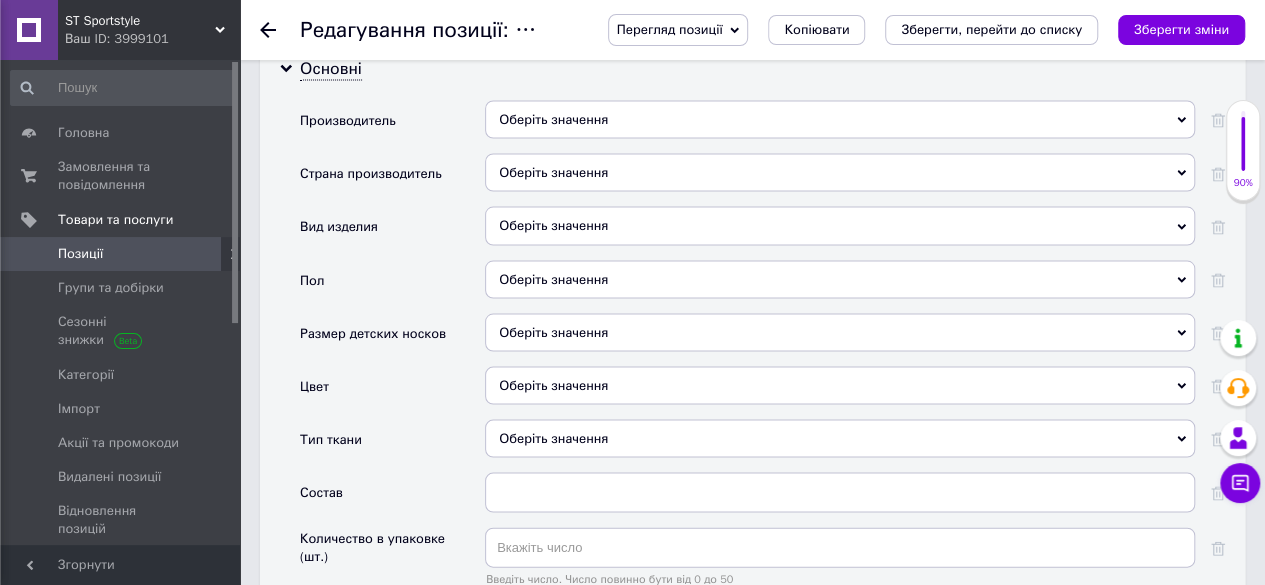 scroll, scrollTop: 1872, scrollLeft: 0, axis: vertical 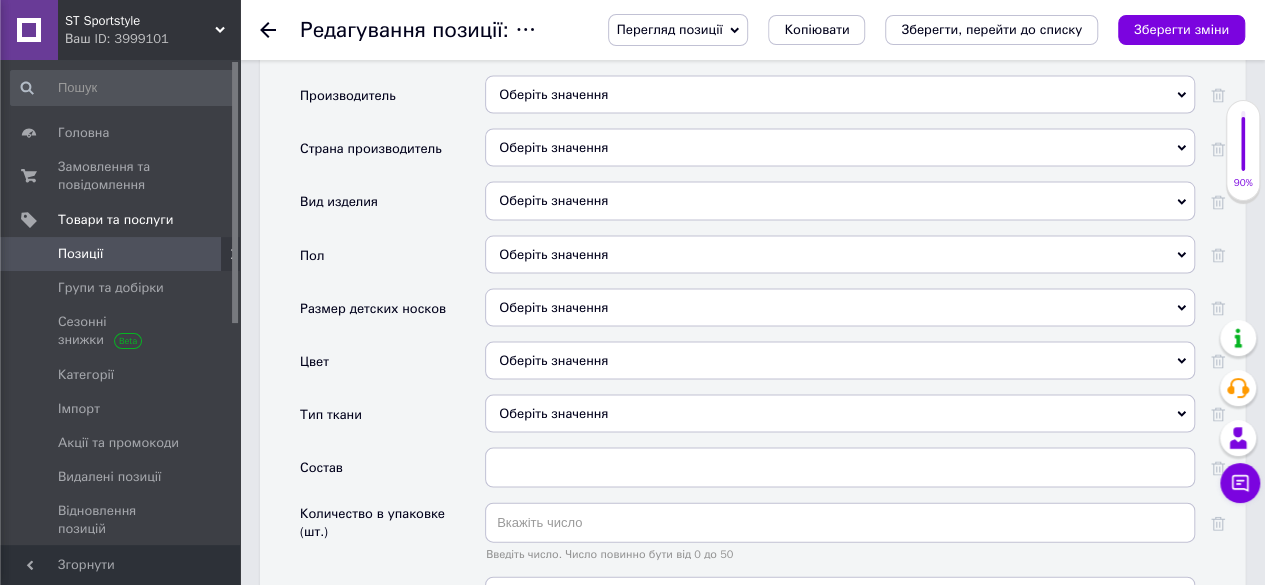 click on "Оберіть значення" at bounding box center [840, 147] 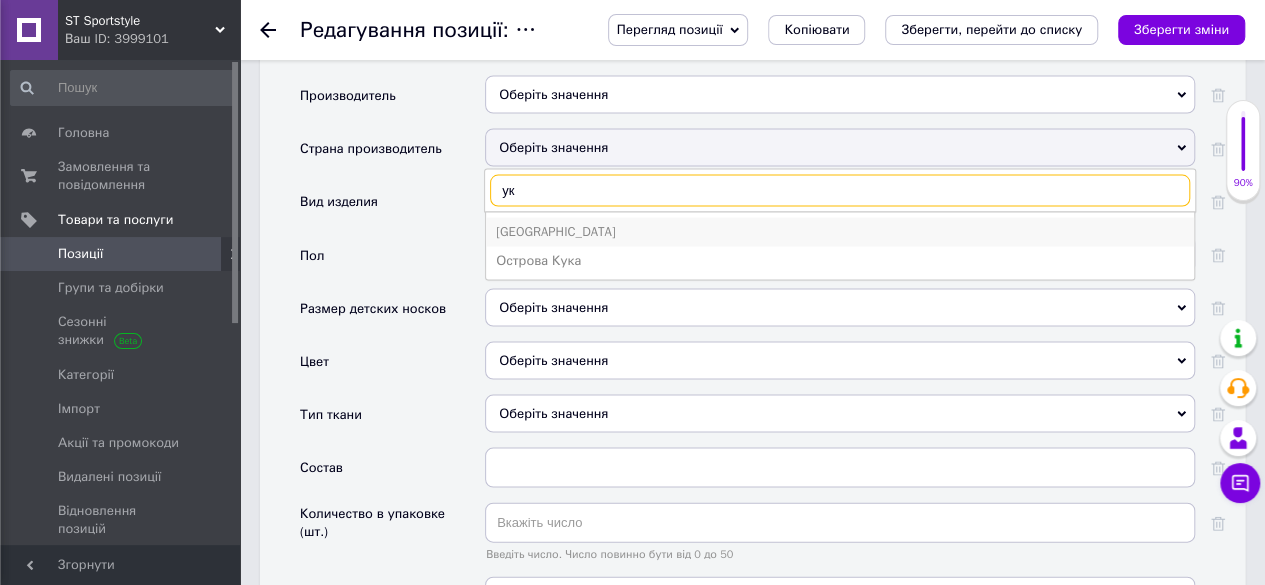 type on "ук" 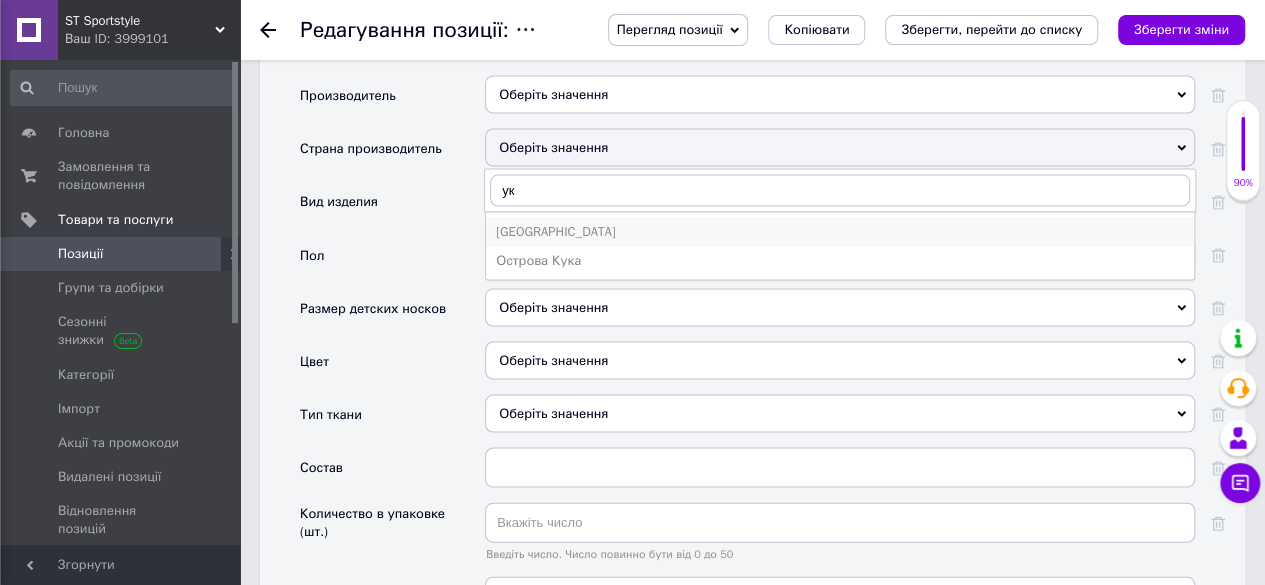 click on "[GEOGRAPHIC_DATA]" at bounding box center (840, 231) 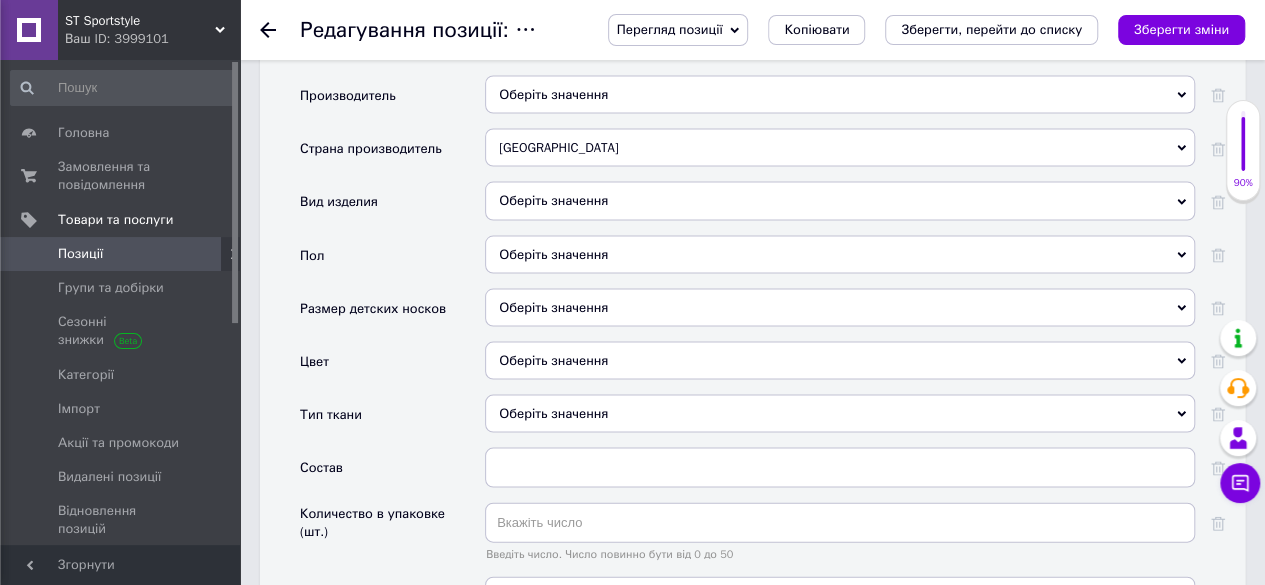 click on "Оберіть значення" at bounding box center [840, 254] 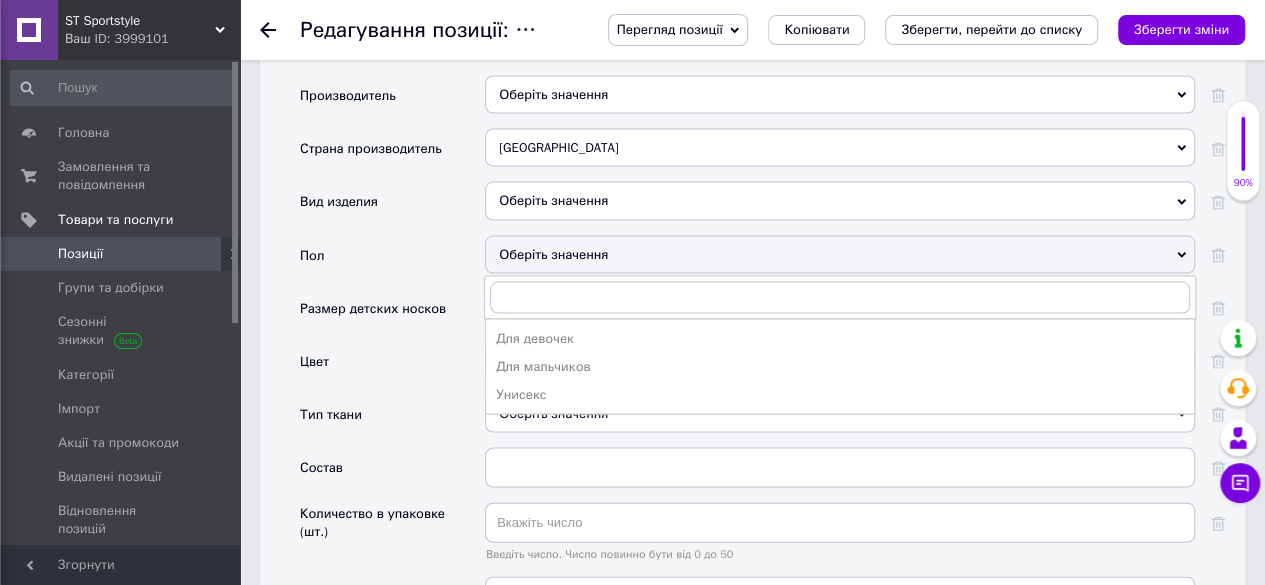 click on "Оберіть значення" at bounding box center [840, 254] 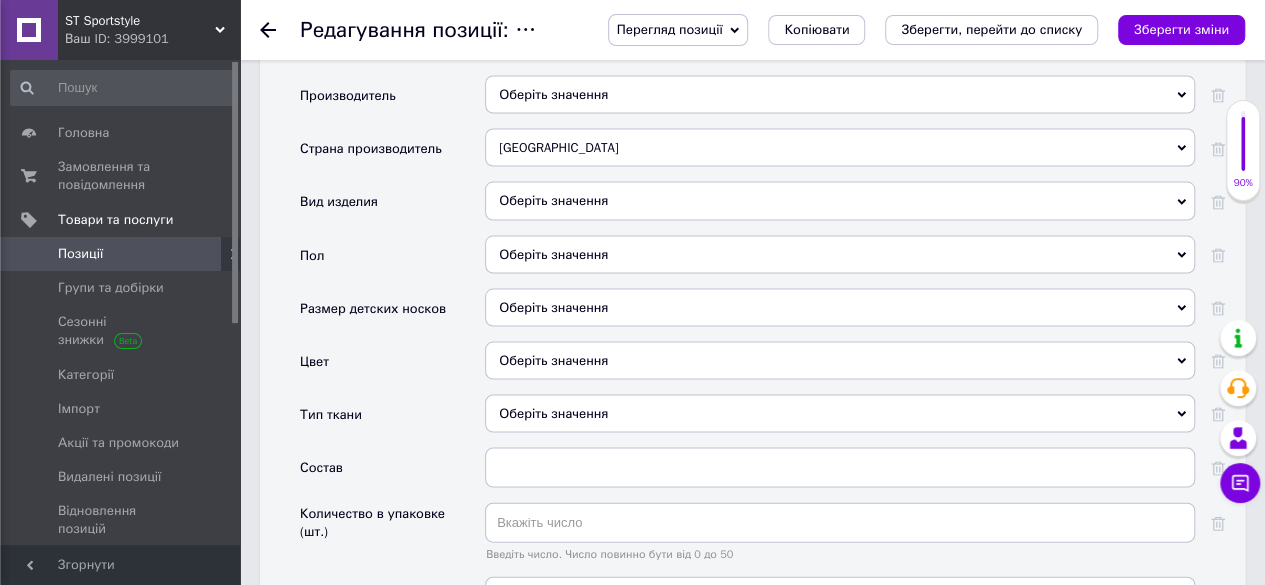 click on "Оберіть значення" at bounding box center (840, 307) 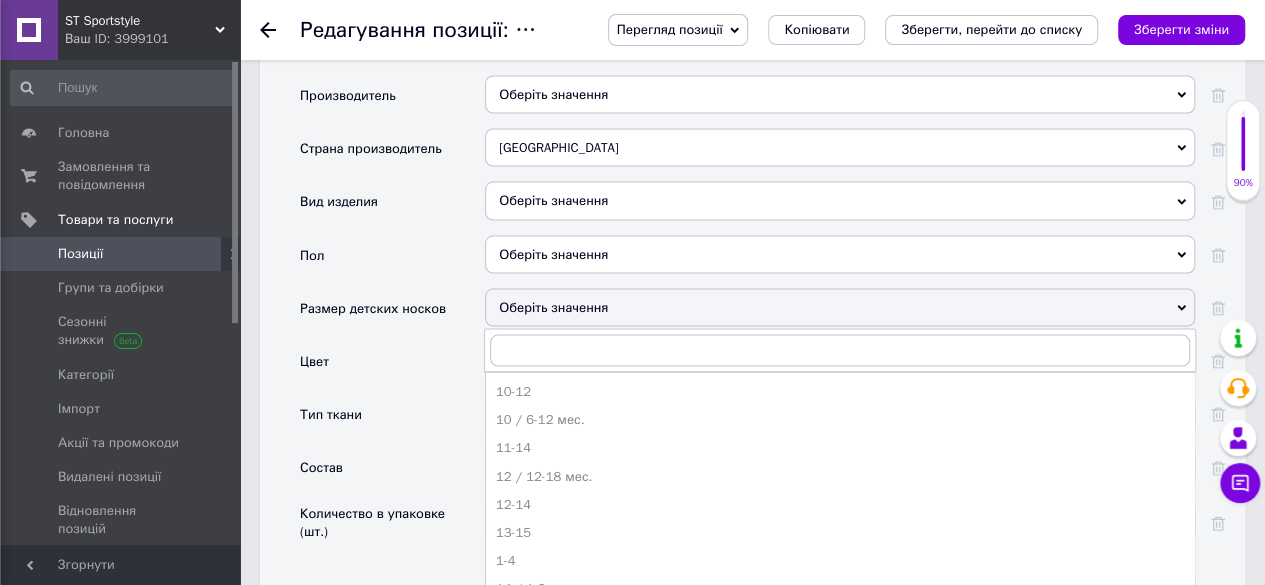 click on "Оберіть значення" at bounding box center (840, 307) 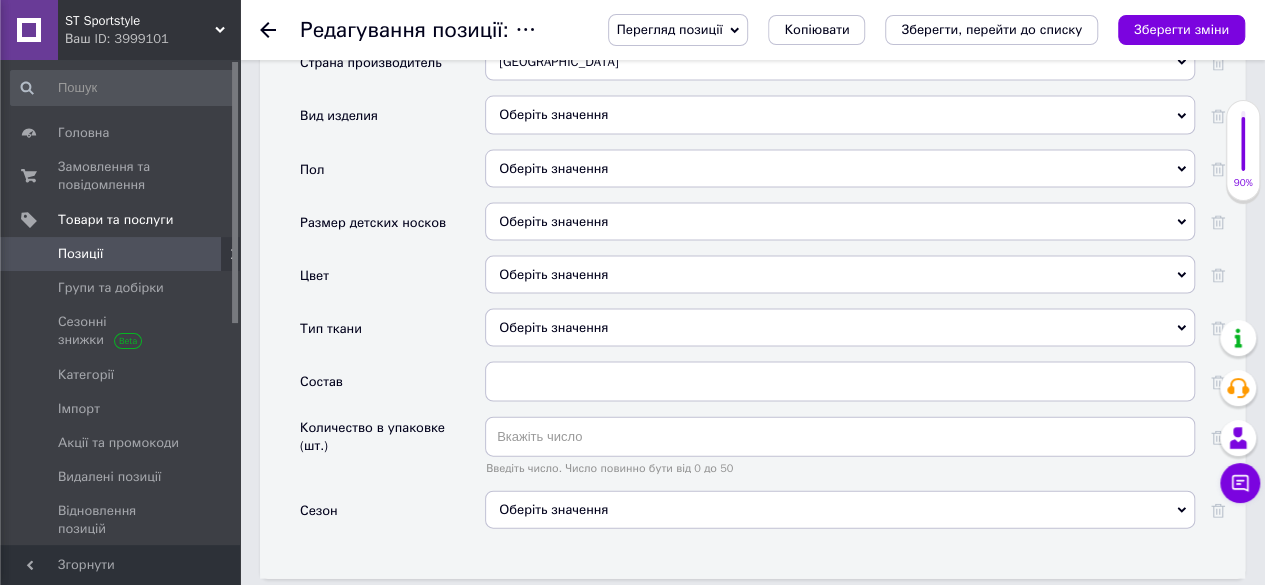 scroll, scrollTop: 1940, scrollLeft: 0, axis: vertical 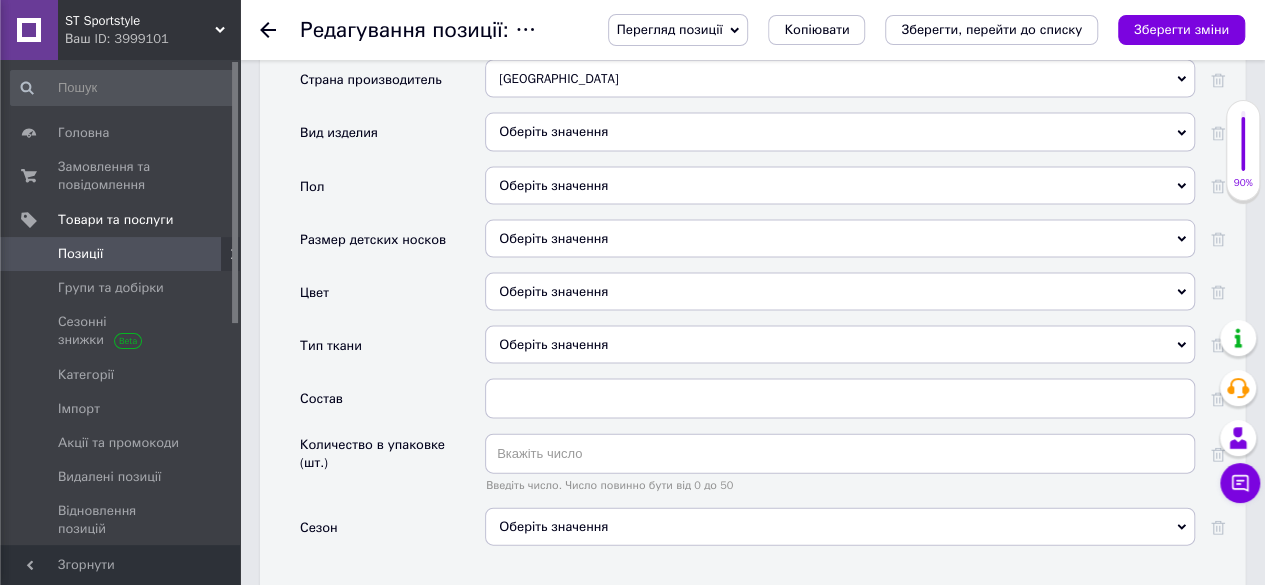 click 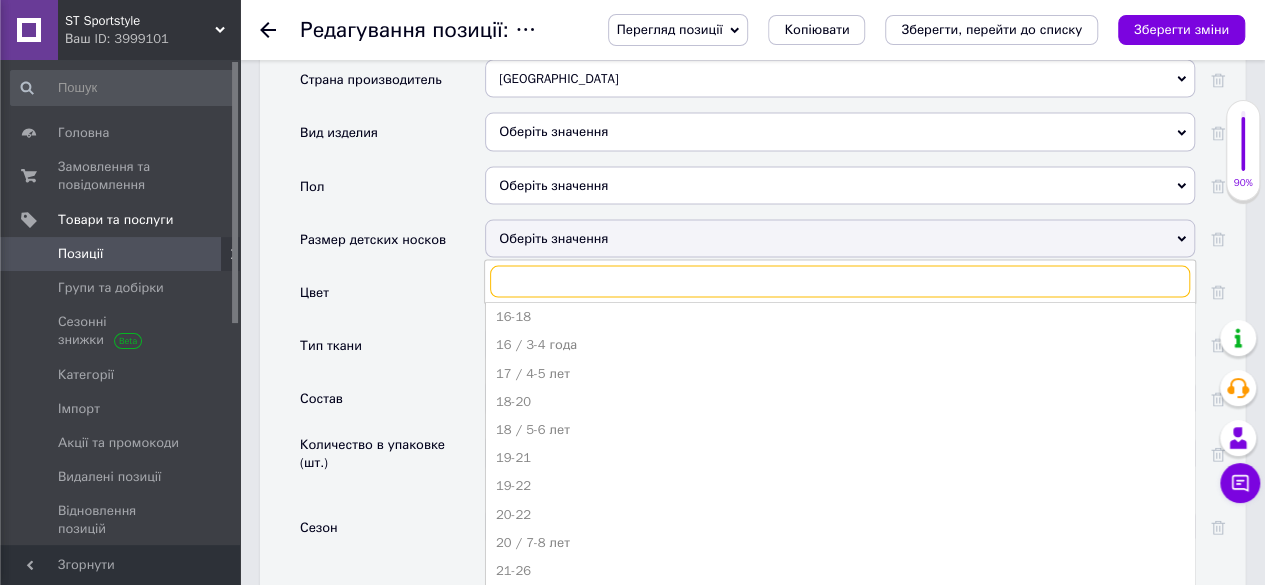 scroll, scrollTop: 307, scrollLeft: 0, axis: vertical 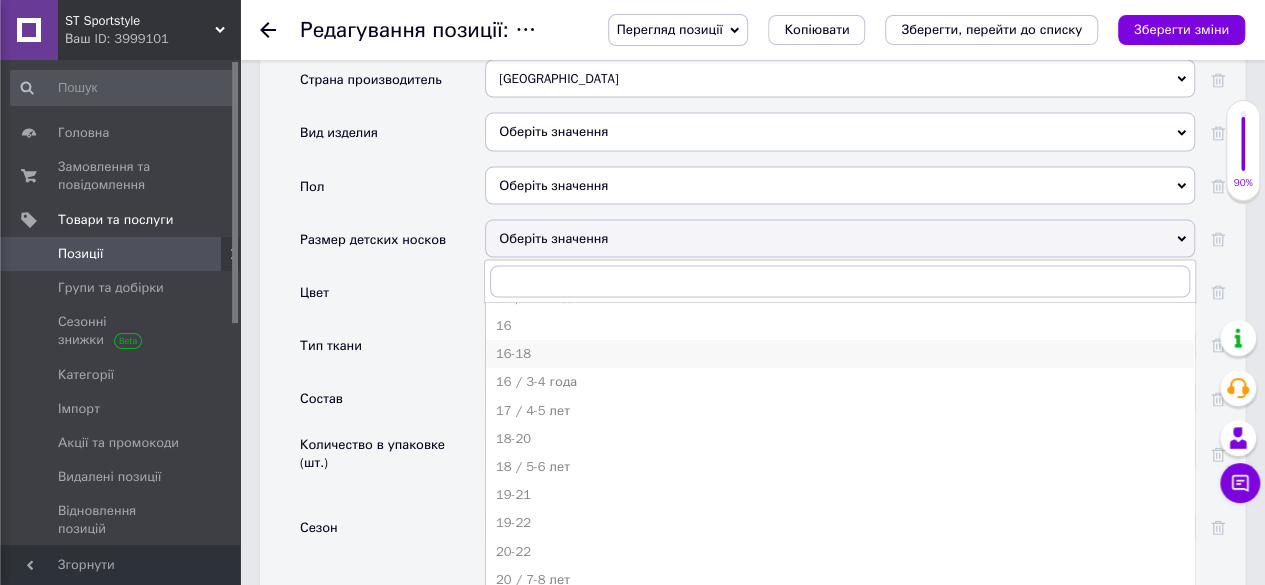 click on "16-18" at bounding box center (840, 354) 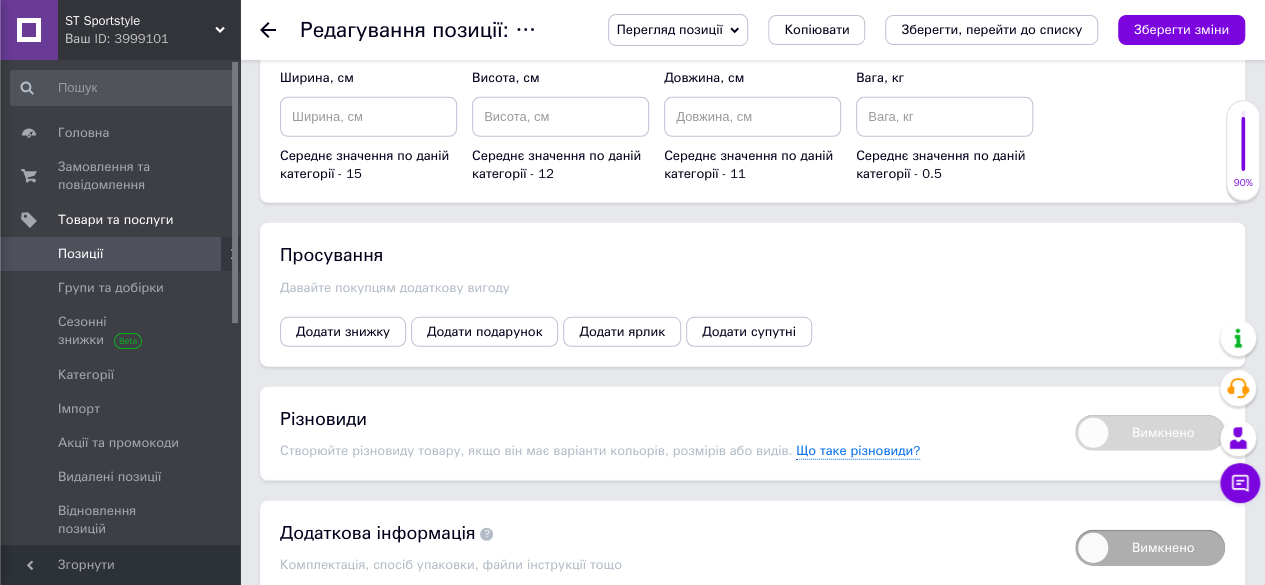 scroll, scrollTop: 2670, scrollLeft: 0, axis: vertical 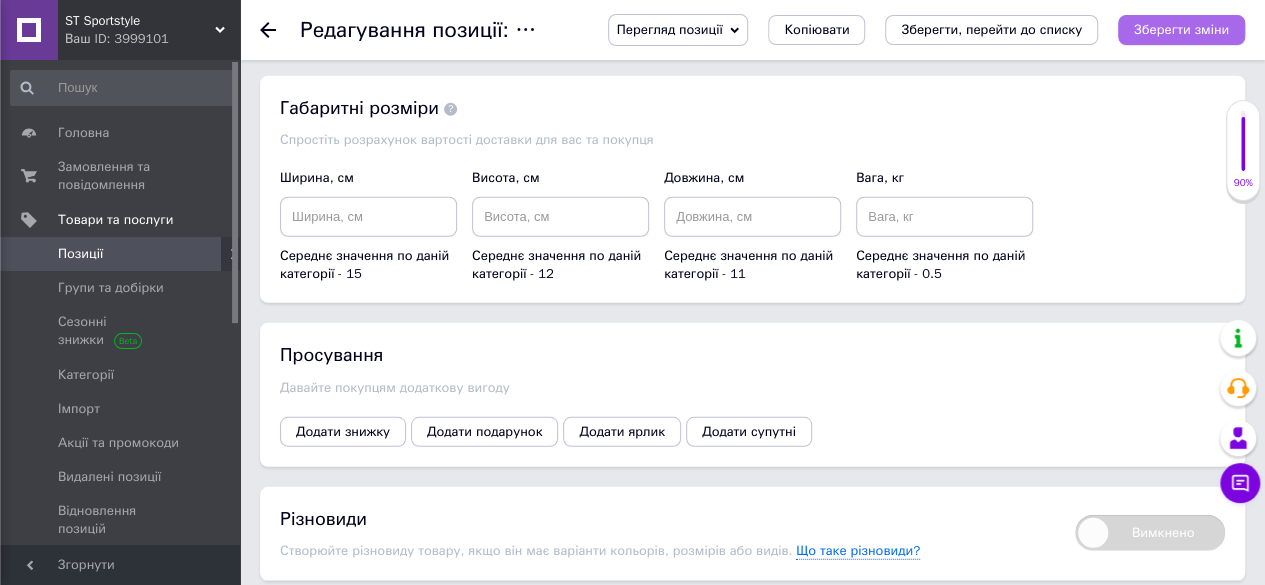 click on "Зберегти зміни" at bounding box center (1181, 29) 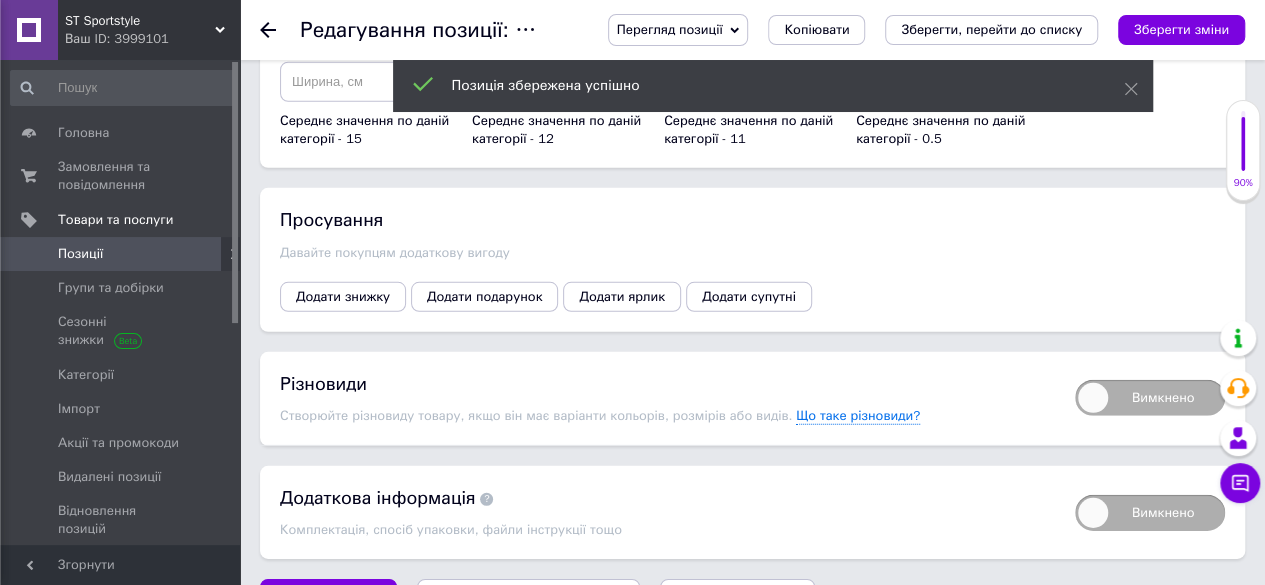 scroll, scrollTop: 2840, scrollLeft: 0, axis: vertical 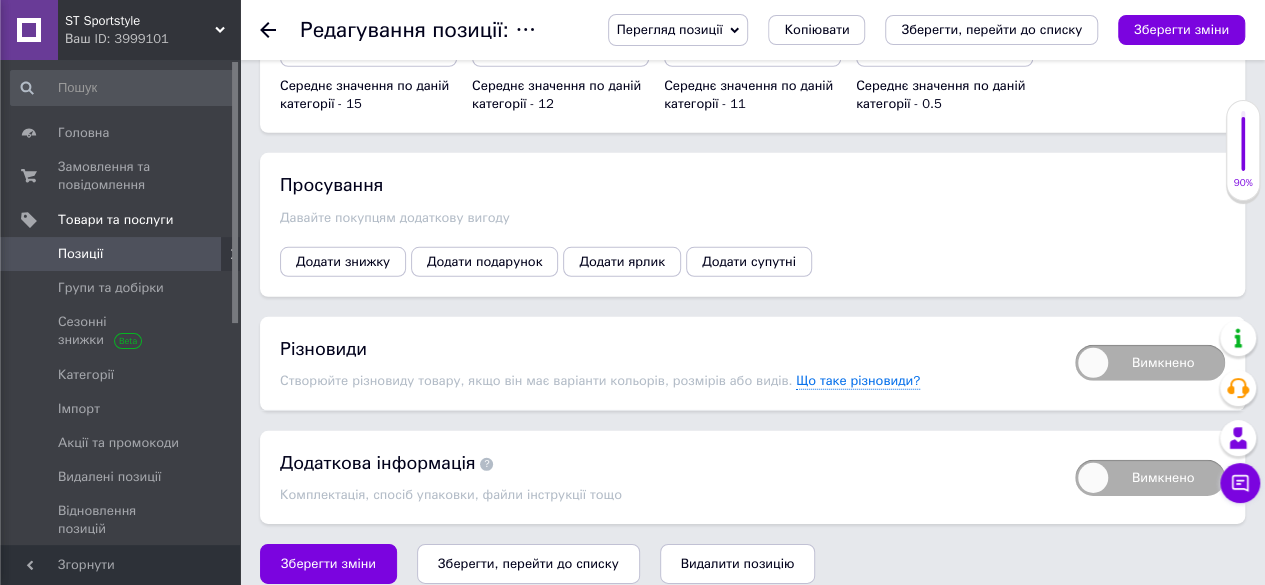 click on "Вимкнено Різновиди Створюйте різновиду товару, якщо він має варіанти кольорів, розмірів або видів.   Що таке різновиди?" at bounding box center [752, 363] 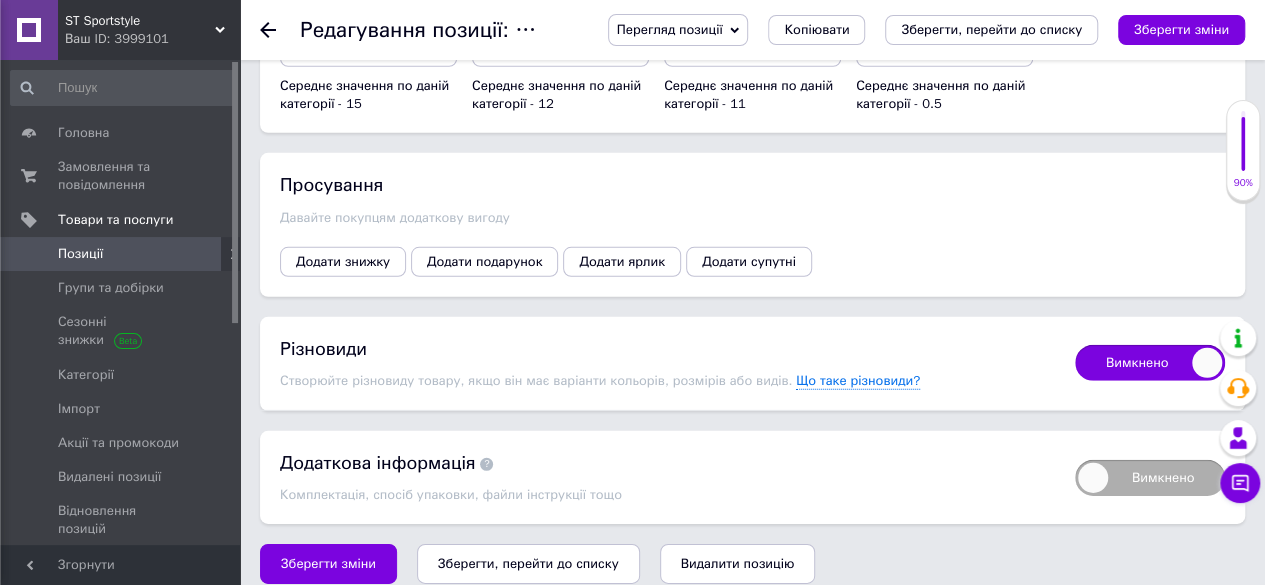 checkbox on "true" 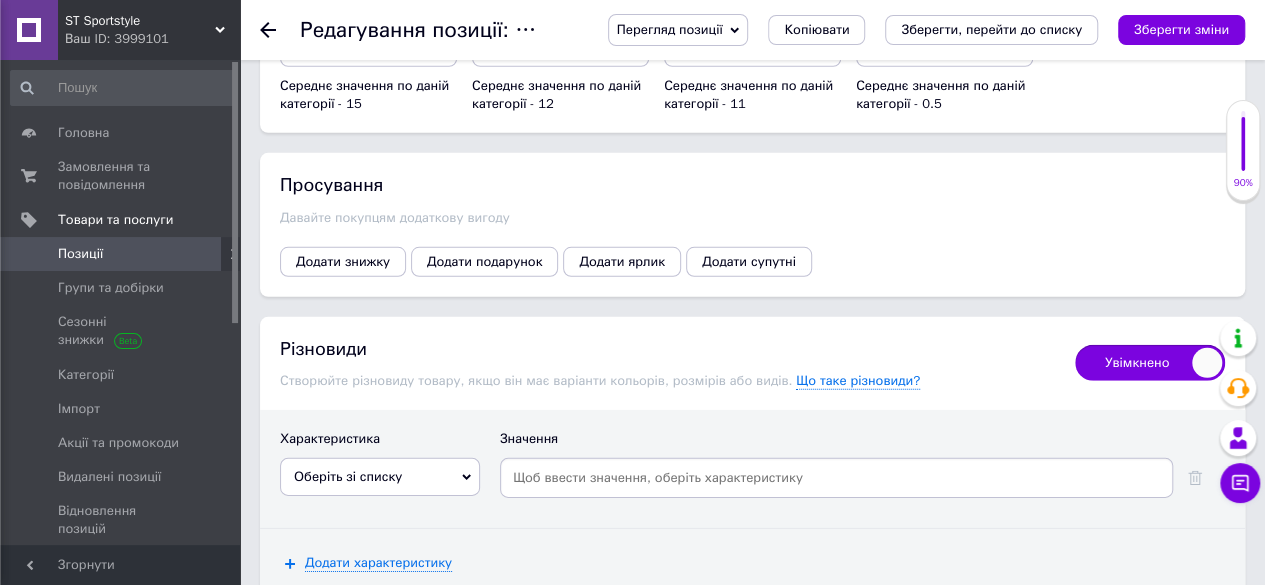 click on "Оберіть зі списку" at bounding box center [380, 477] 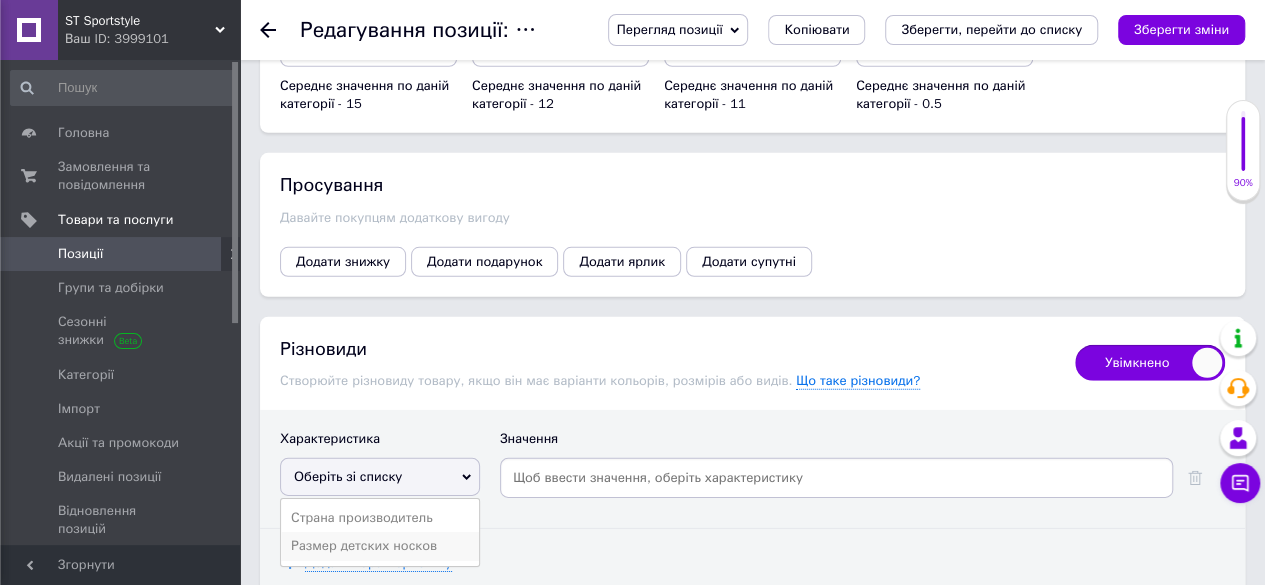 click on "Размер детских носков" at bounding box center (380, 546) 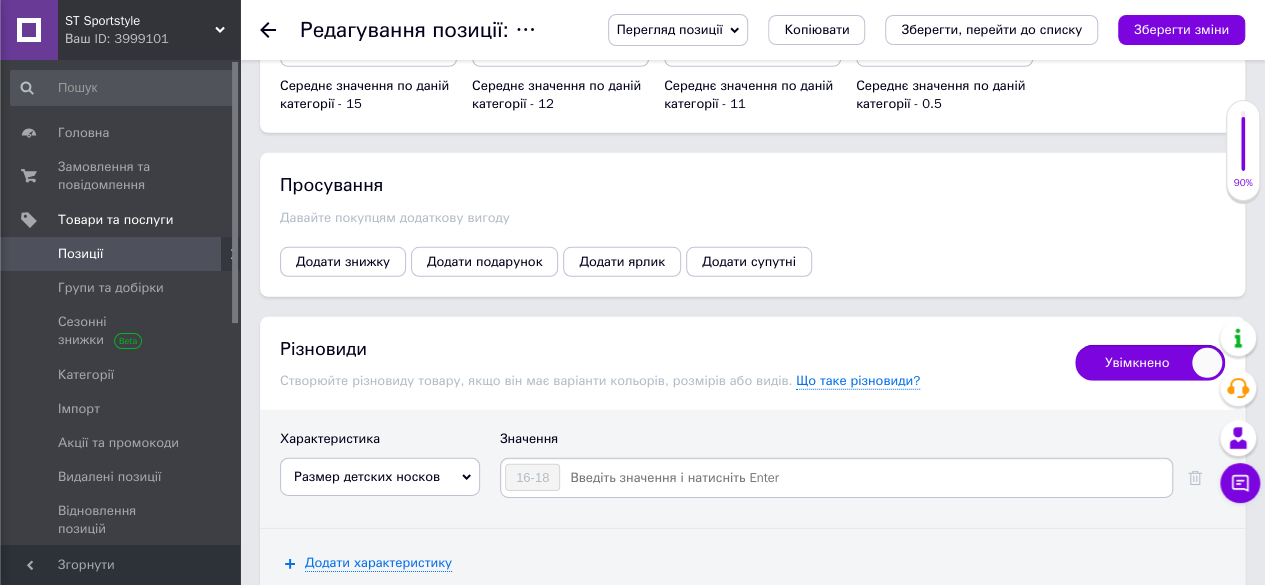 click at bounding box center (865, 478) 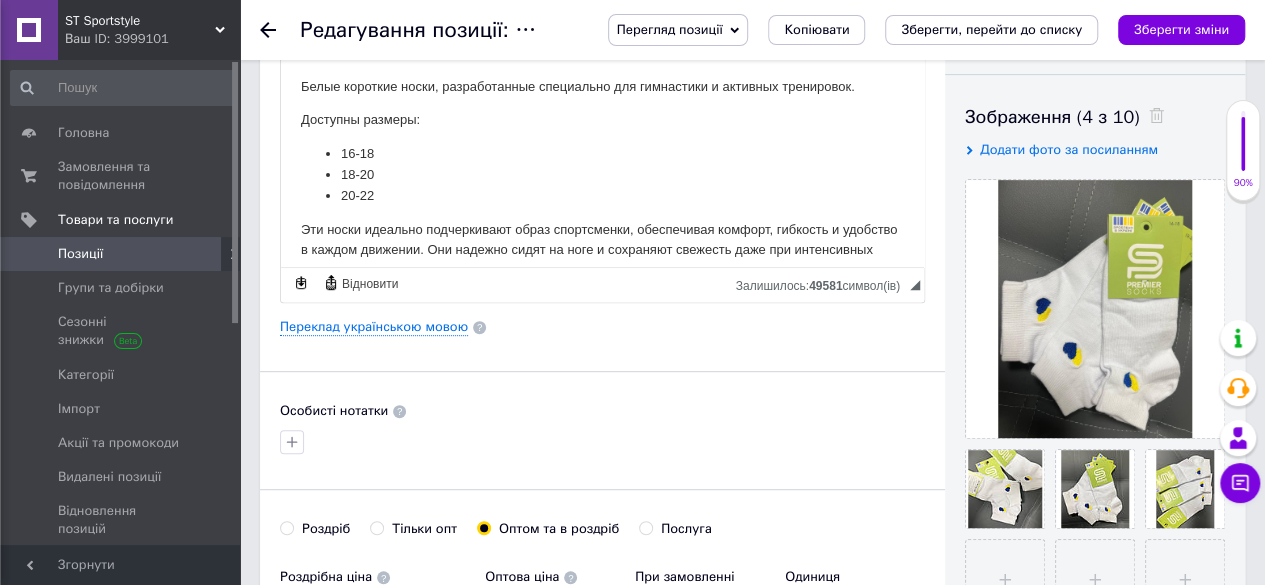 scroll, scrollTop: 313, scrollLeft: 0, axis: vertical 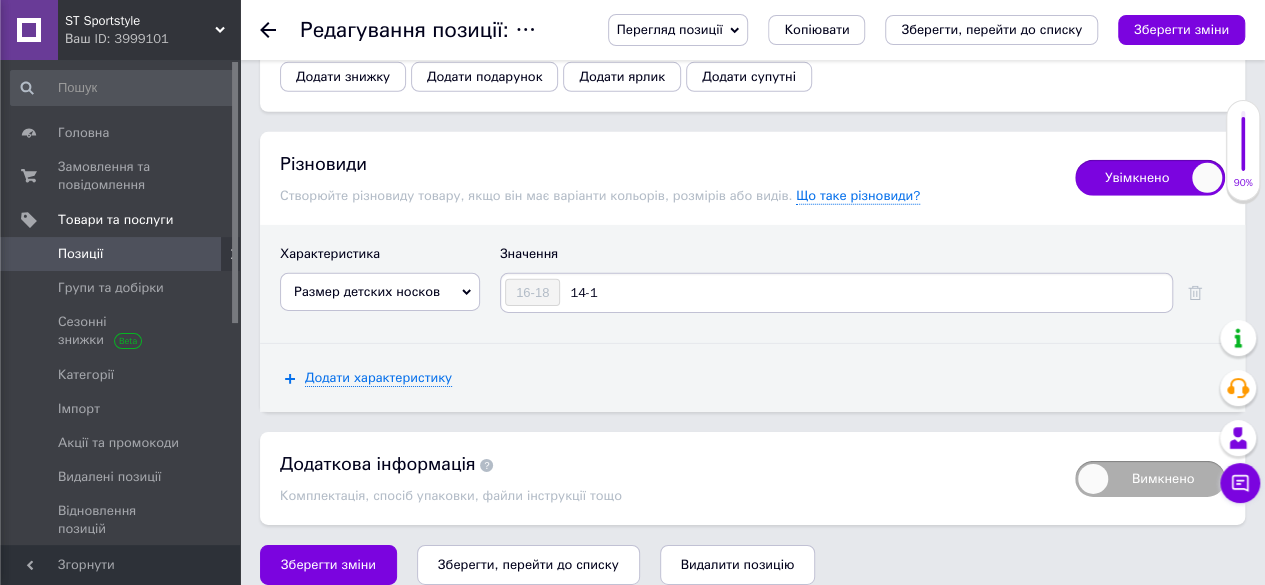 type on "14-16" 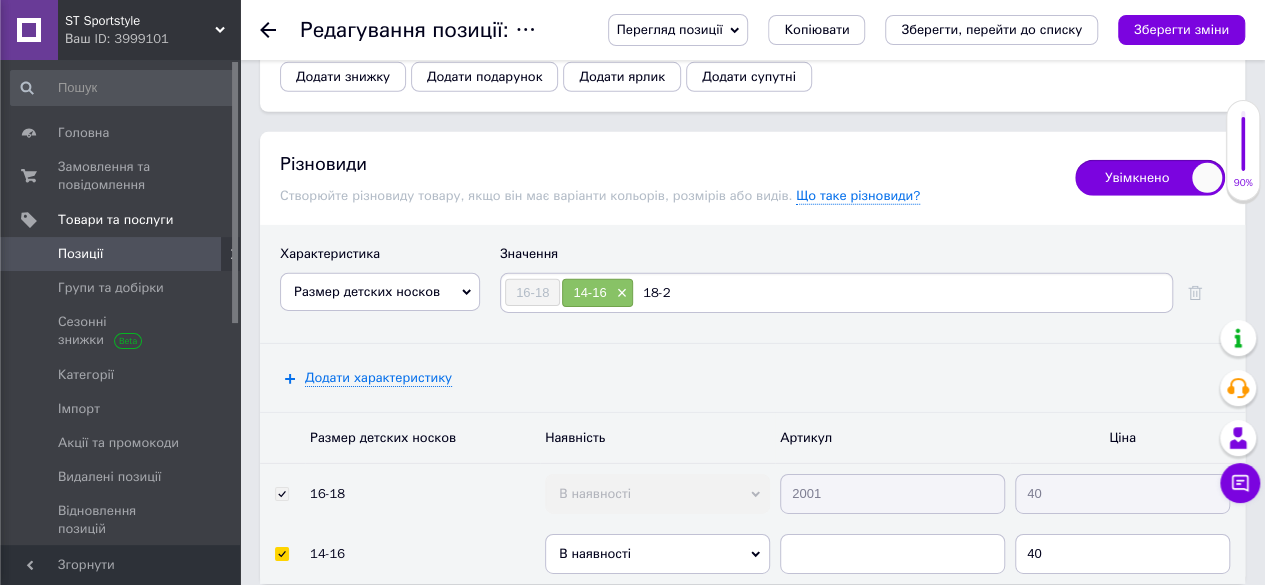 type on "18-20" 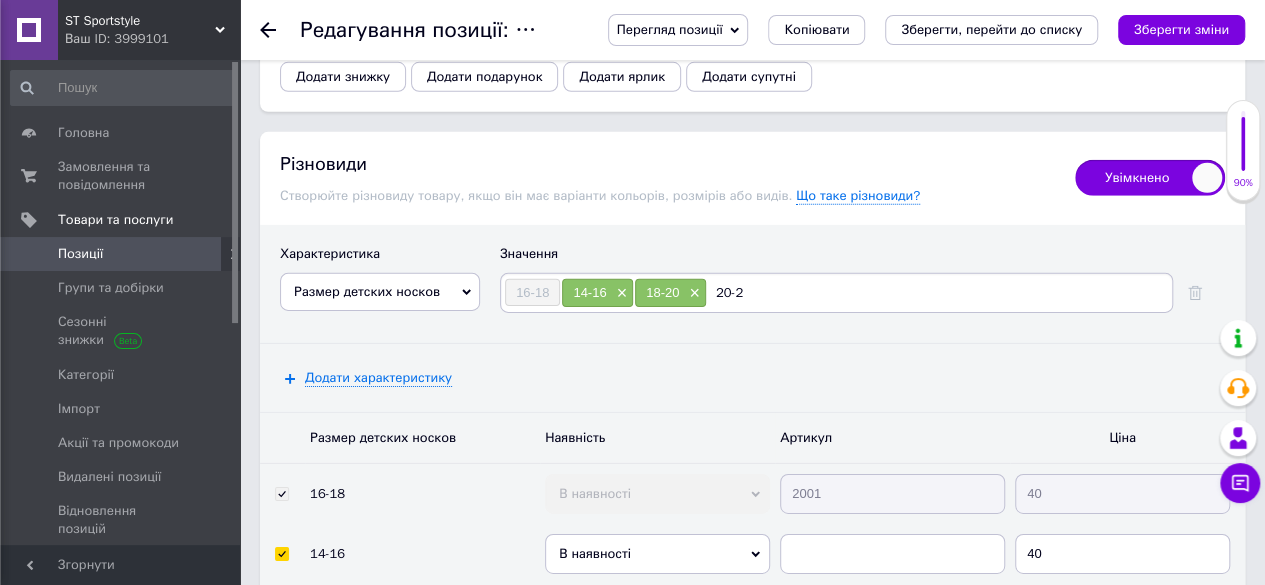 type on "20-22" 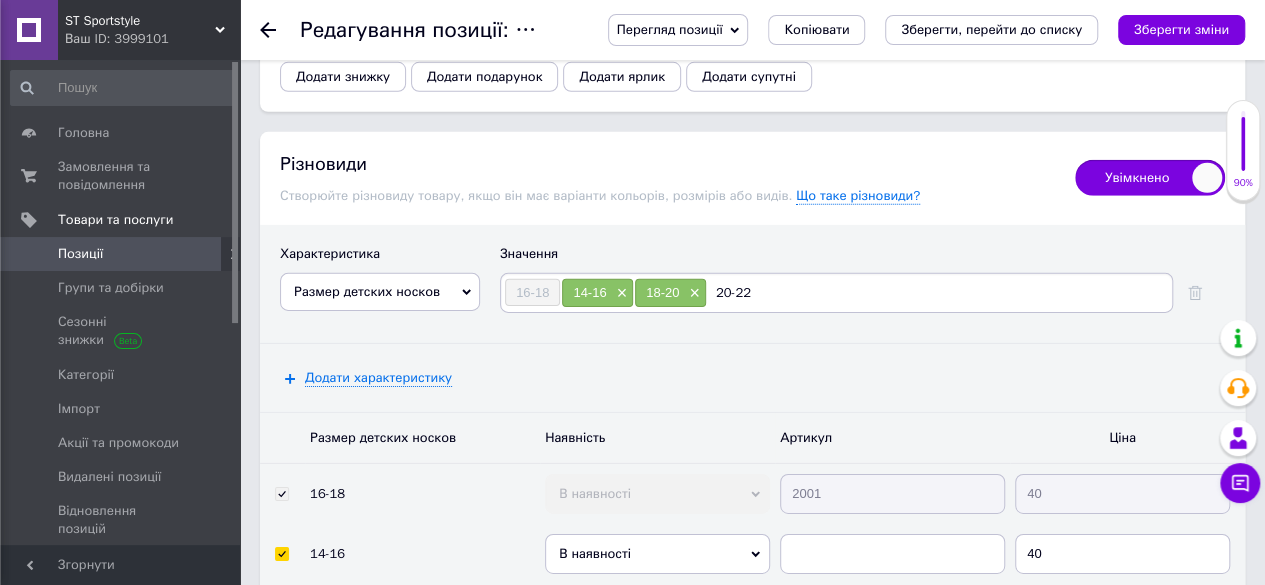 type 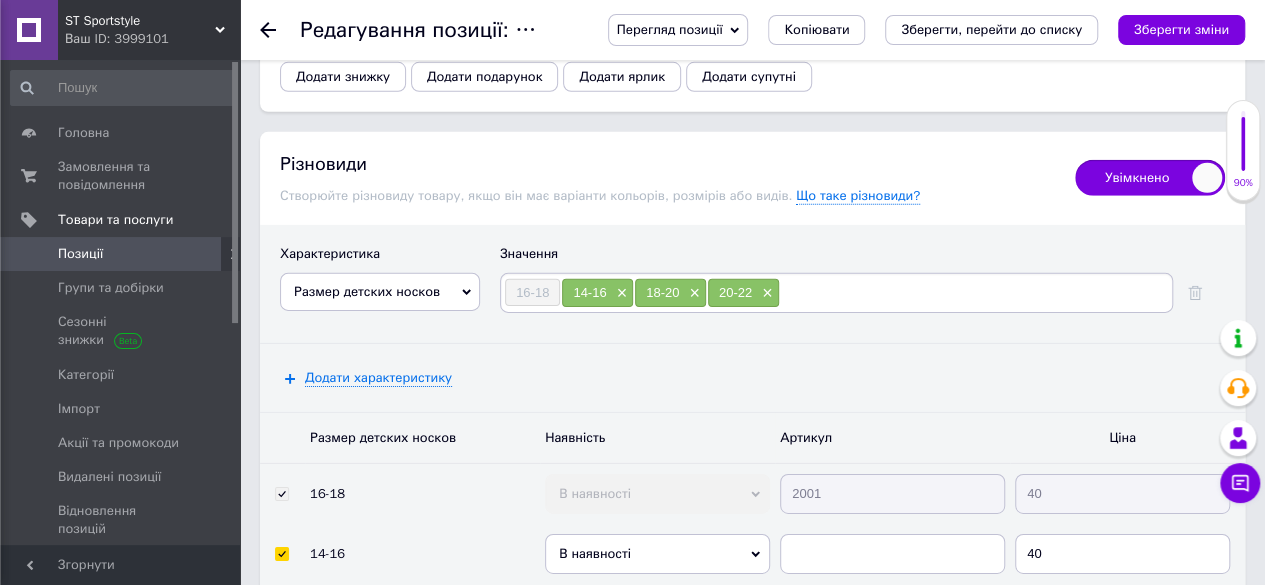 scroll, scrollTop: 3070, scrollLeft: 0, axis: vertical 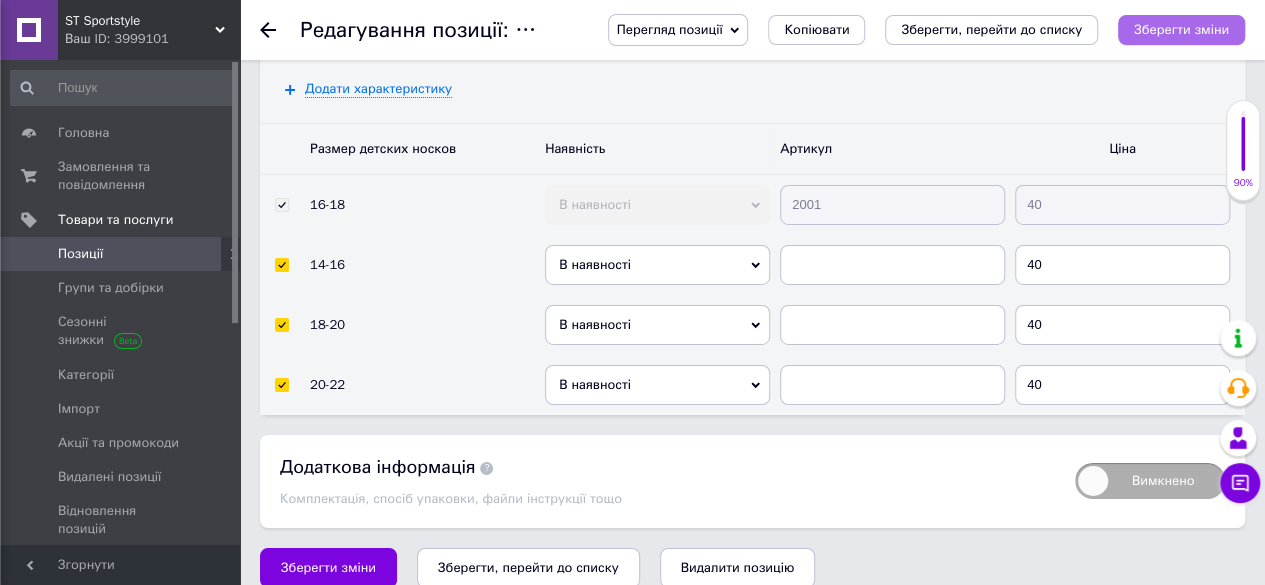click on "Зберегти зміни" at bounding box center (1181, 30) 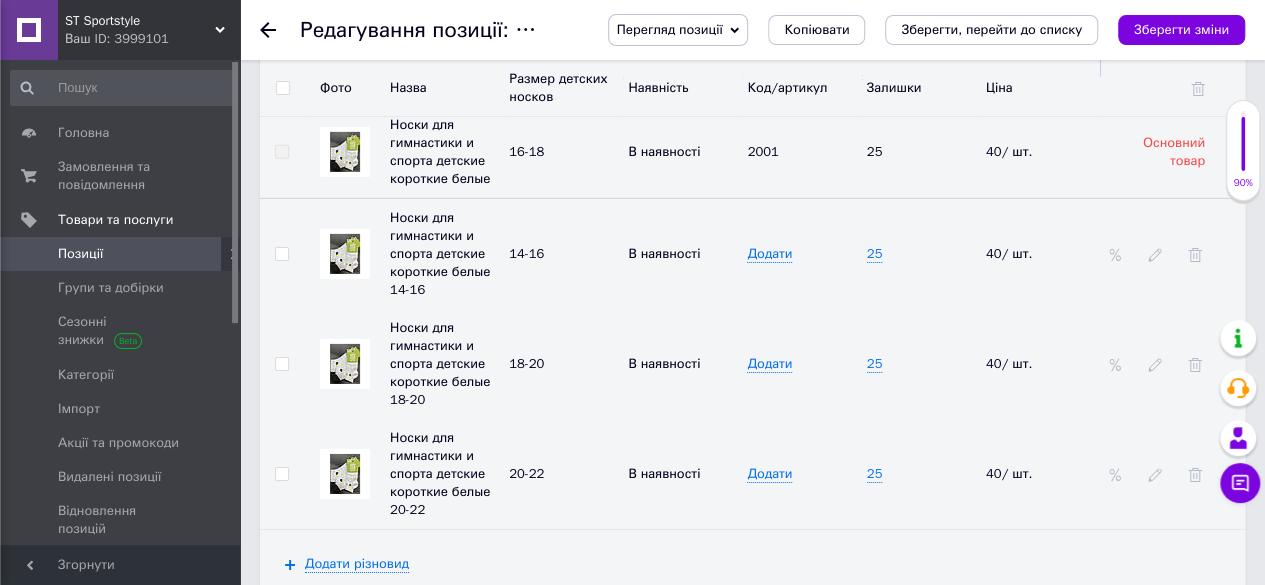 scroll, scrollTop: 3125, scrollLeft: 0, axis: vertical 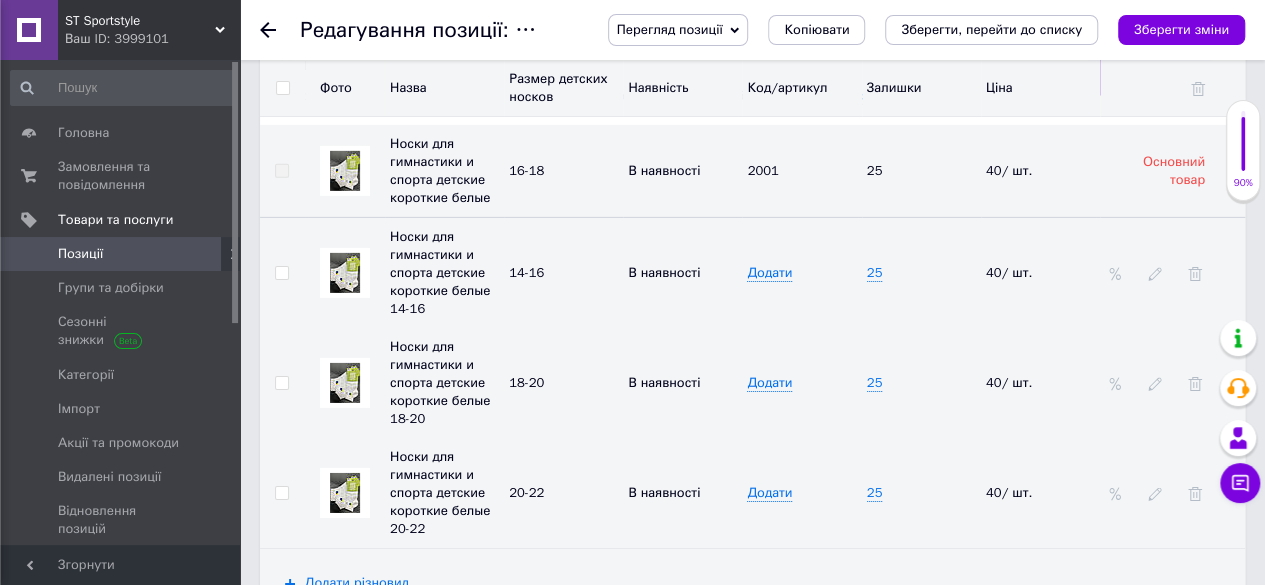click on "В наявності" at bounding box center [664, 170] 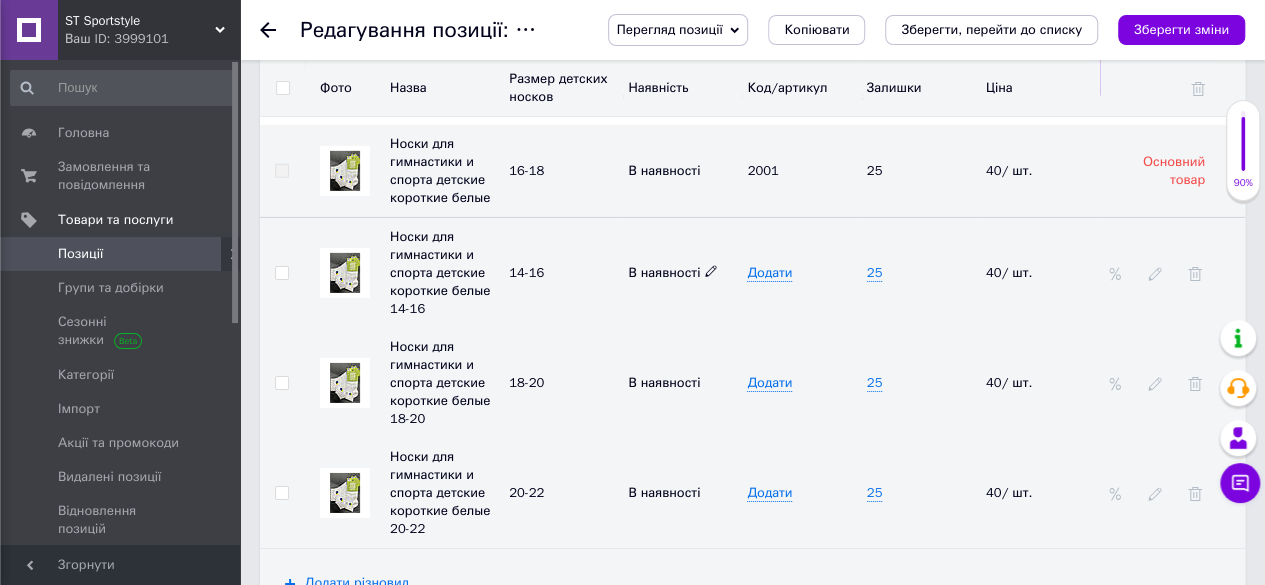 click 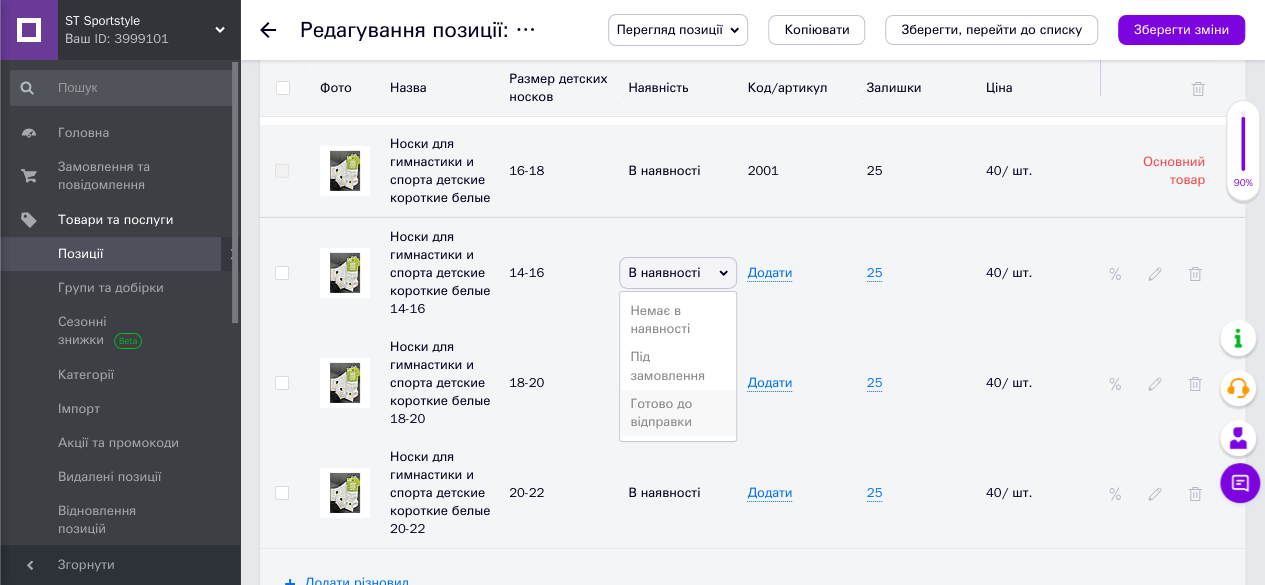 click on "Готово до відправки" at bounding box center [678, 413] 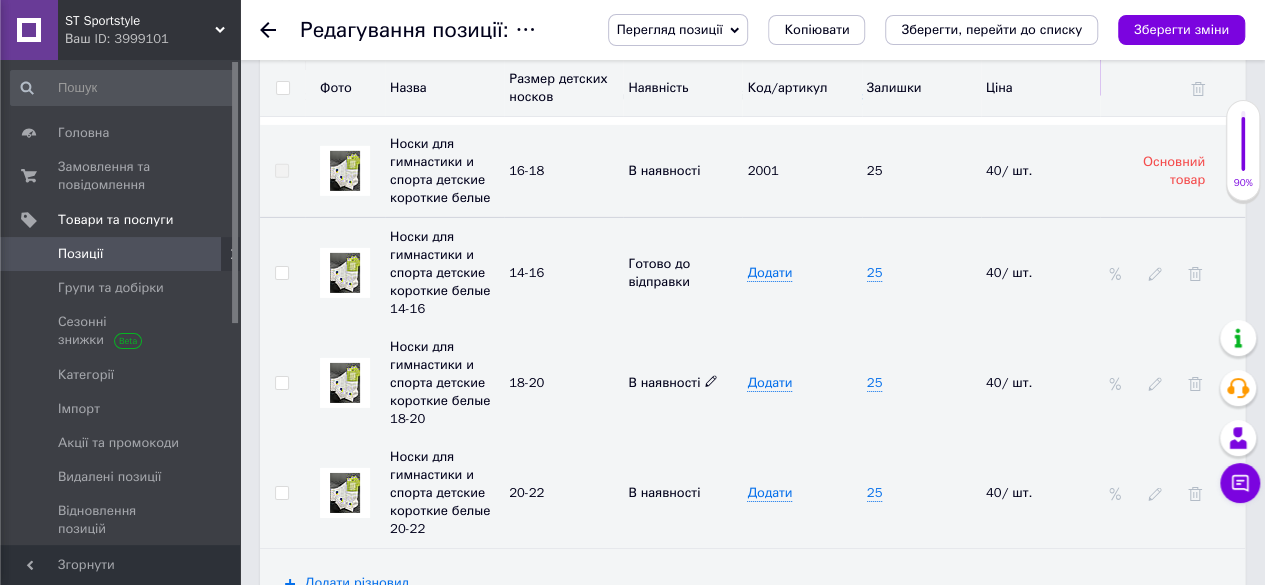 click 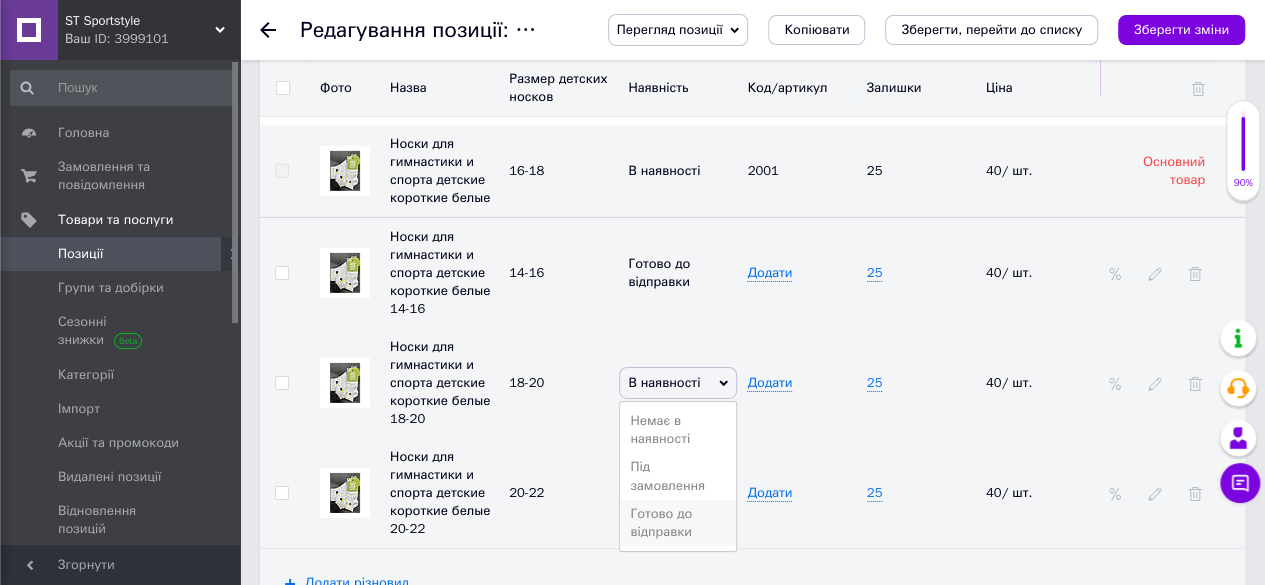 click on "Готово до відправки" at bounding box center [678, 523] 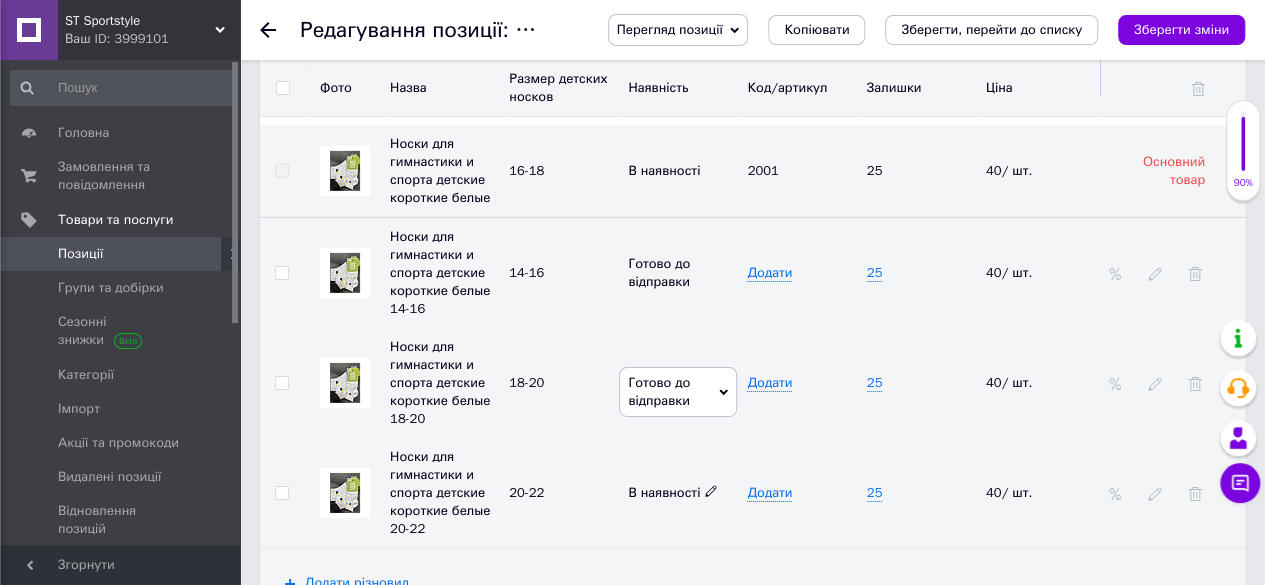 click 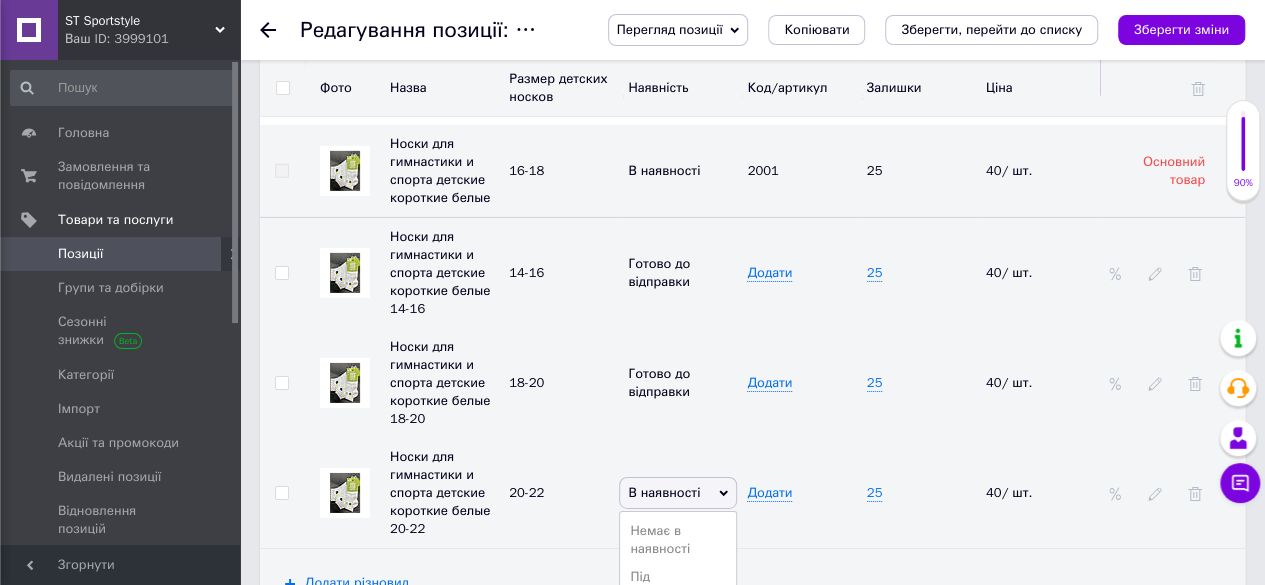 click on "Готово до відправки" at bounding box center (678, 633) 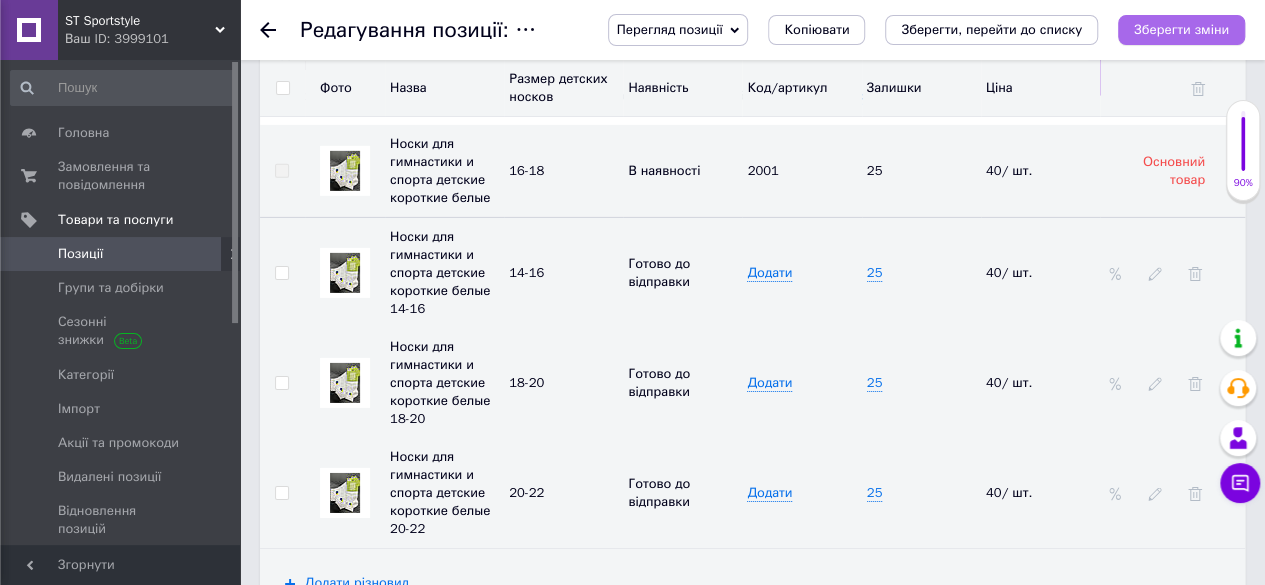 click on "Зберегти зміни" at bounding box center (1181, 29) 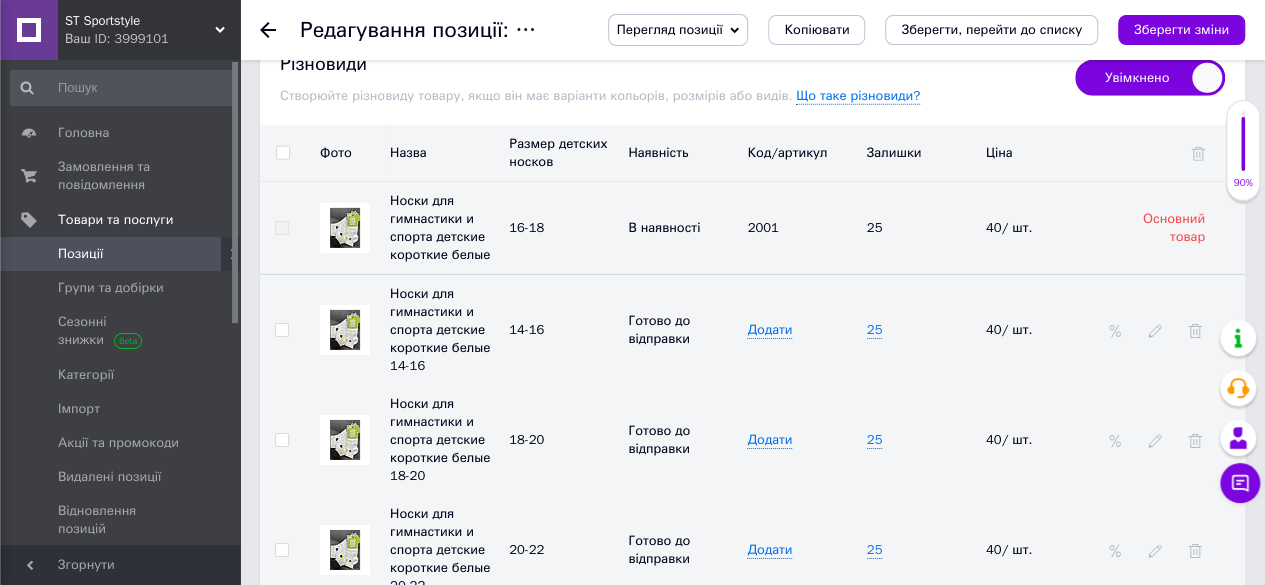 scroll, scrollTop: 0, scrollLeft: 0, axis: both 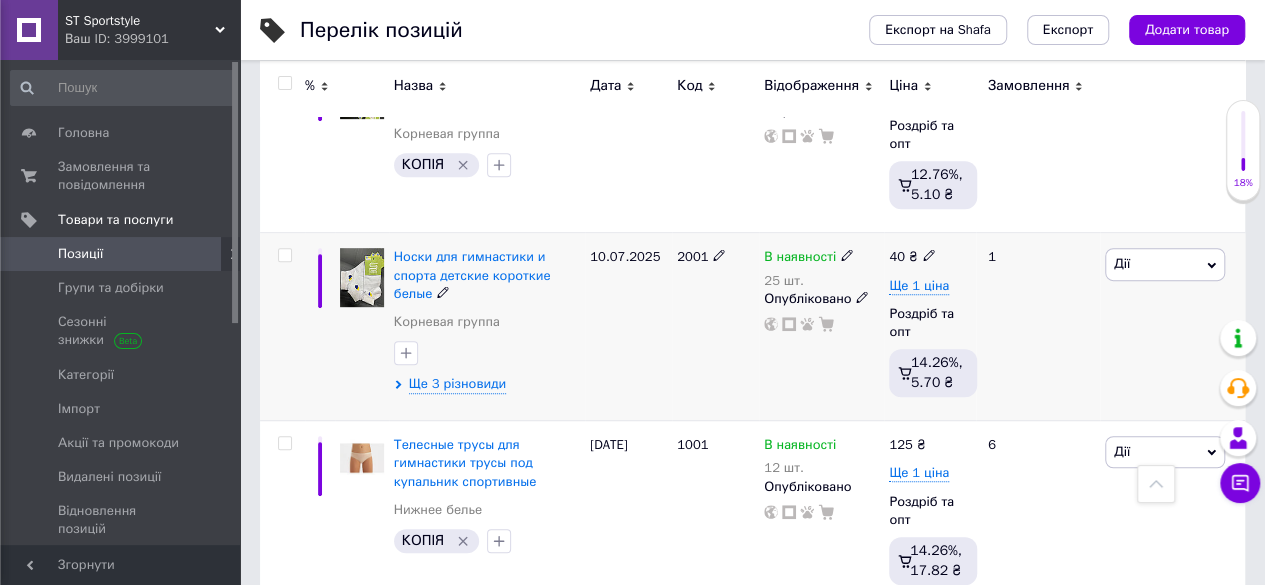 click 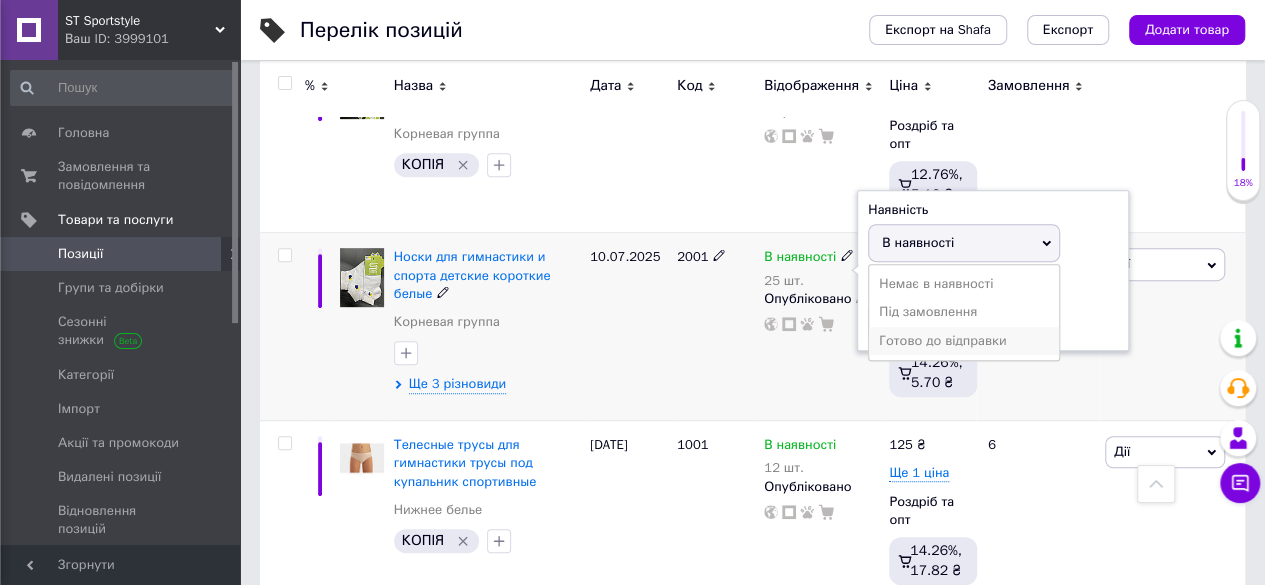 click on "Готово до відправки" at bounding box center (964, 341) 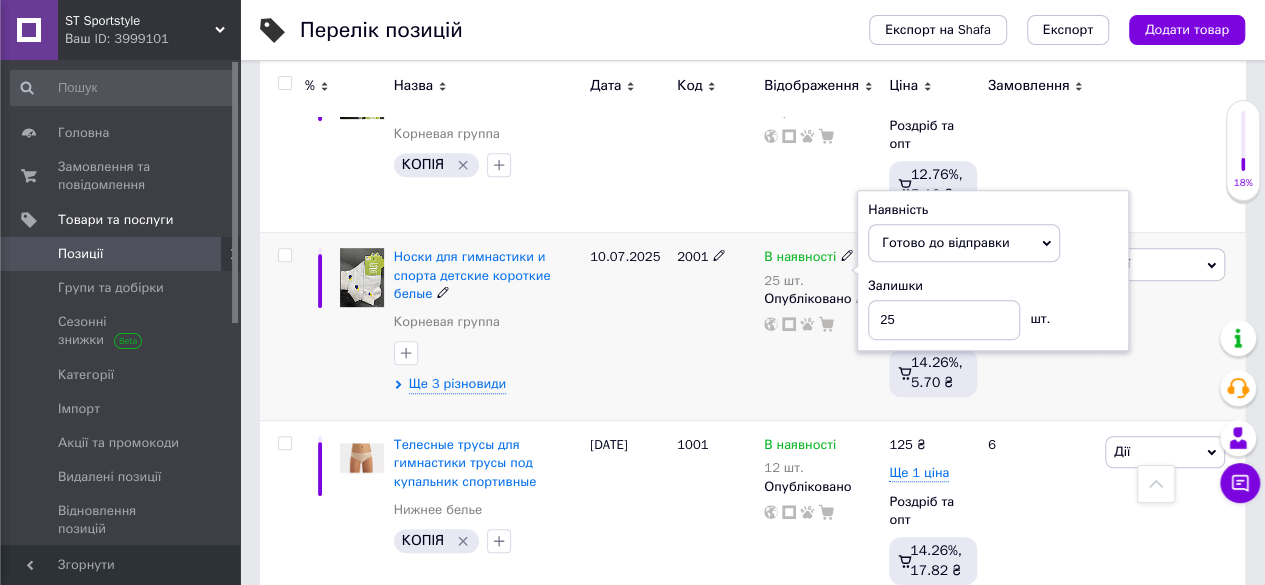 click on "1" at bounding box center (1038, 327) 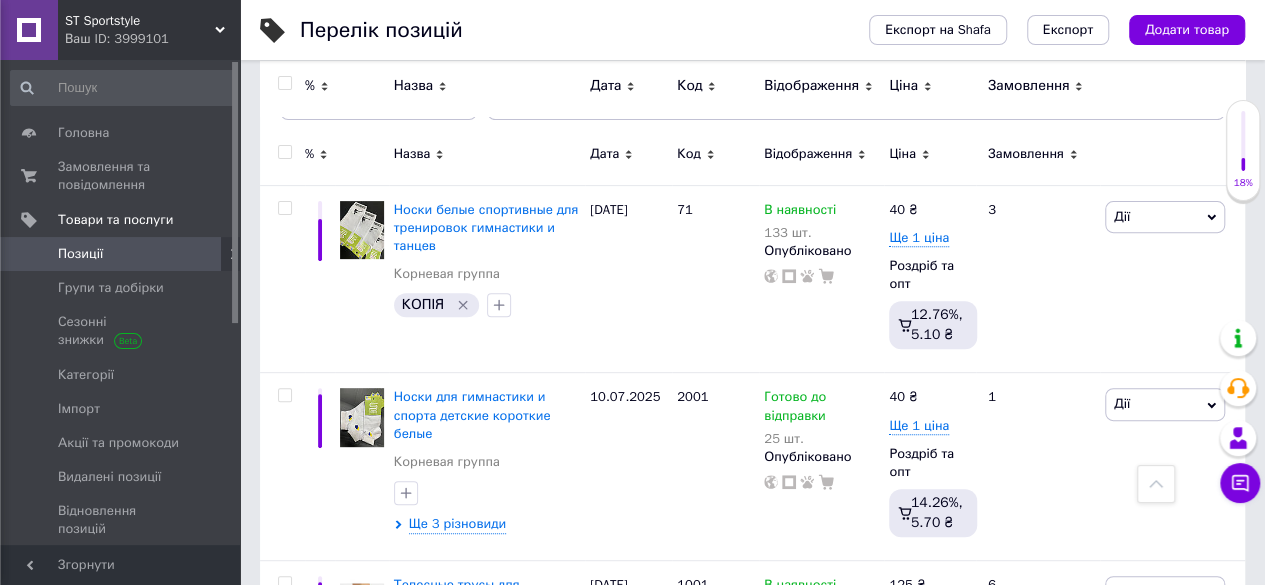 scroll, scrollTop: 226, scrollLeft: 0, axis: vertical 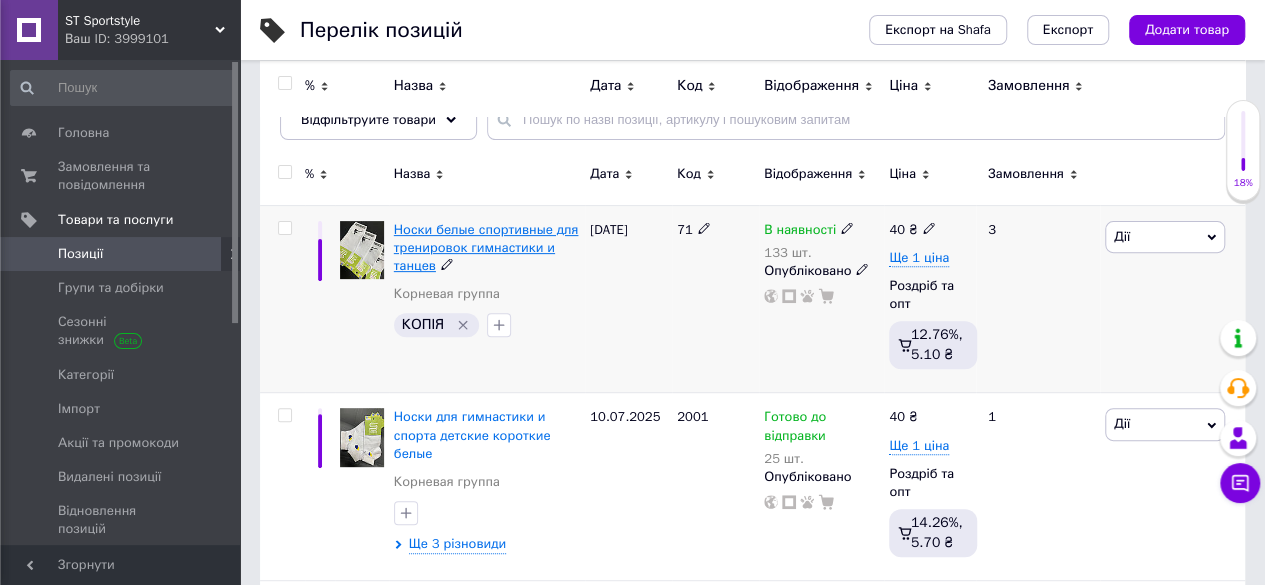 click on "Носки белые спортивные для тренировок гимнастики и танцев" at bounding box center [486, 247] 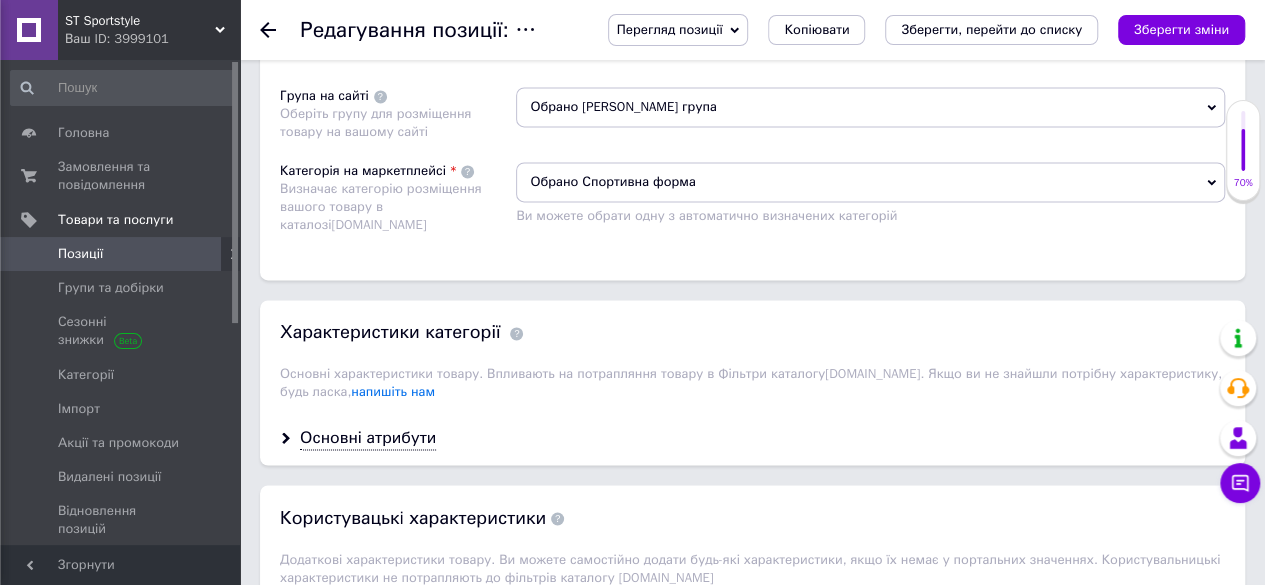 scroll, scrollTop: 1394, scrollLeft: 0, axis: vertical 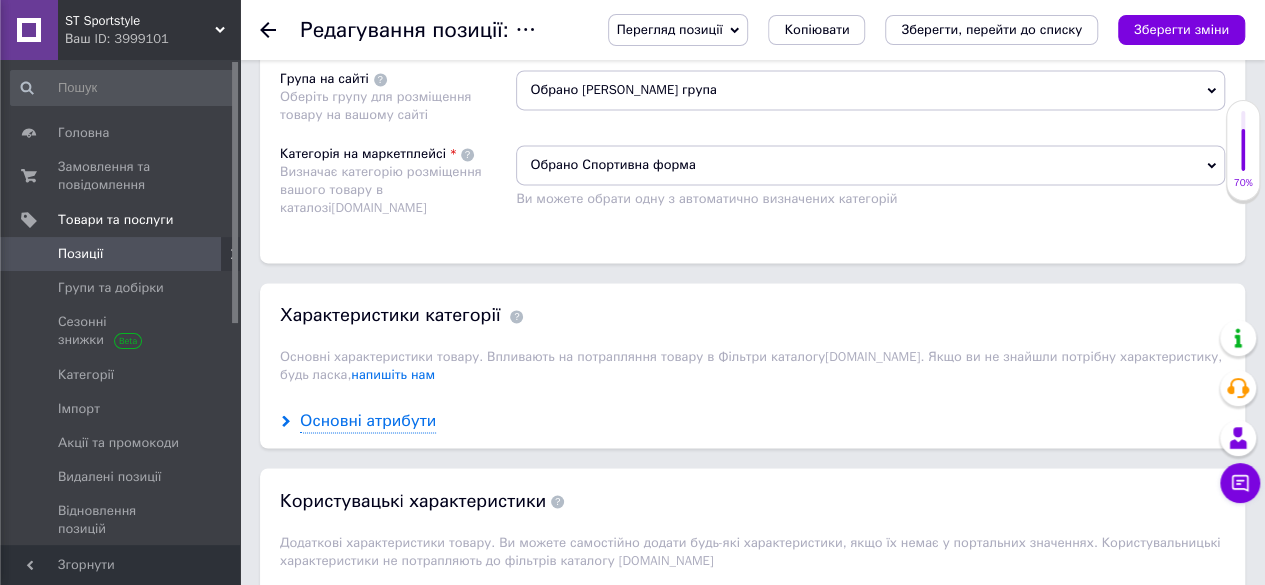 click on "Основні атрибути" at bounding box center [368, 421] 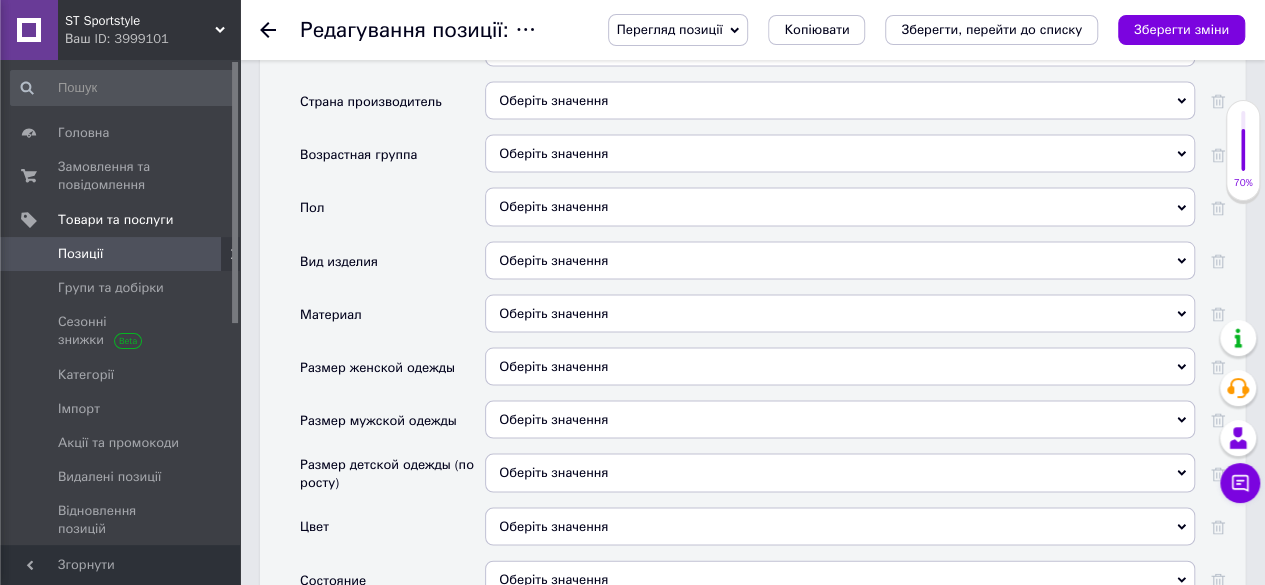 scroll, scrollTop: 1810, scrollLeft: 0, axis: vertical 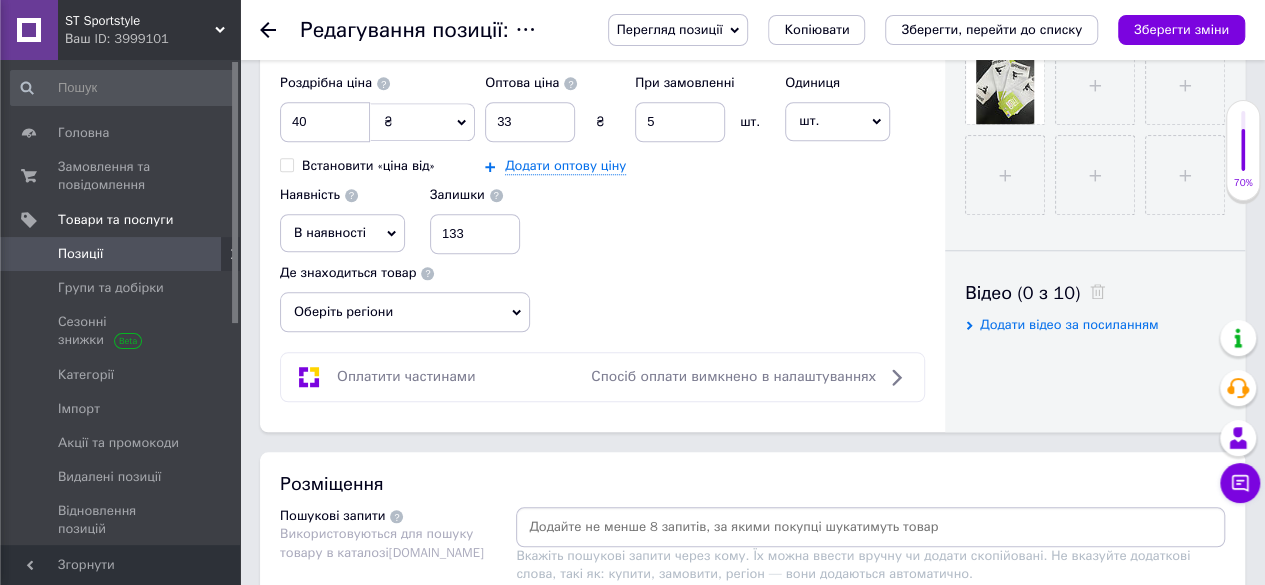 click on "Оберіть регіони" at bounding box center (405, 312) 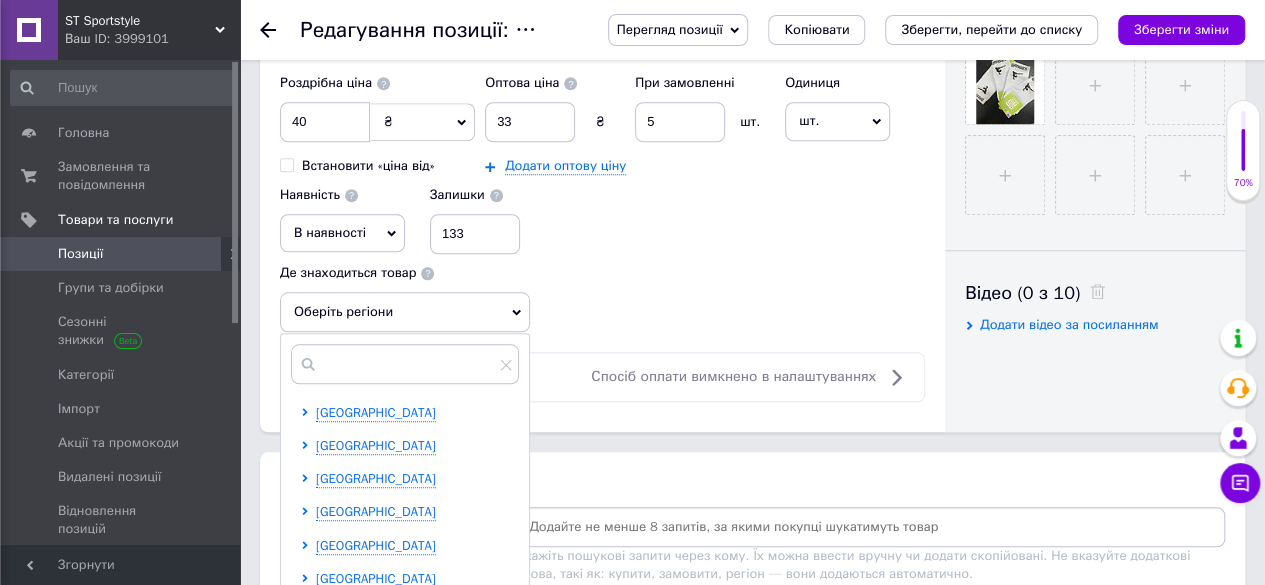click on "Роздрібна ціна 40 ₴ $ EUR CHF GBP ¥ PLN ₸ MDL HUF KGS CNY TRY KRW lei Встановити «ціна від» Оптова ціна 33 ₴ При замовленні 5 шт. Додати оптову ціну Одиниця шт. Популярне комплект упаковка кв.м пара м кг пог.м послуга т а автоцистерна ампула б балон банка блістер бобіна бочка бут бухта в ват виїзд відро г г га година гр/кв.м гігакалорія д дав два місяці день доба доза є єврокуб з зміна к кВт каністра карат кв.дм кв.м кв.см кв.фут квартал кг кг/кв.м км колесо комплект коробка куб.дм куб.м л л лист м м мВт мл мм моток місяць мішок н набір номер о об'єкт од. п палетомісце пара партія пач р с 1" at bounding box center [602, 198] 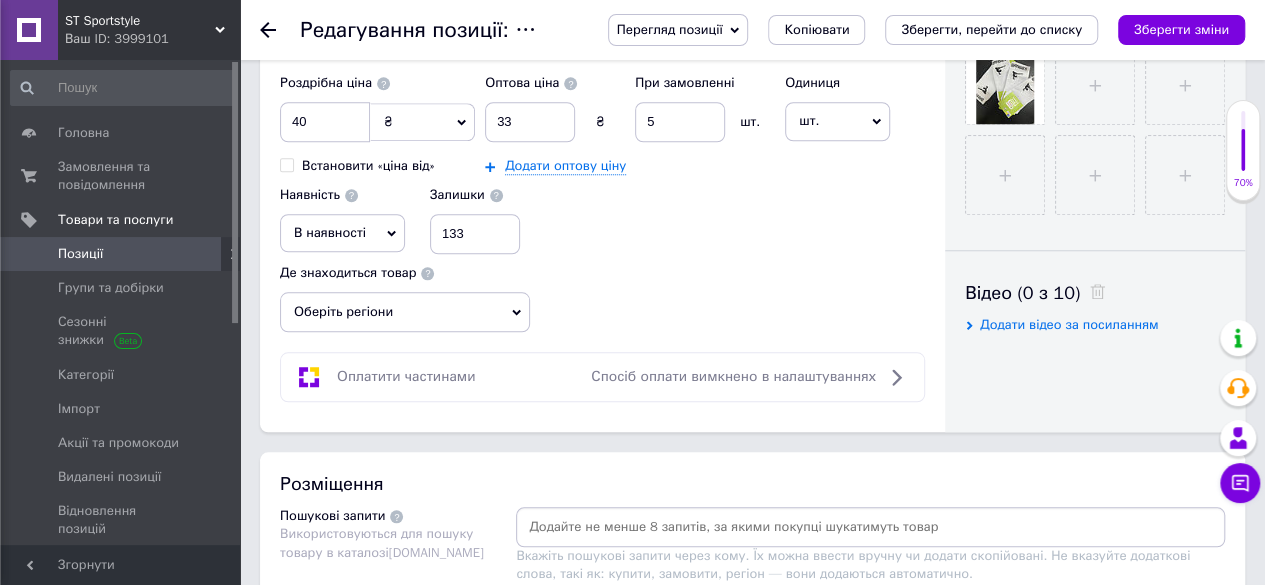 scroll, scrollTop: 0, scrollLeft: 0, axis: both 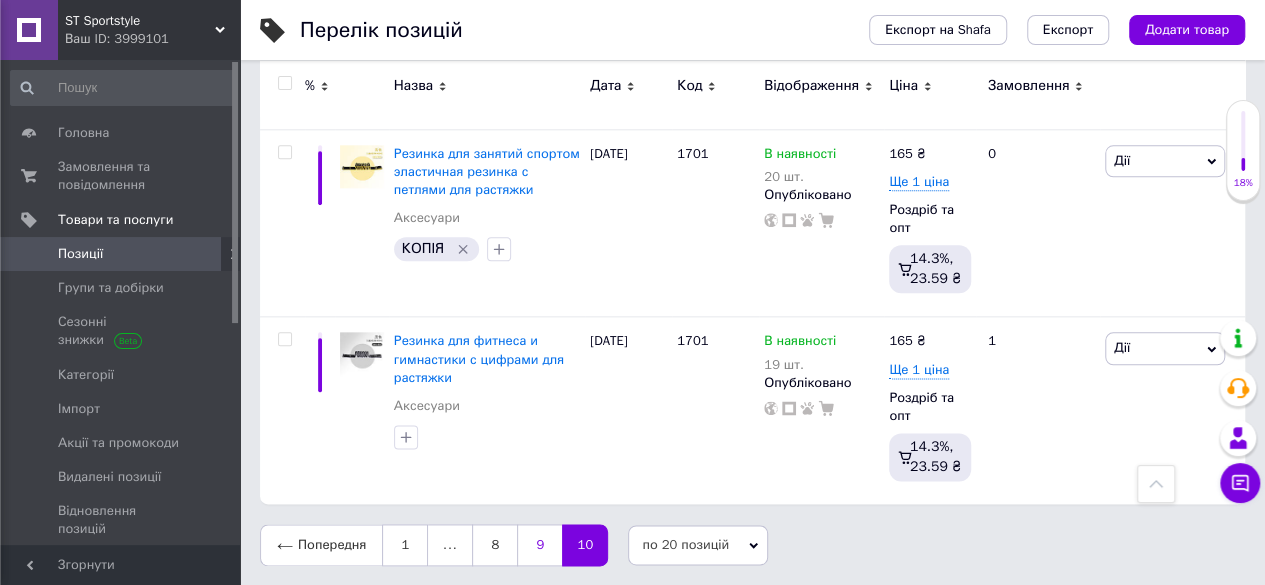 click on "9" at bounding box center [539, 545] 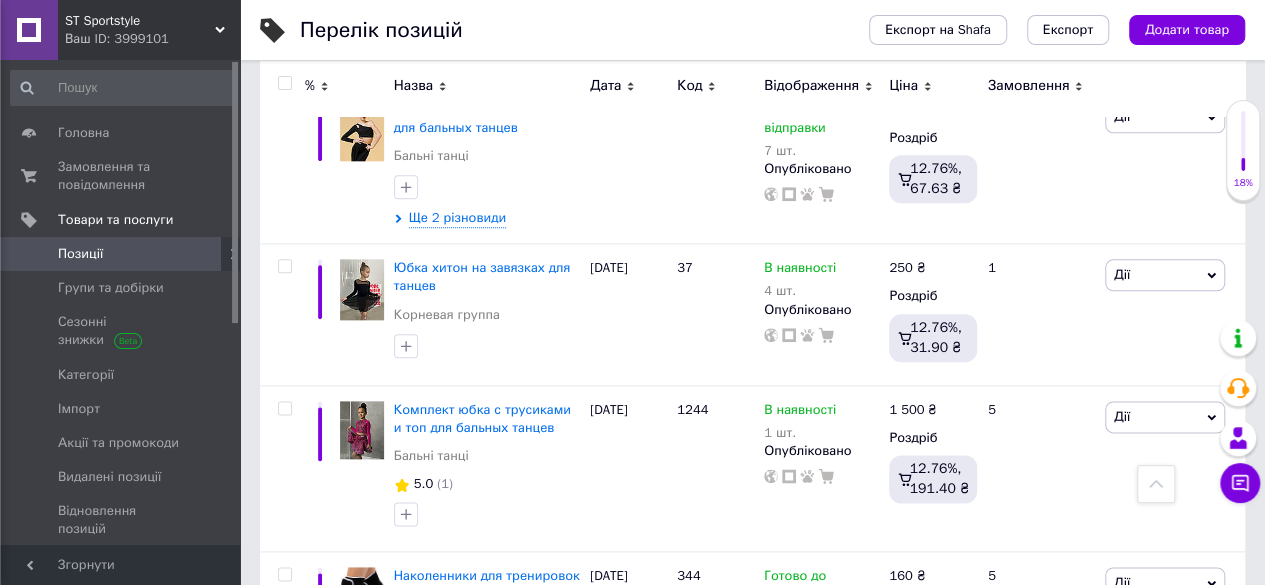 scroll, scrollTop: 541, scrollLeft: 0, axis: vertical 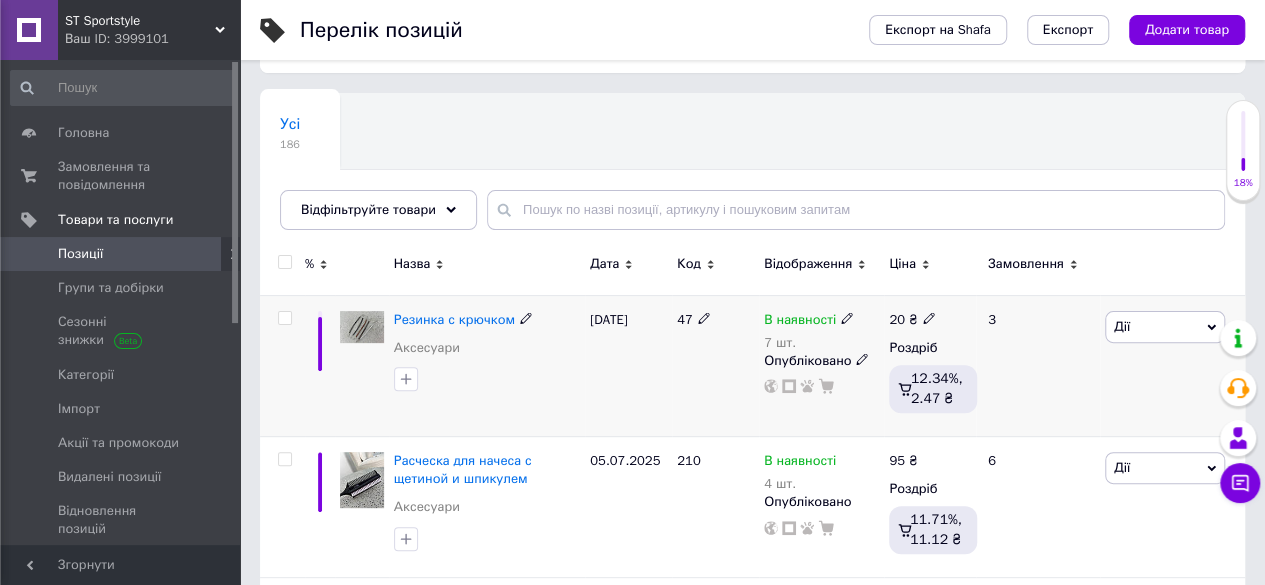 click on "В наявності" at bounding box center (809, 320) 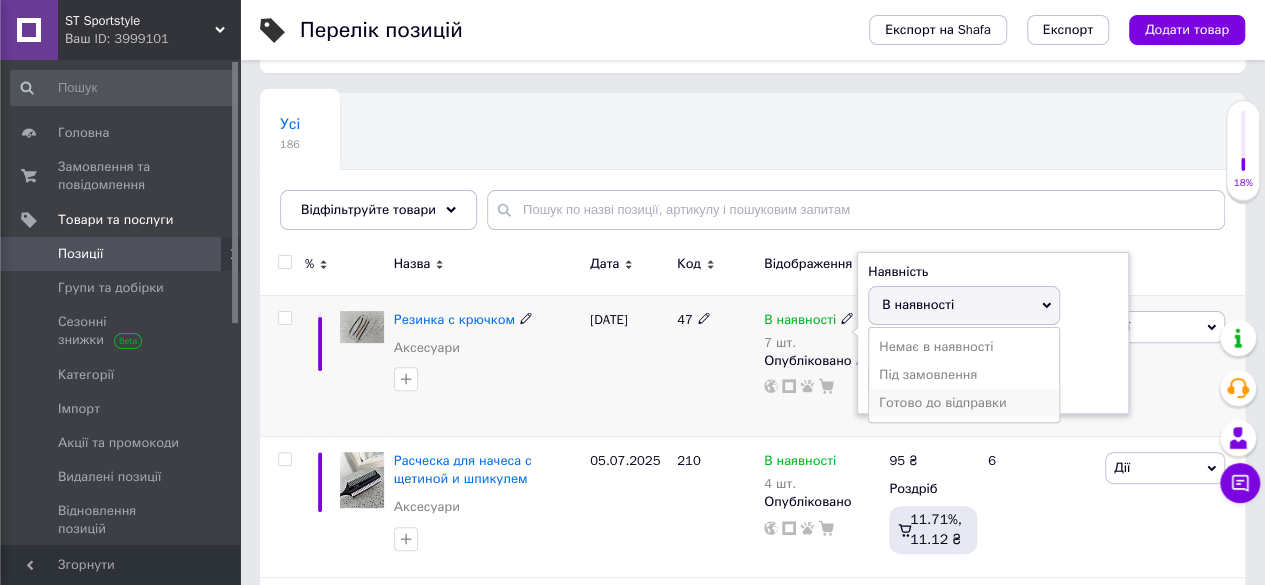 click on "Готово до відправки" at bounding box center [964, 403] 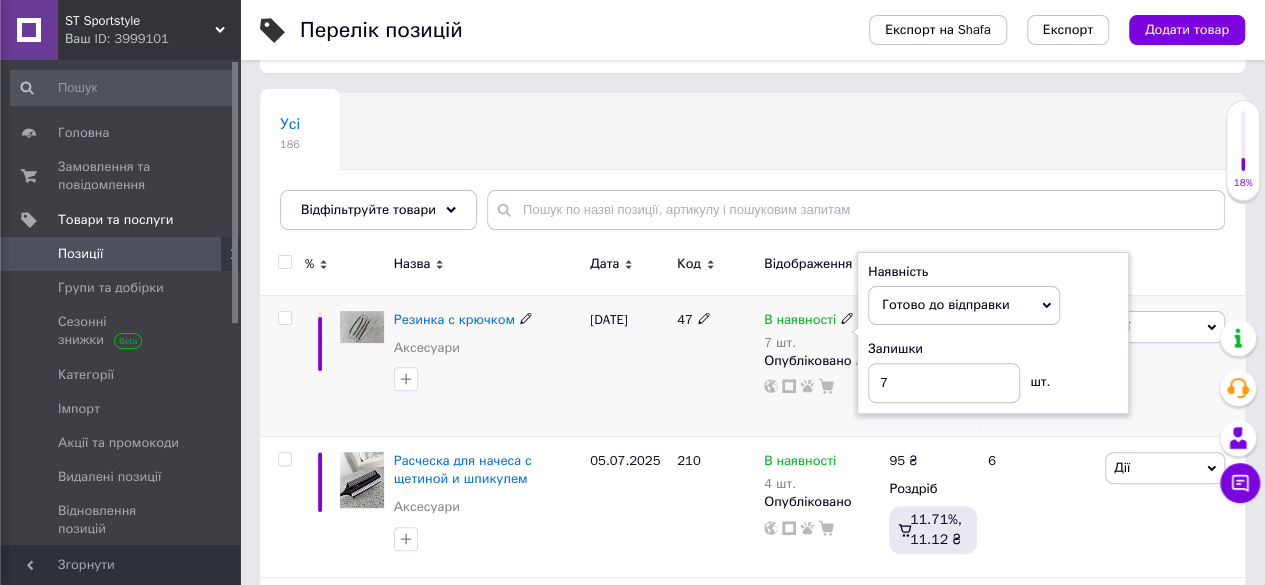 click on "[DATE]" at bounding box center (628, 365) 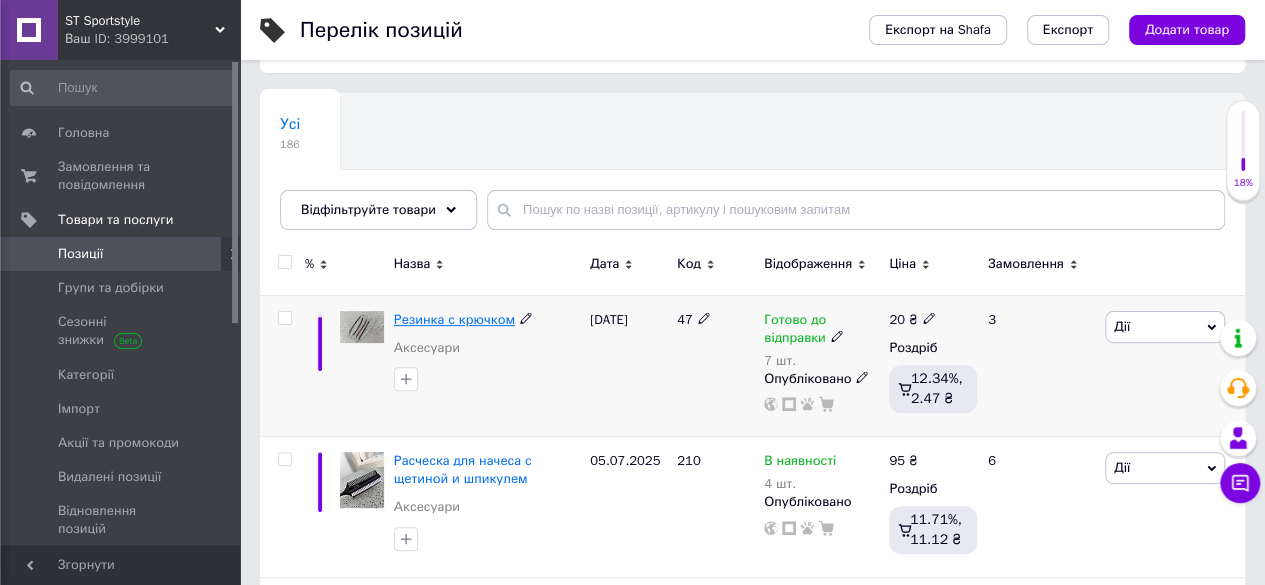 click on "Резинка с крючком" at bounding box center (454, 319) 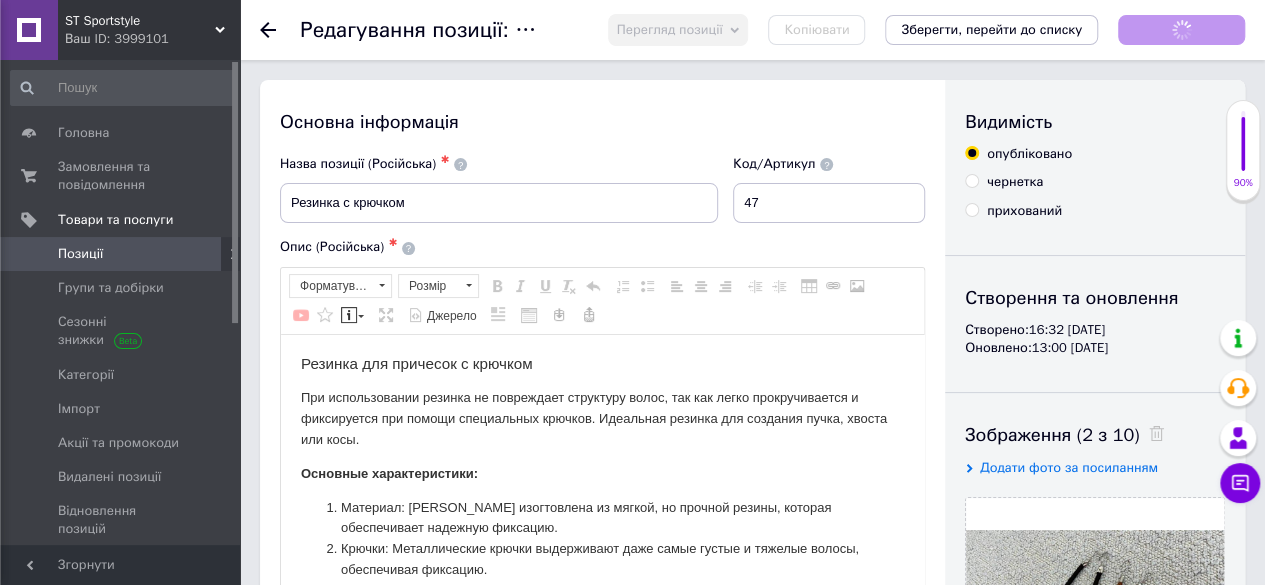 scroll, scrollTop: 0, scrollLeft: 0, axis: both 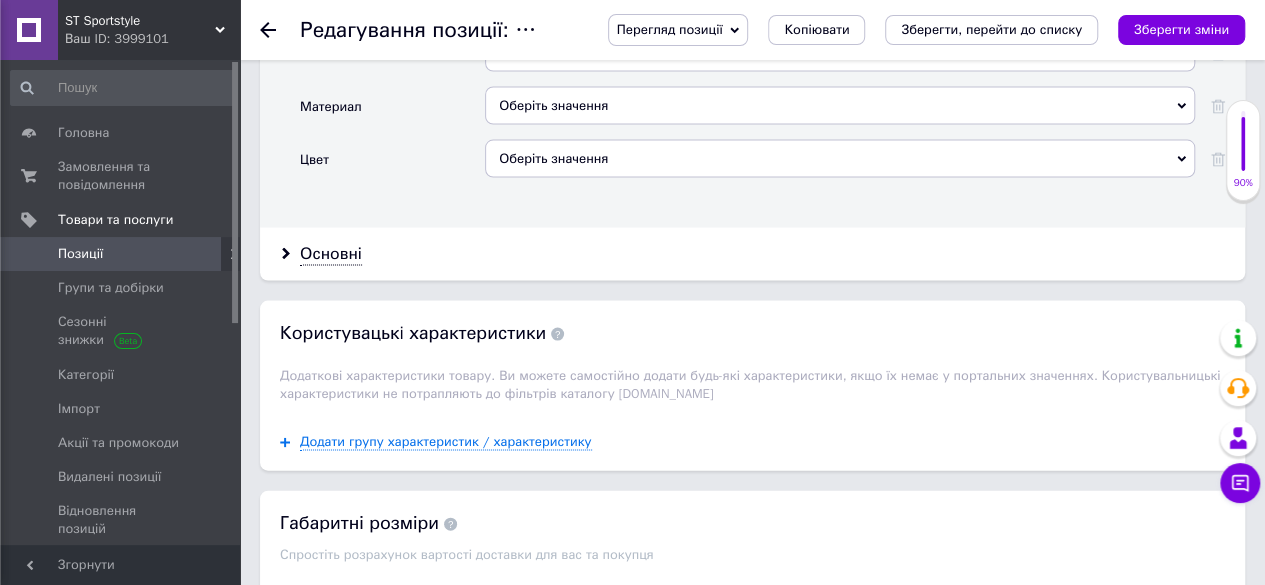 click on "Оберіть значення" at bounding box center (840, 159) 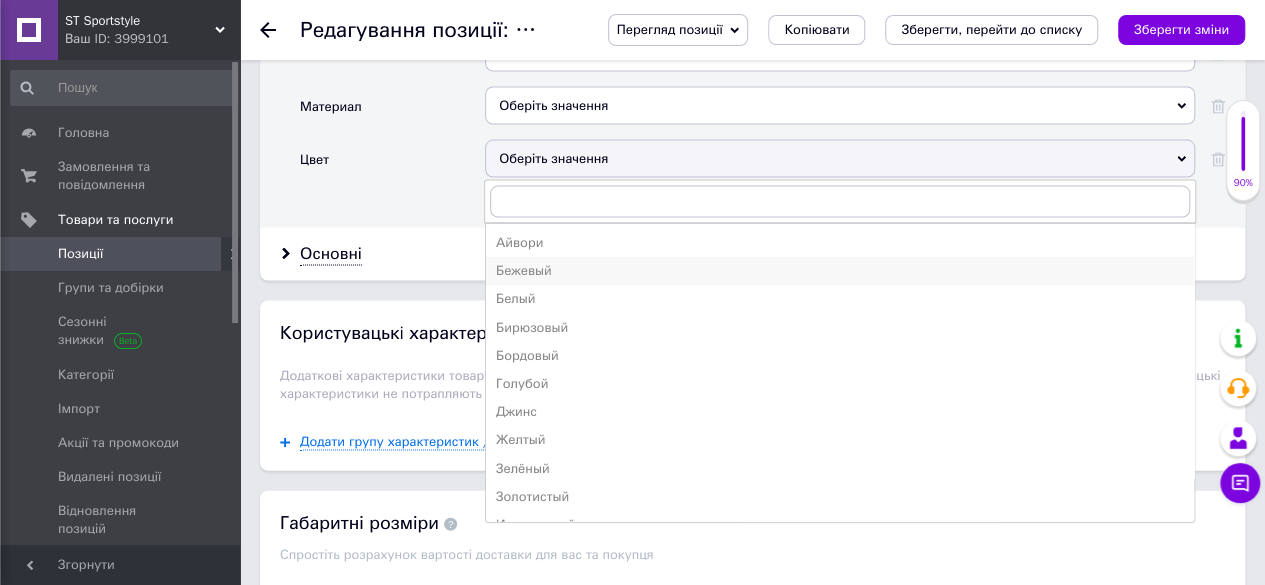 click on "Бежевый" at bounding box center [840, 271] 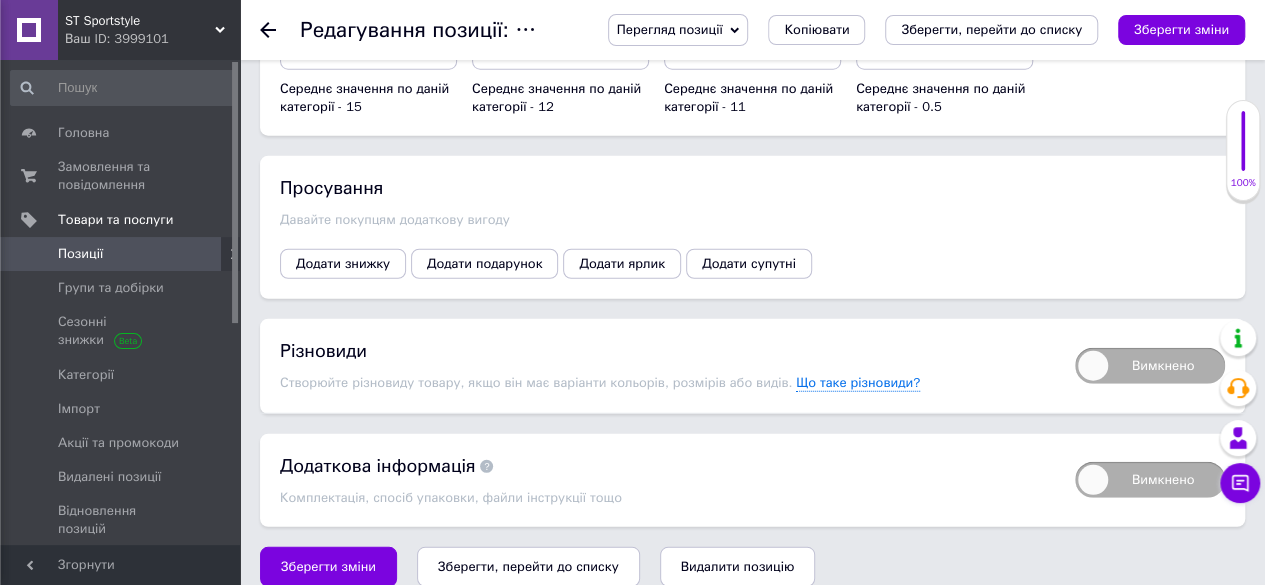 scroll, scrollTop: 2485, scrollLeft: 0, axis: vertical 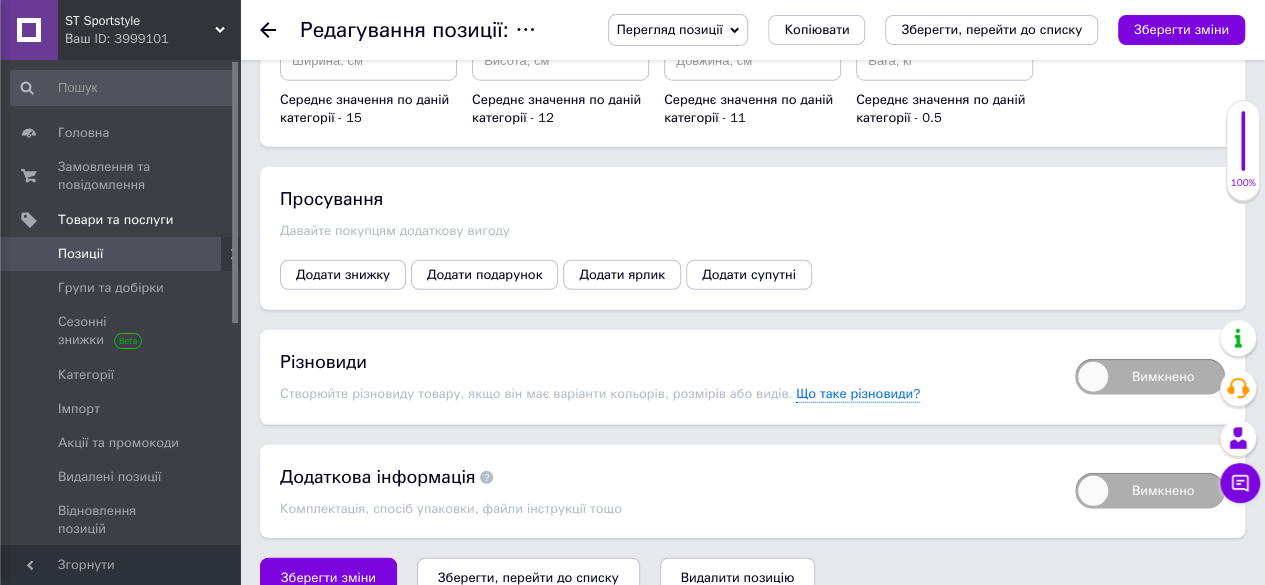 click on "Вимкнено" at bounding box center [1150, 377] 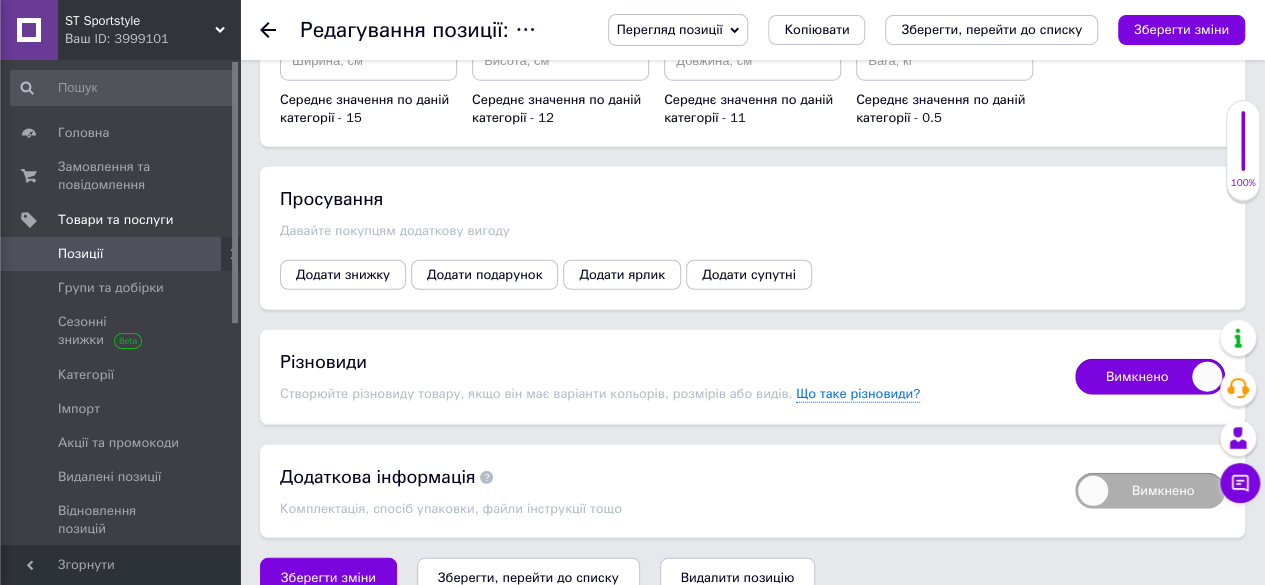 checkbox on "true" 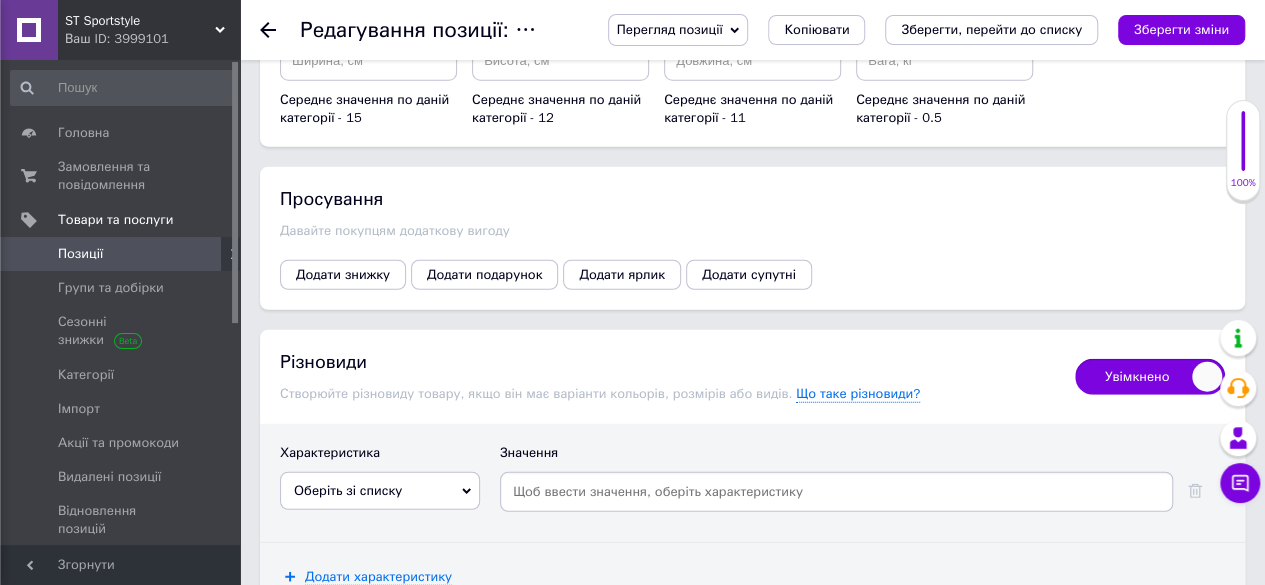 click on "Оберіть зі списку" at bounding box center (380, 491) 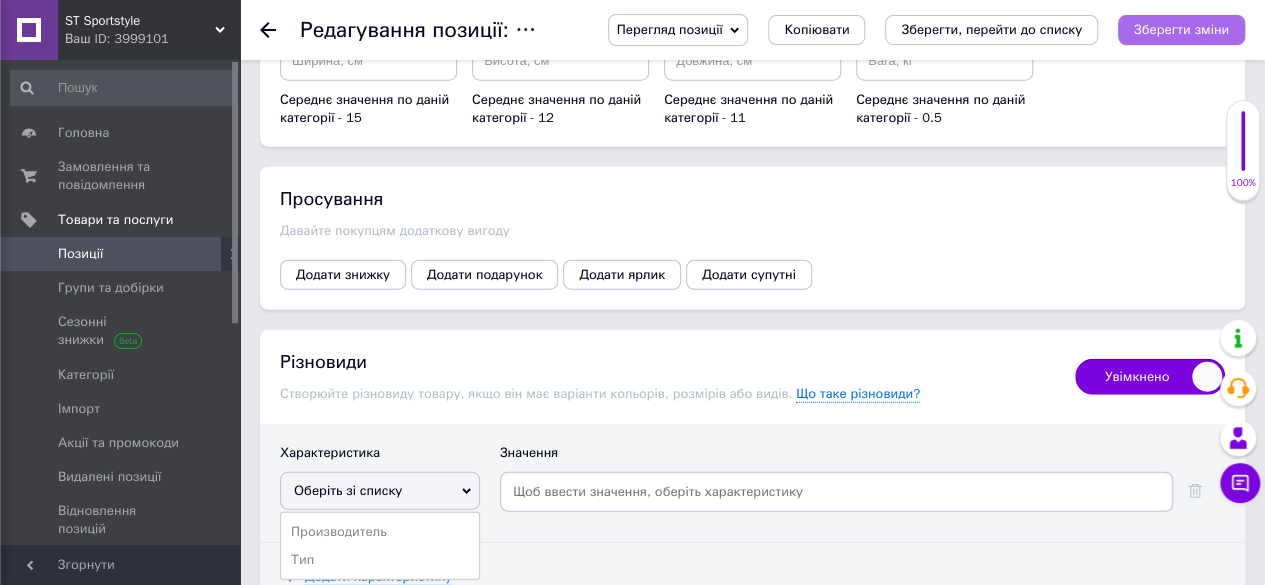 click on "Зберегти зміни" at bounding box center (1181, 29) 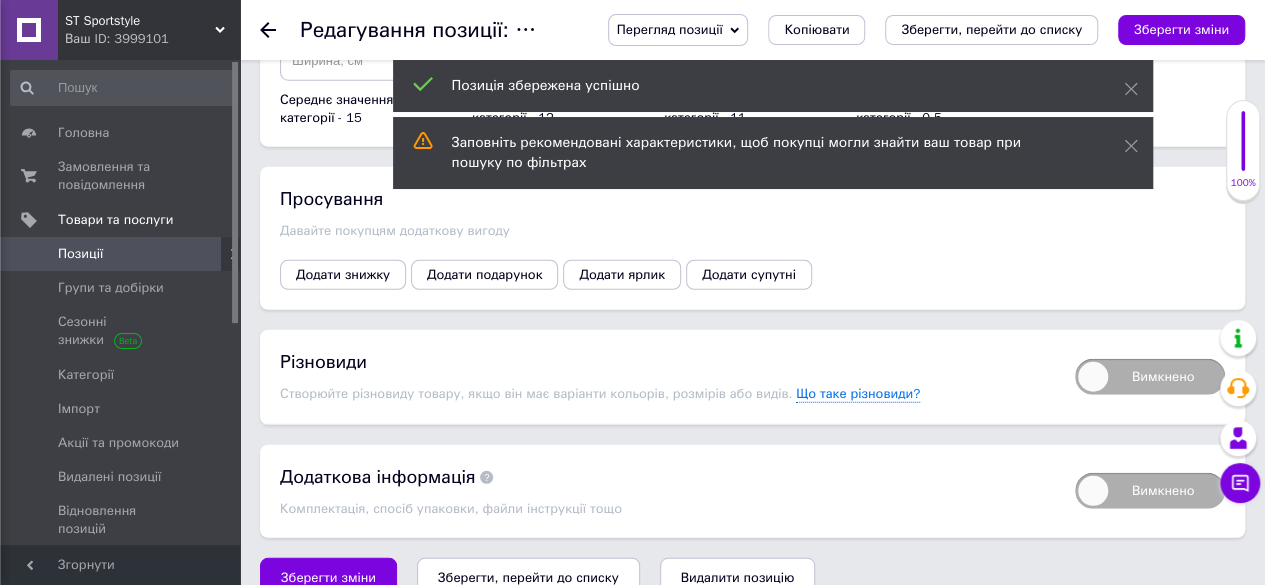 click on "Вимкнено" at bounding box center (1150, 377) 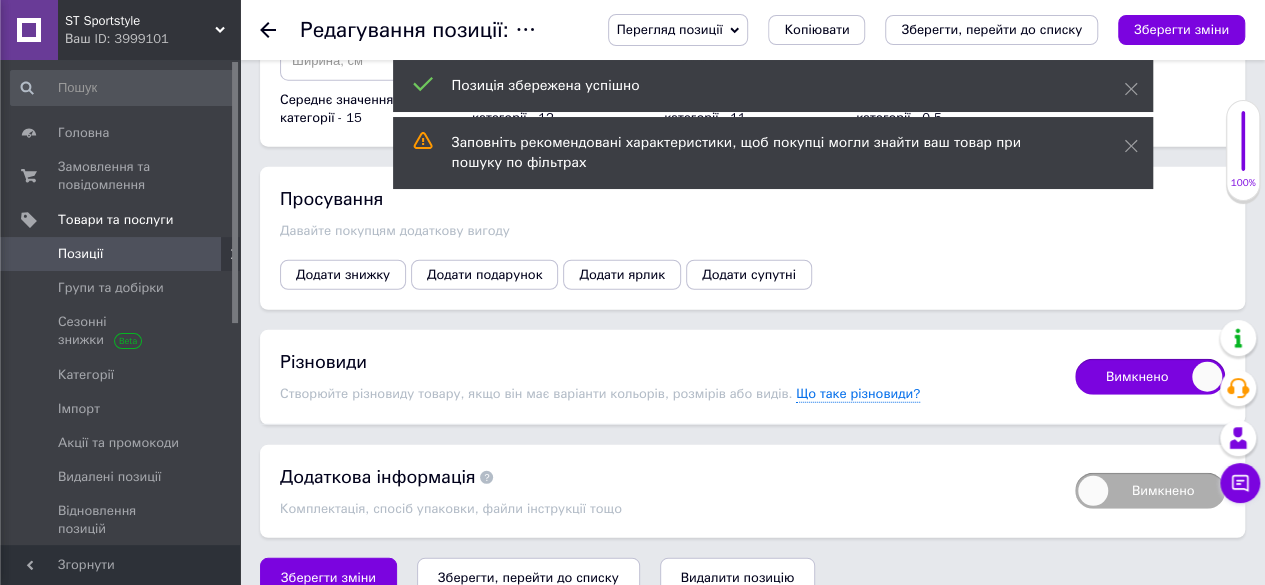 checkbox on "true" 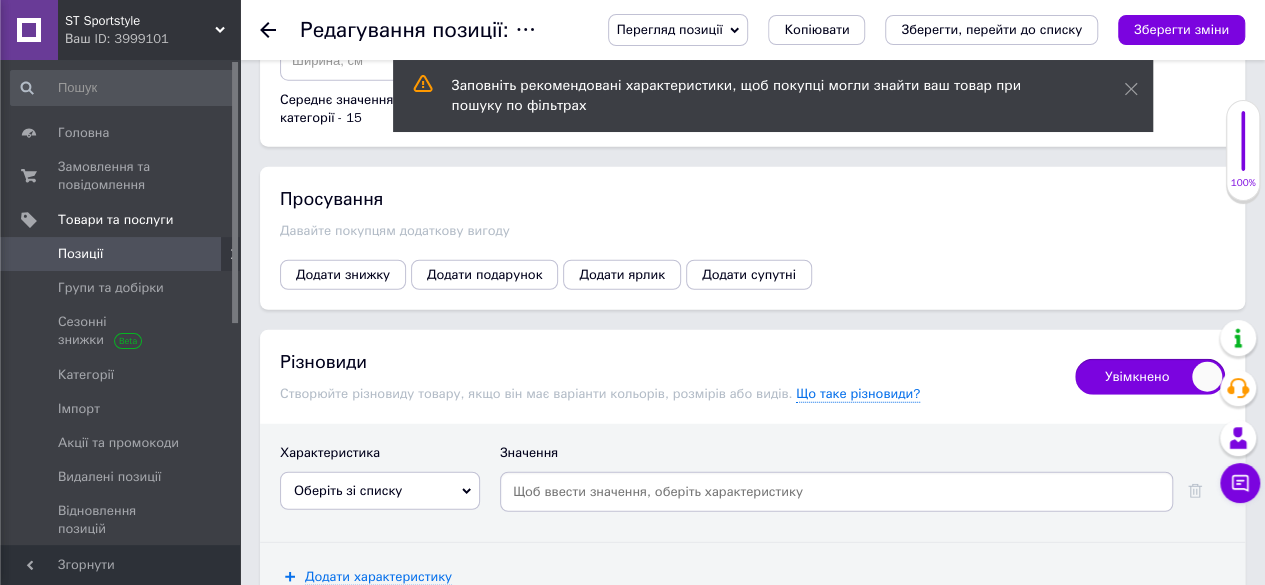 click on "Оберіть зі списку" at bounding box center (380, 491) 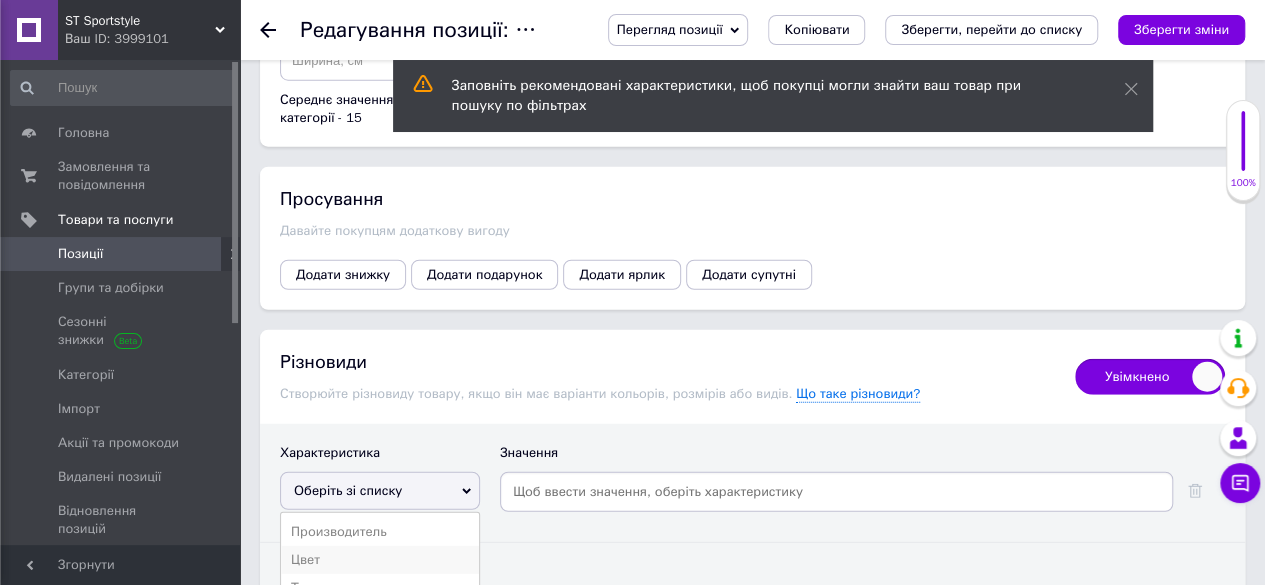 click on "Цвет" at bounding box center [380, 560] 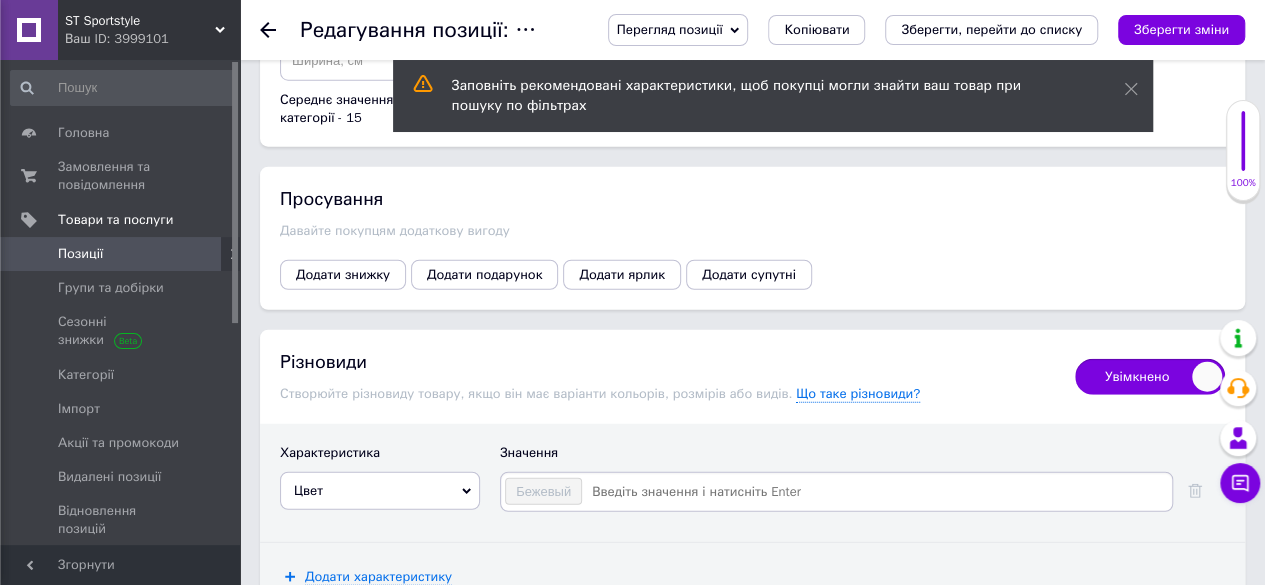 click at bounding box center [876, 492] 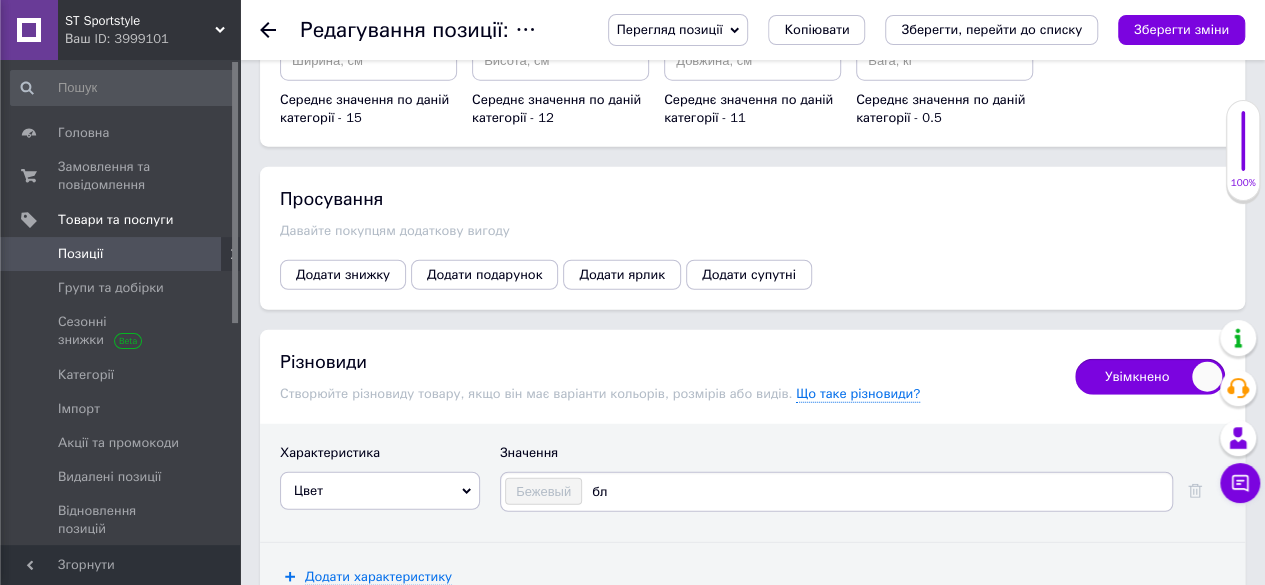 scroll, scrollTop: 0, scrollLeft: 0, axis: both 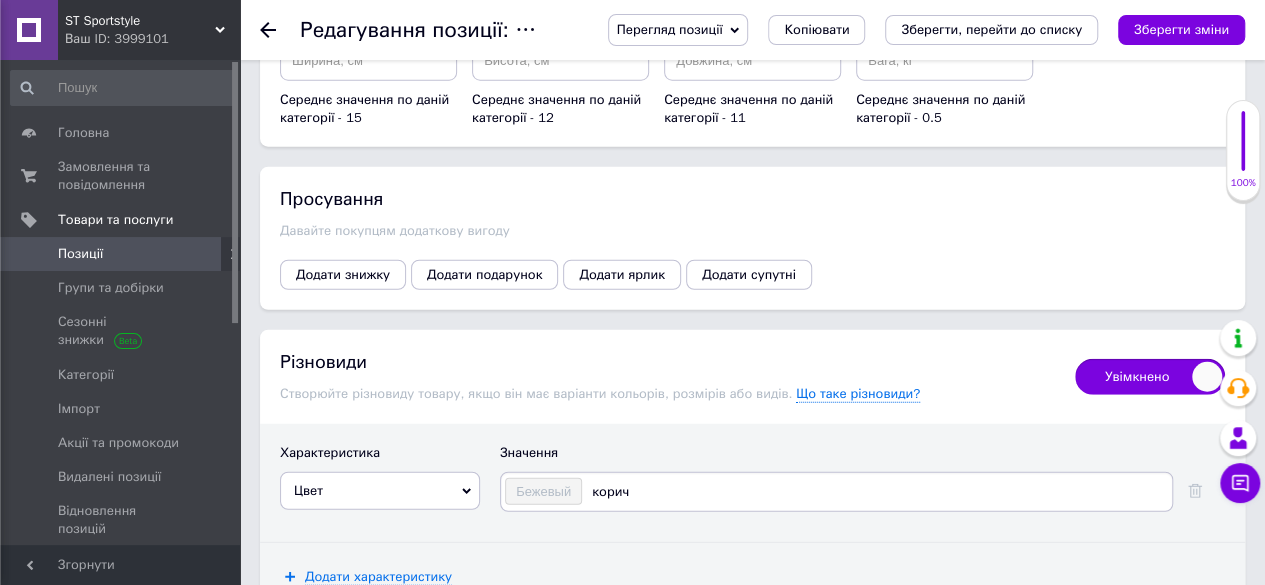 click on "корич" at bounding box center (876, 492) 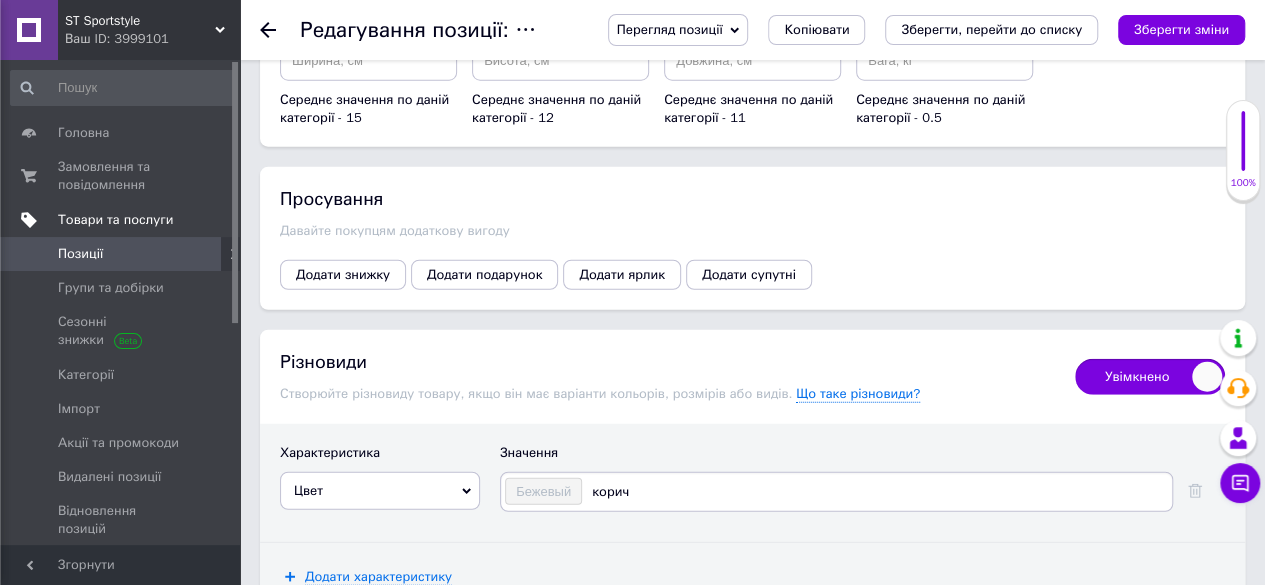 click on "Товари та послуги" at bounding box center (115, 220) 